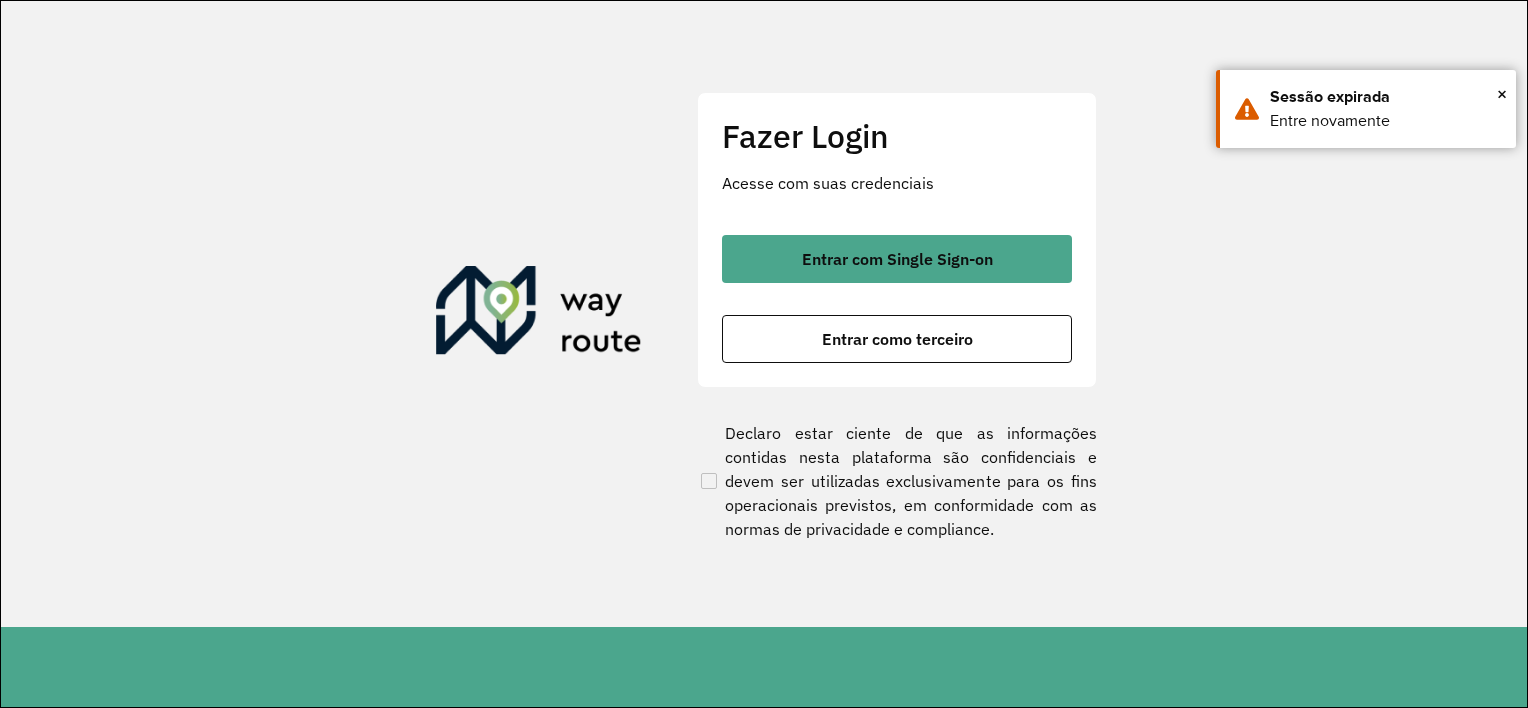 scroll, scrollTop: 0, scrollLeft: 0, axis: both 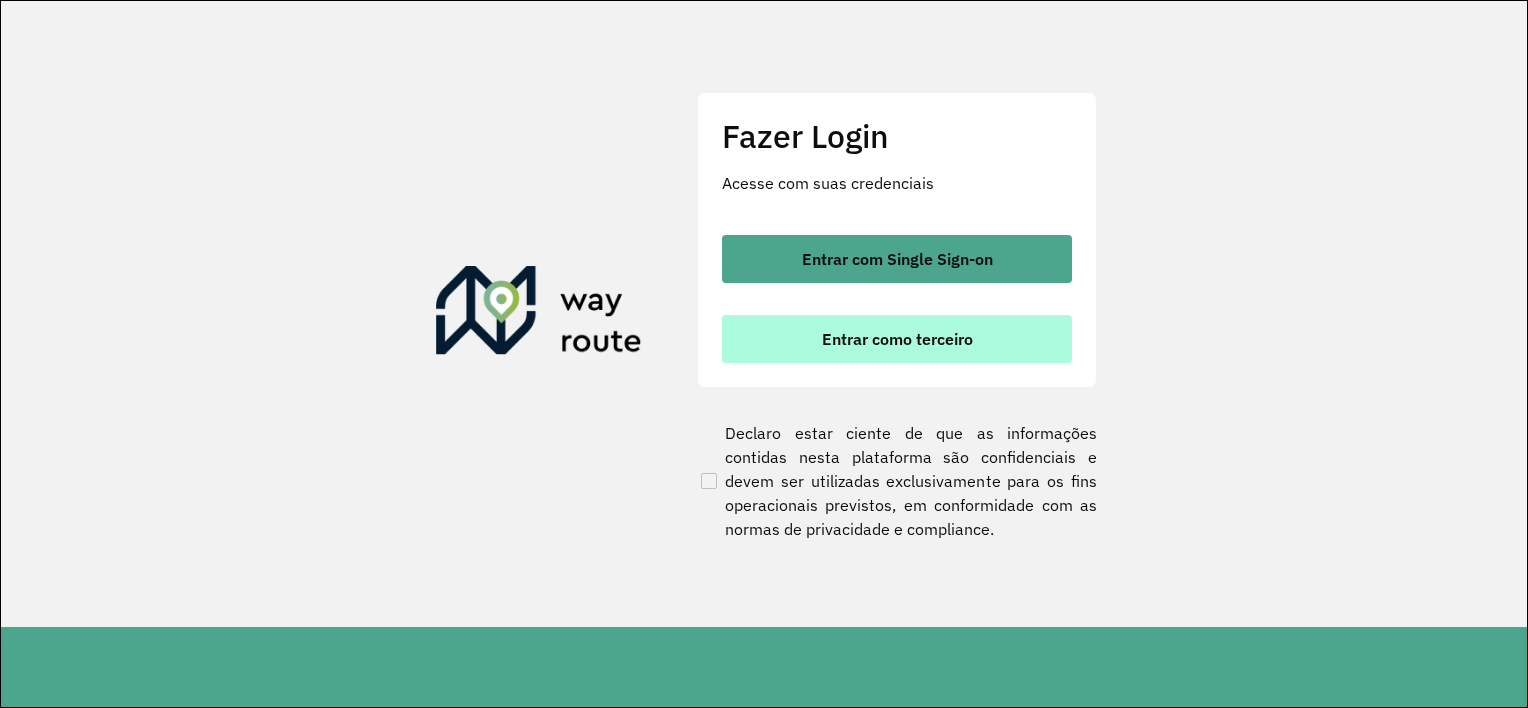 click on "Entrar como terceiro" at bounding box center [897, 339] 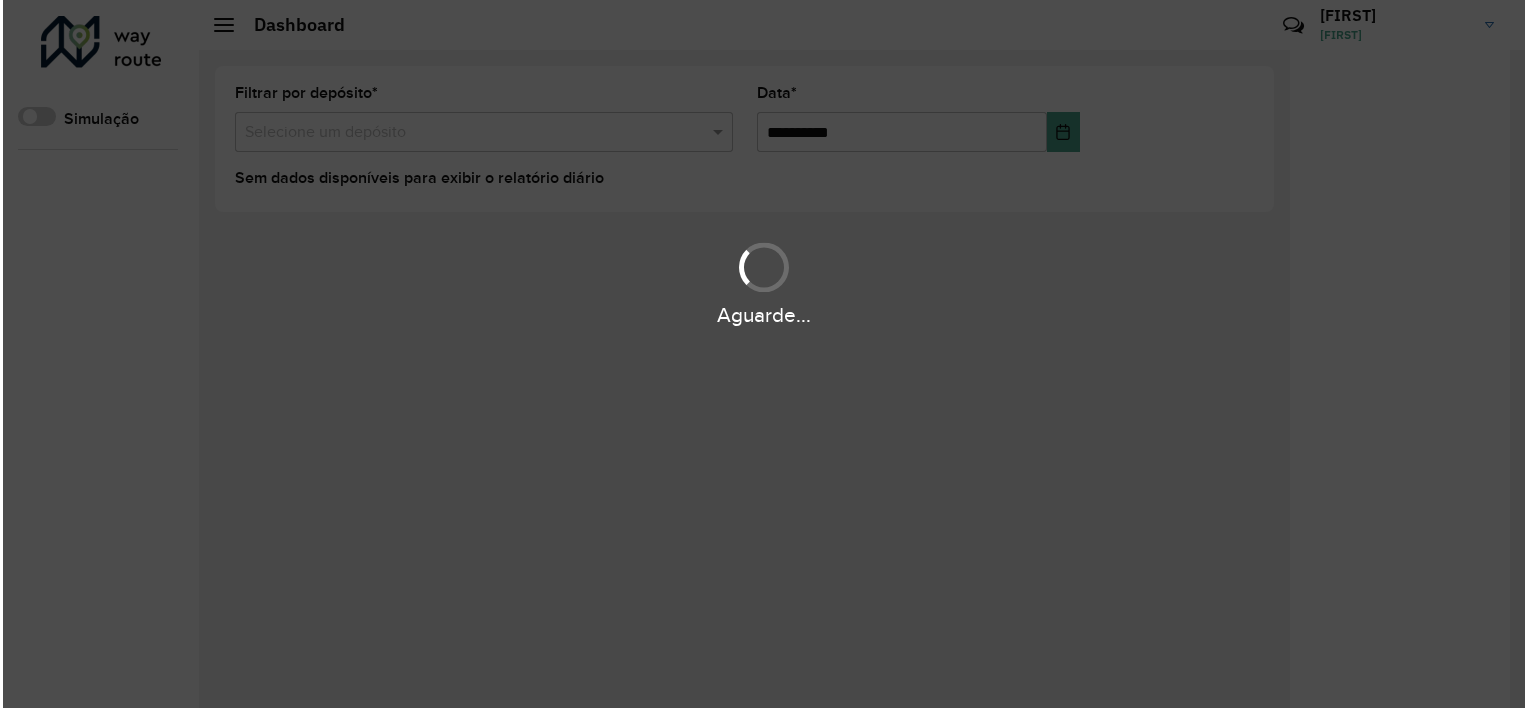 scroll, scrollTop: 0, scrollLeft: 0, axis: both 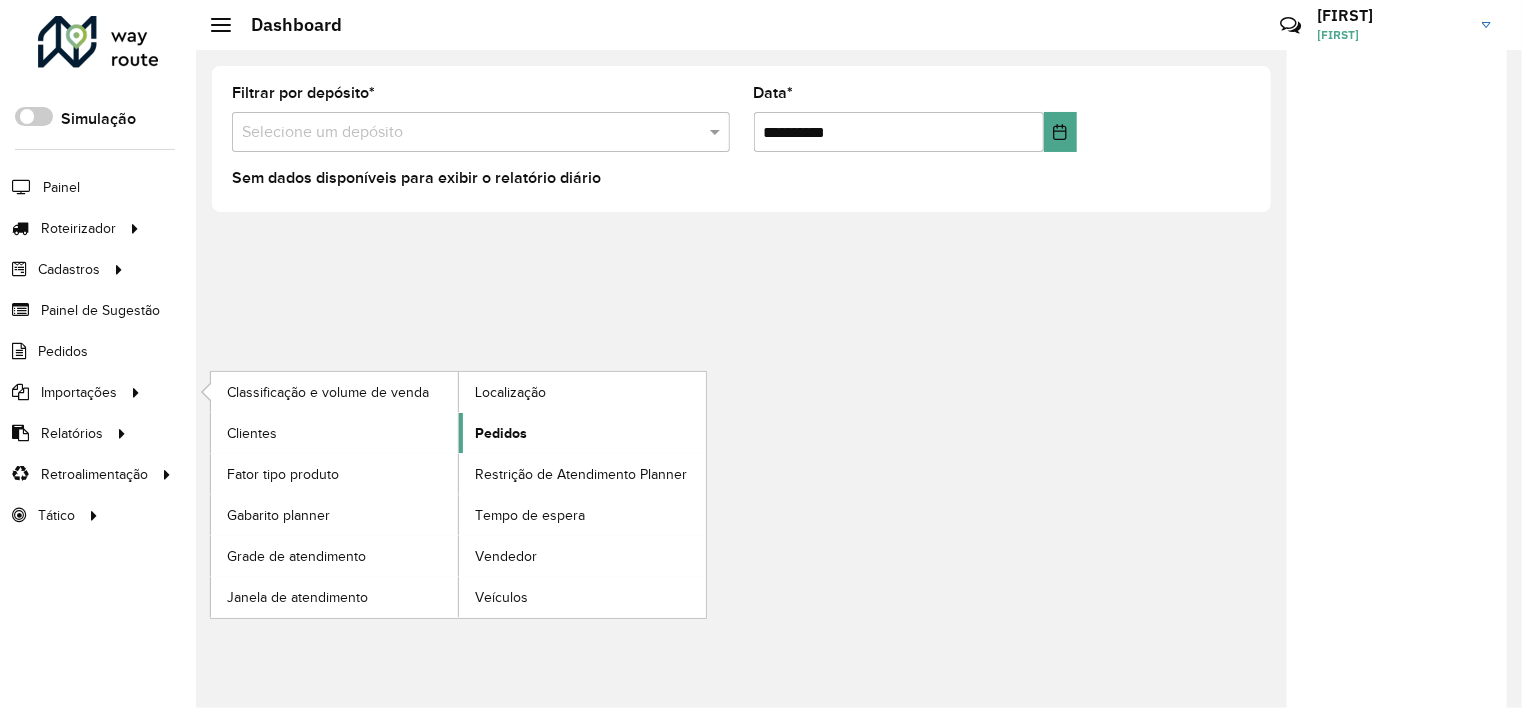 click on "Pedidos" 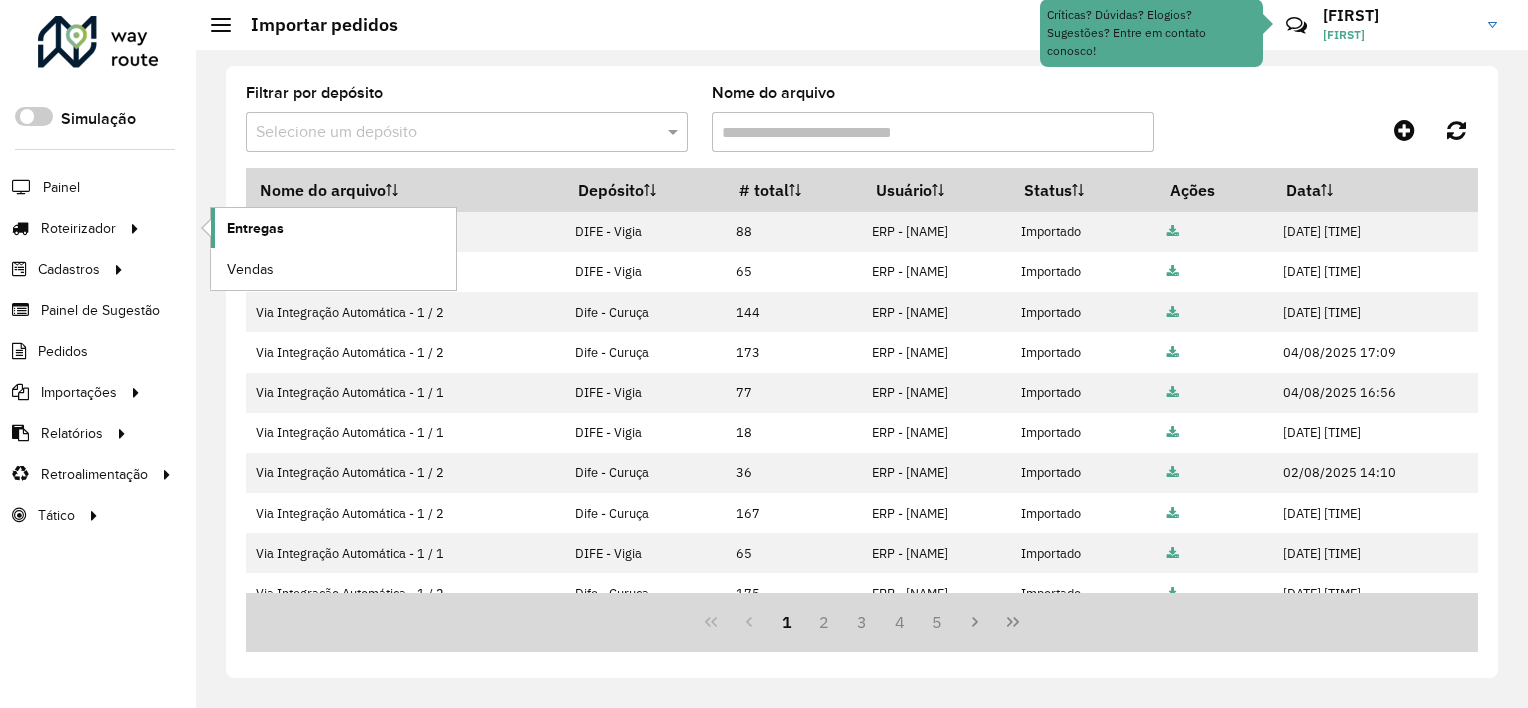 click on "Entregas" 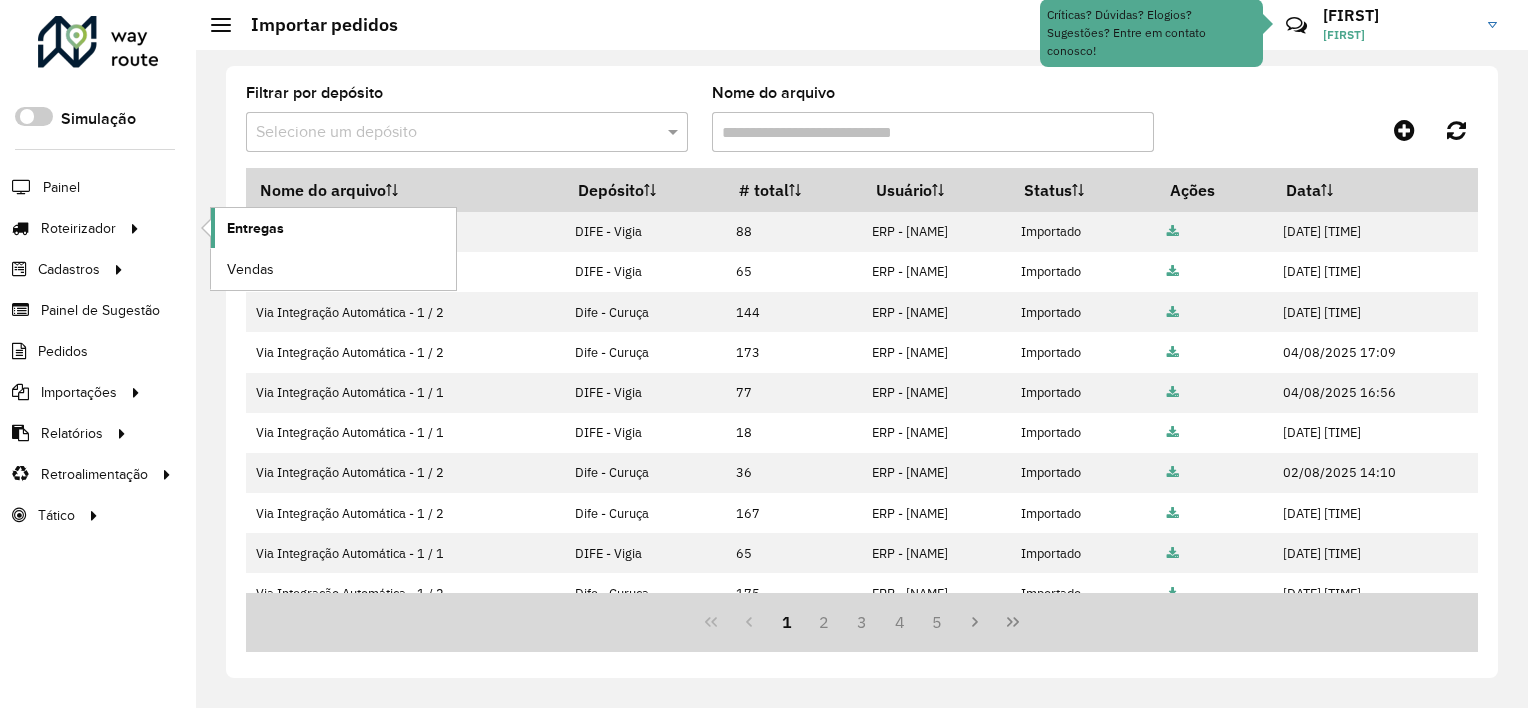 click on "Entregas" 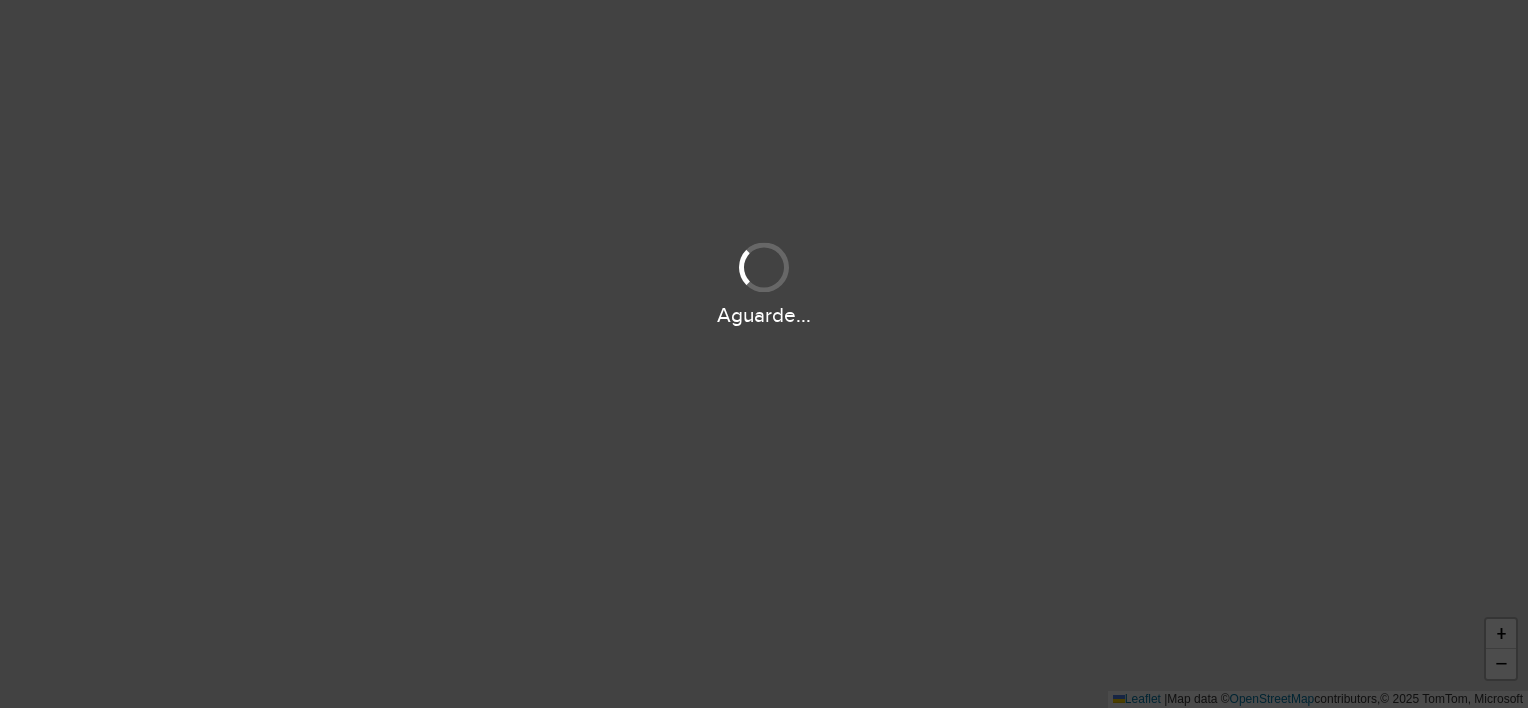 scroll, scrollTop: 0, scrollLeft: 0, axis: both 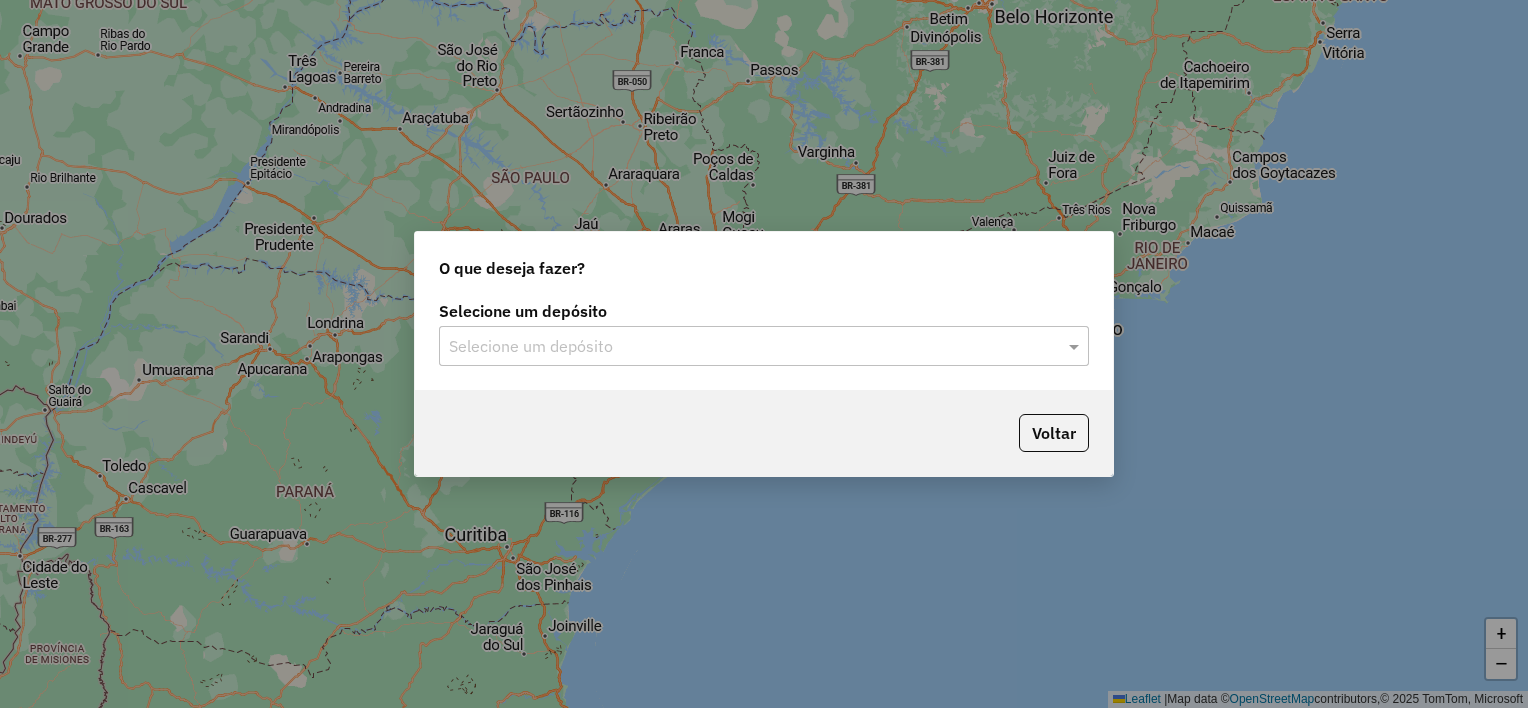 click 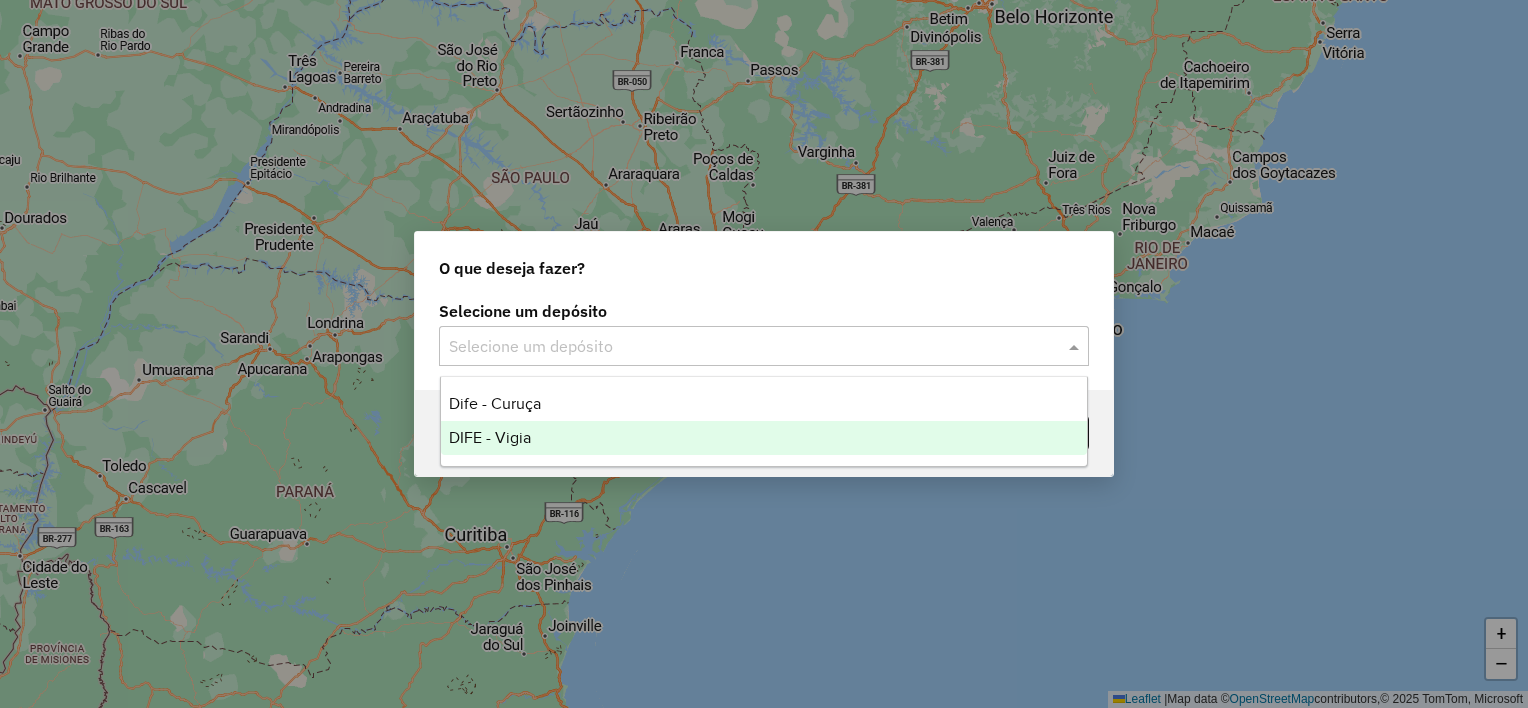 click on "DIFE - Vigia" at bounding box center (490, 437) 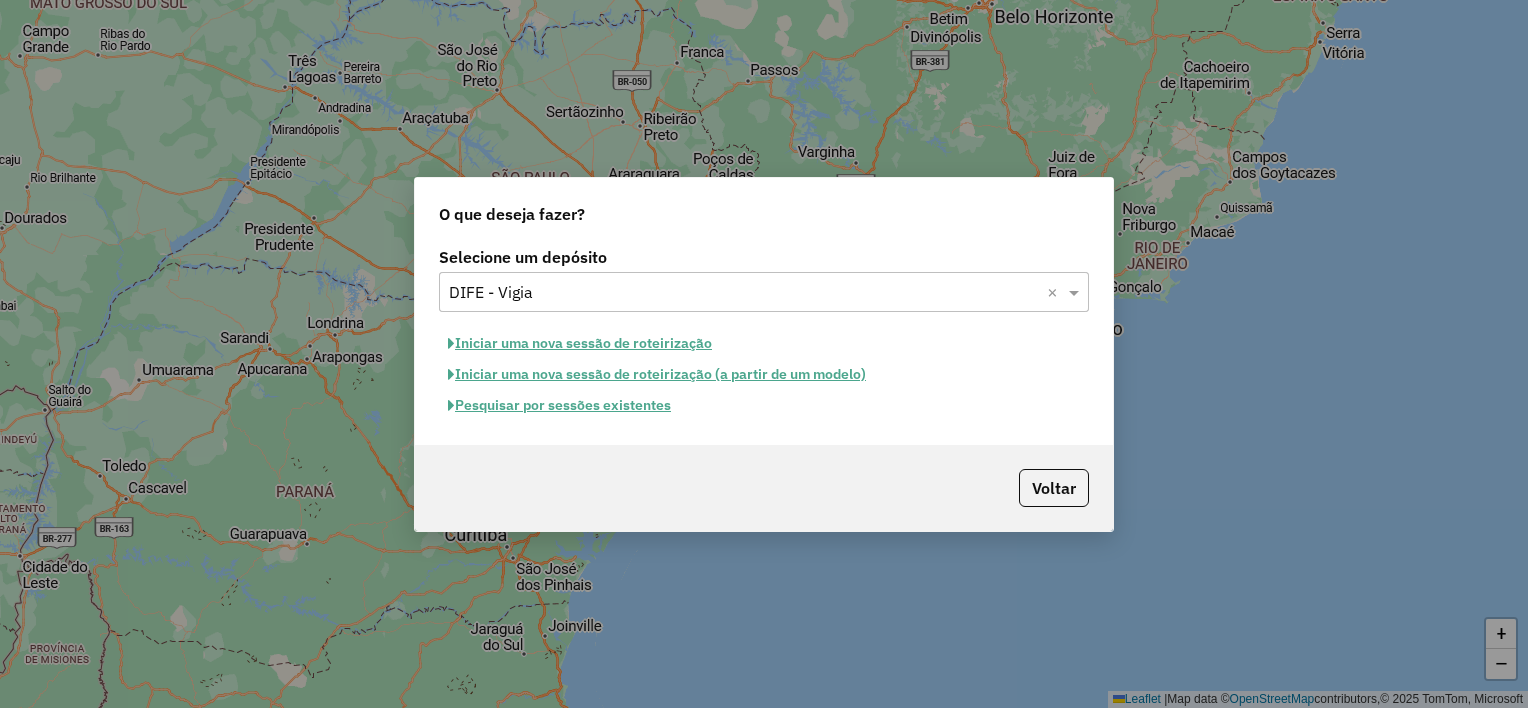 click on "Iniciar uma nova sessão de roteirização" 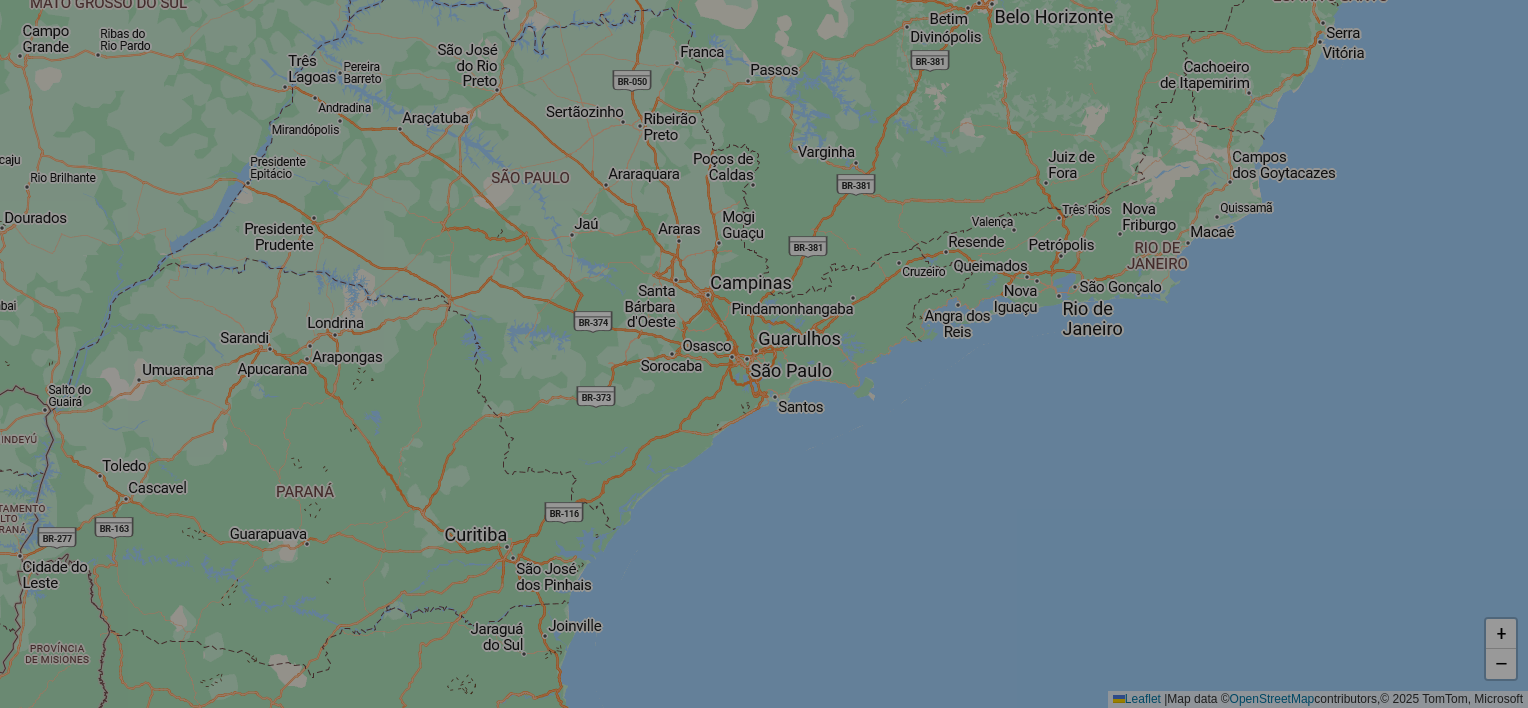 select on "*" 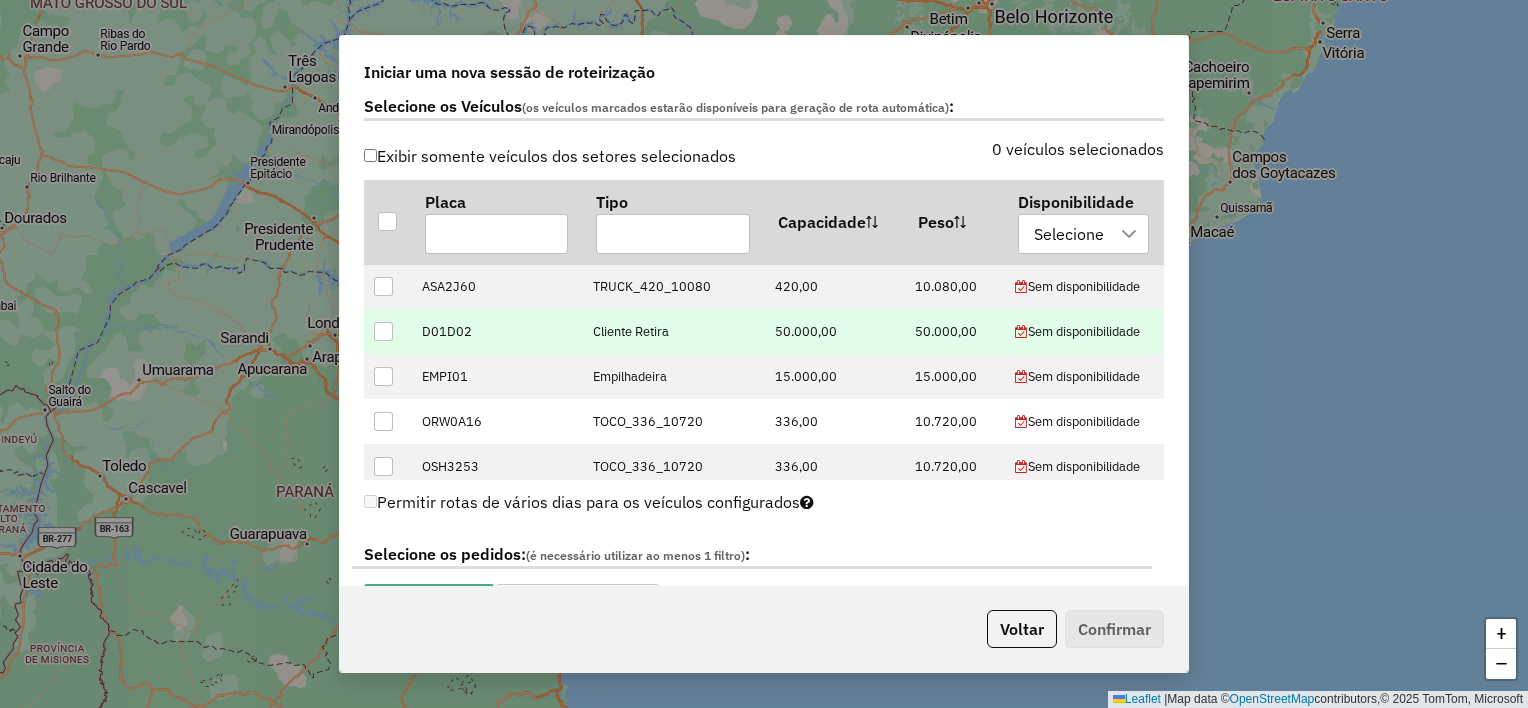 scroll, scrollTop: 700, scrollLeft: 0, axis: vertical 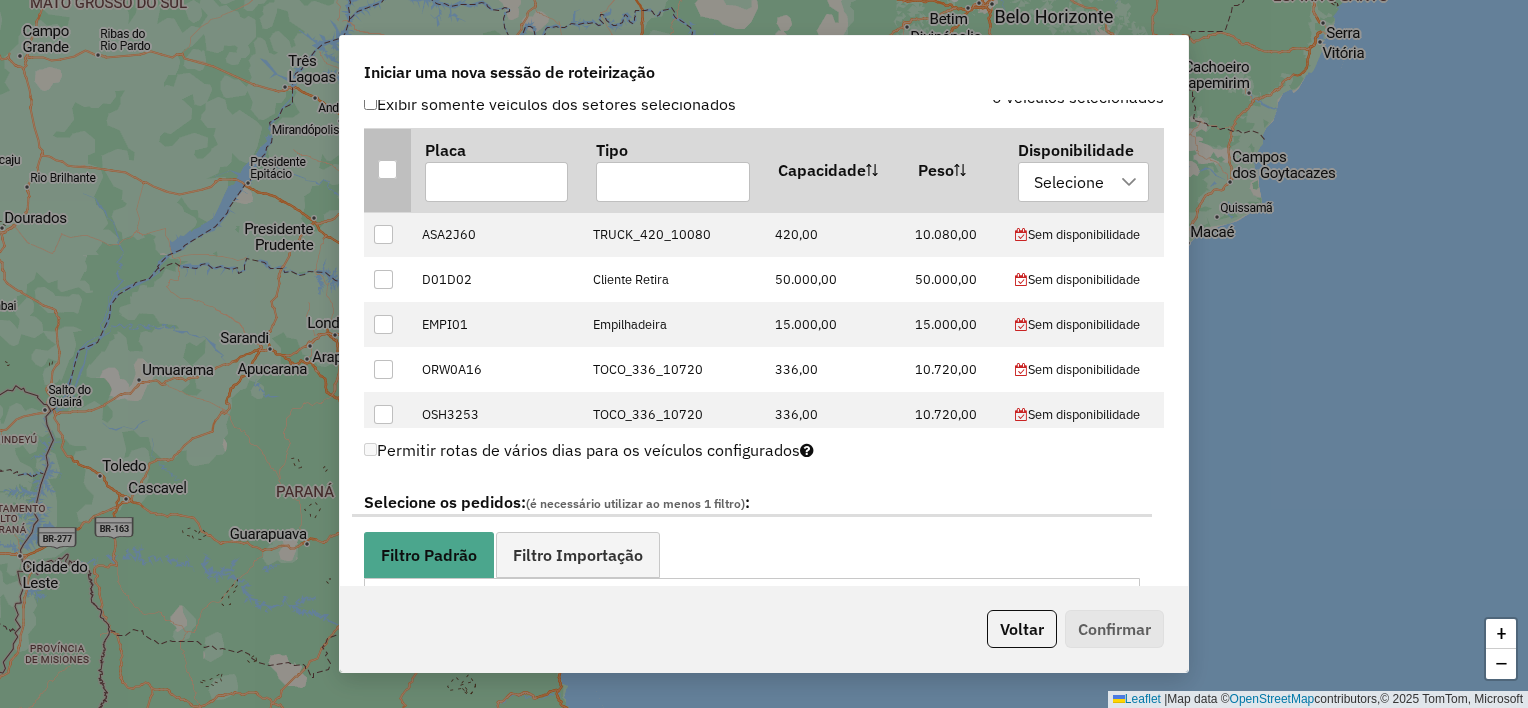 click at bounding box center (387, 169) 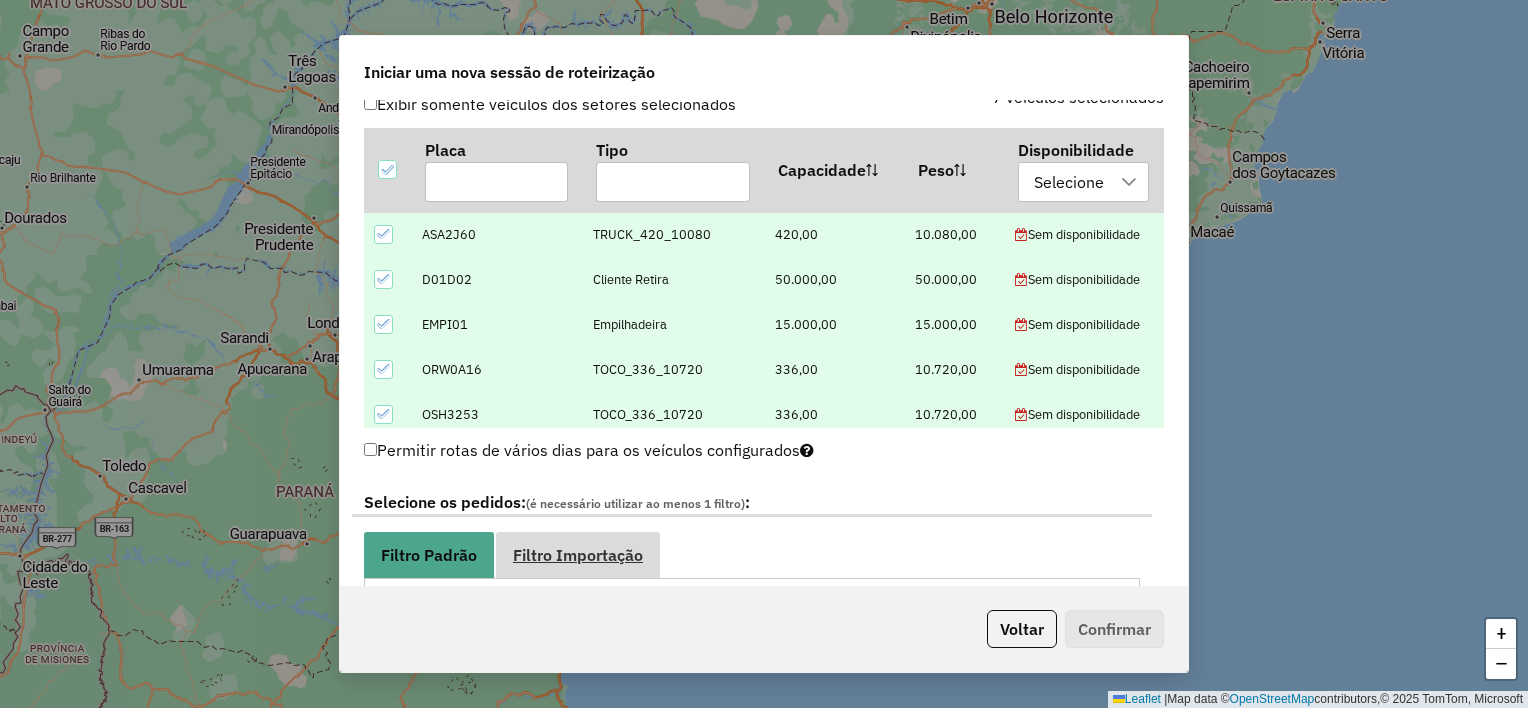 click on "Filtro Importação" at bounding box center [578, 555] 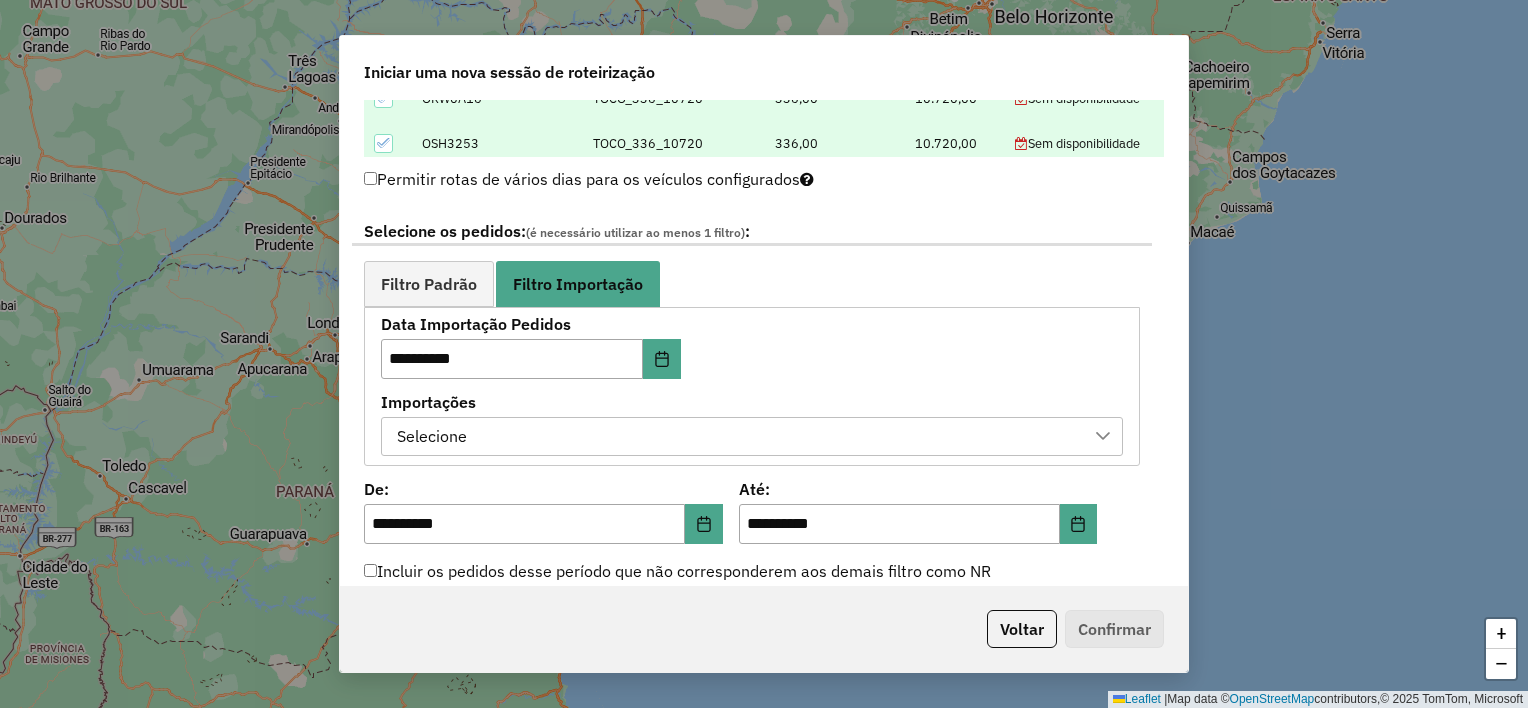 scroll, scrollTop: 1000, scrollLeft: 0, axis: vertical 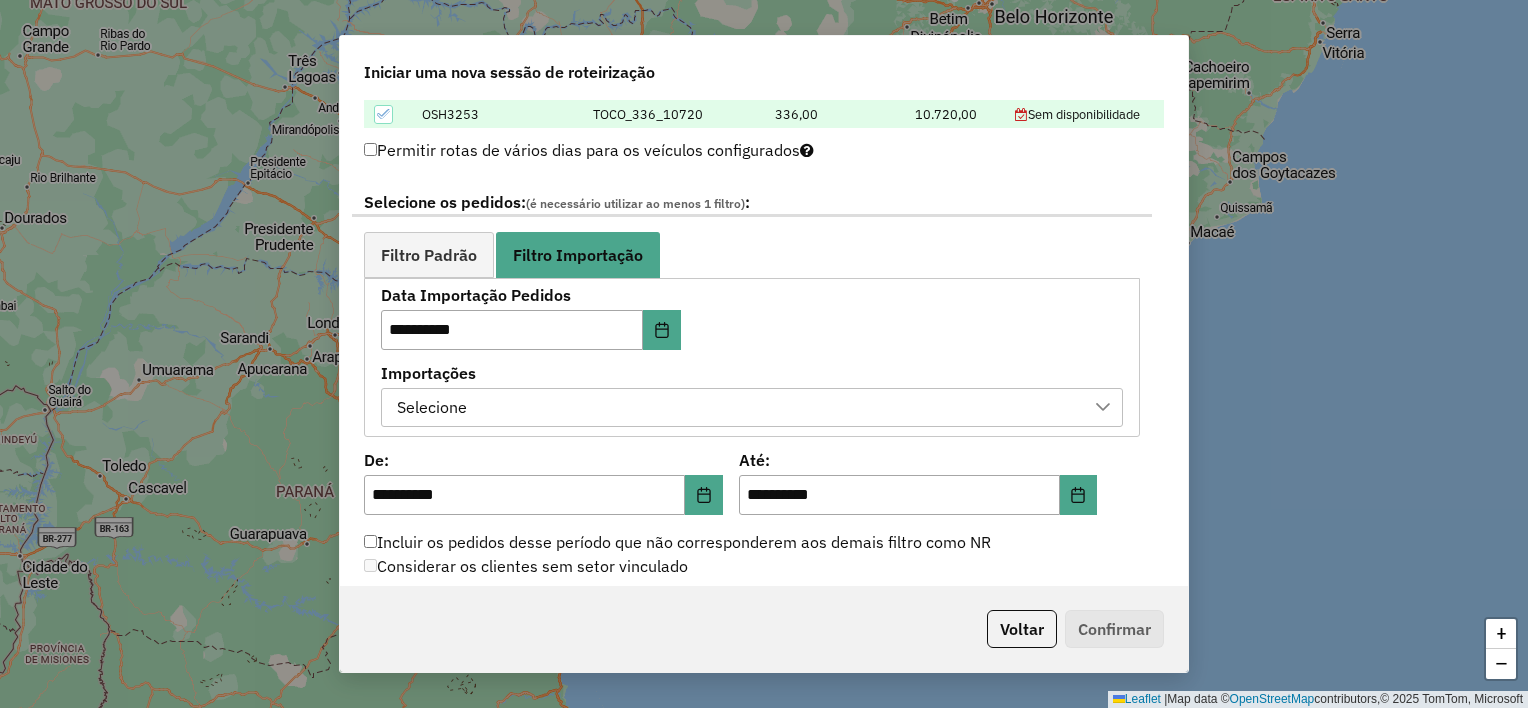 click on "Selecione" at bounding box center [737, 408] 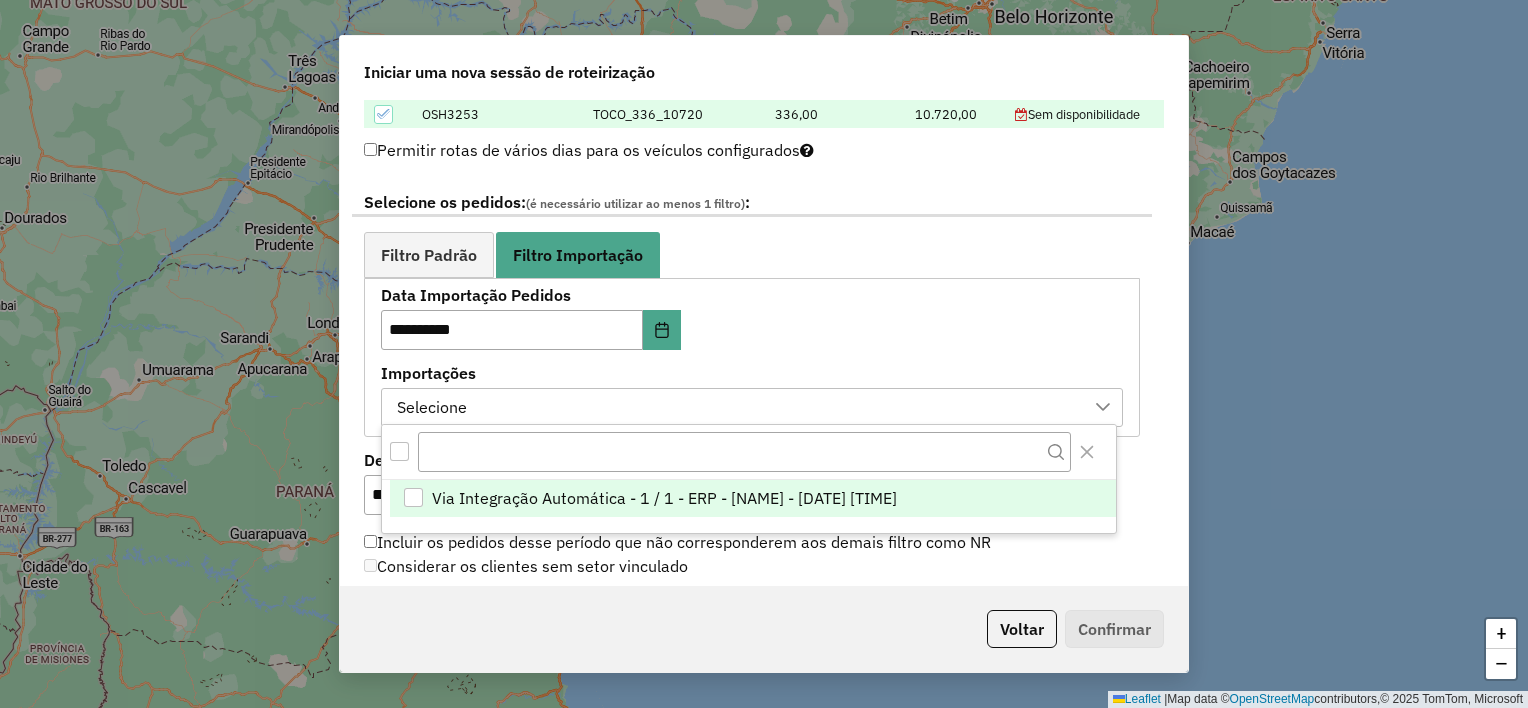 click on "Via Integração Automática - 1 / 1 - Jose - 06/08/2025 16:57" at bounding box center (664, 498) 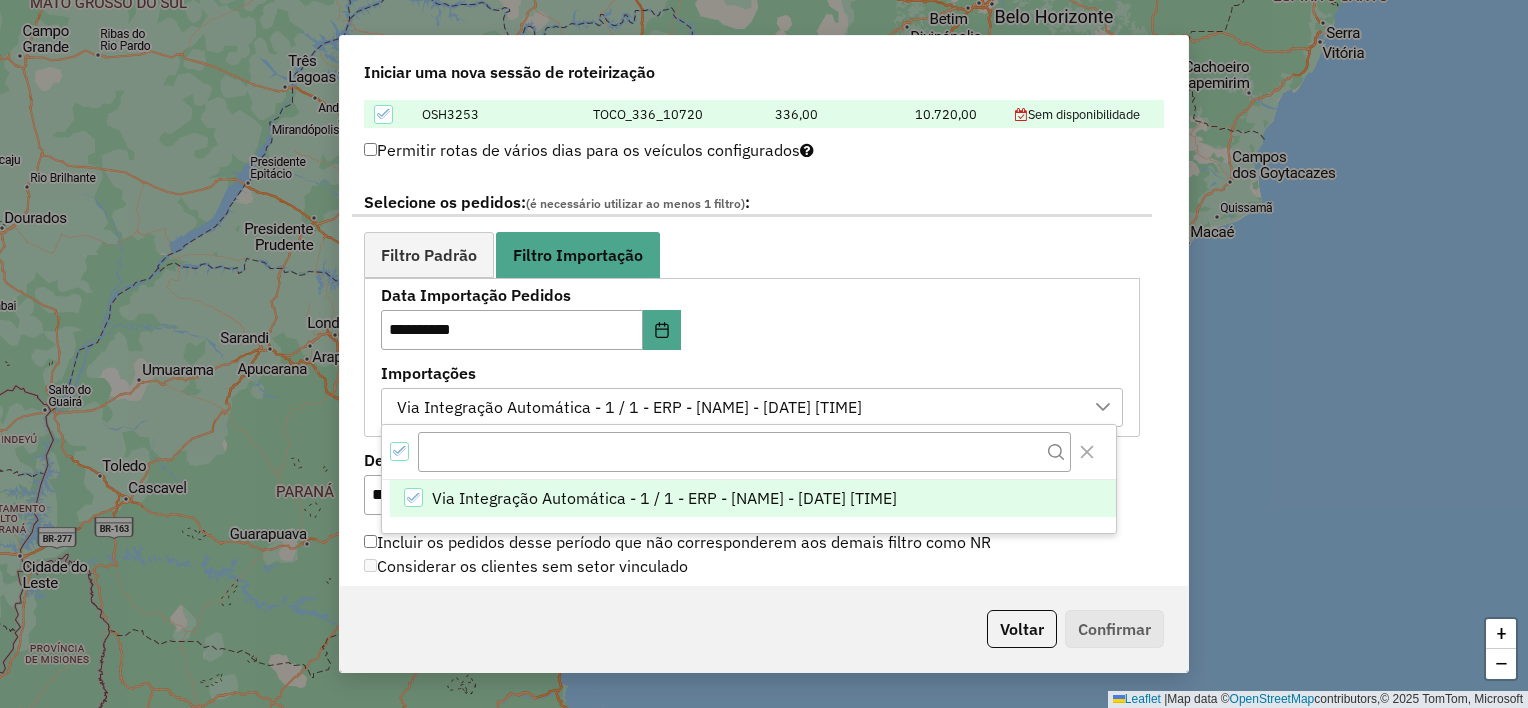 click on "**********" at bounding box center (752, 357) 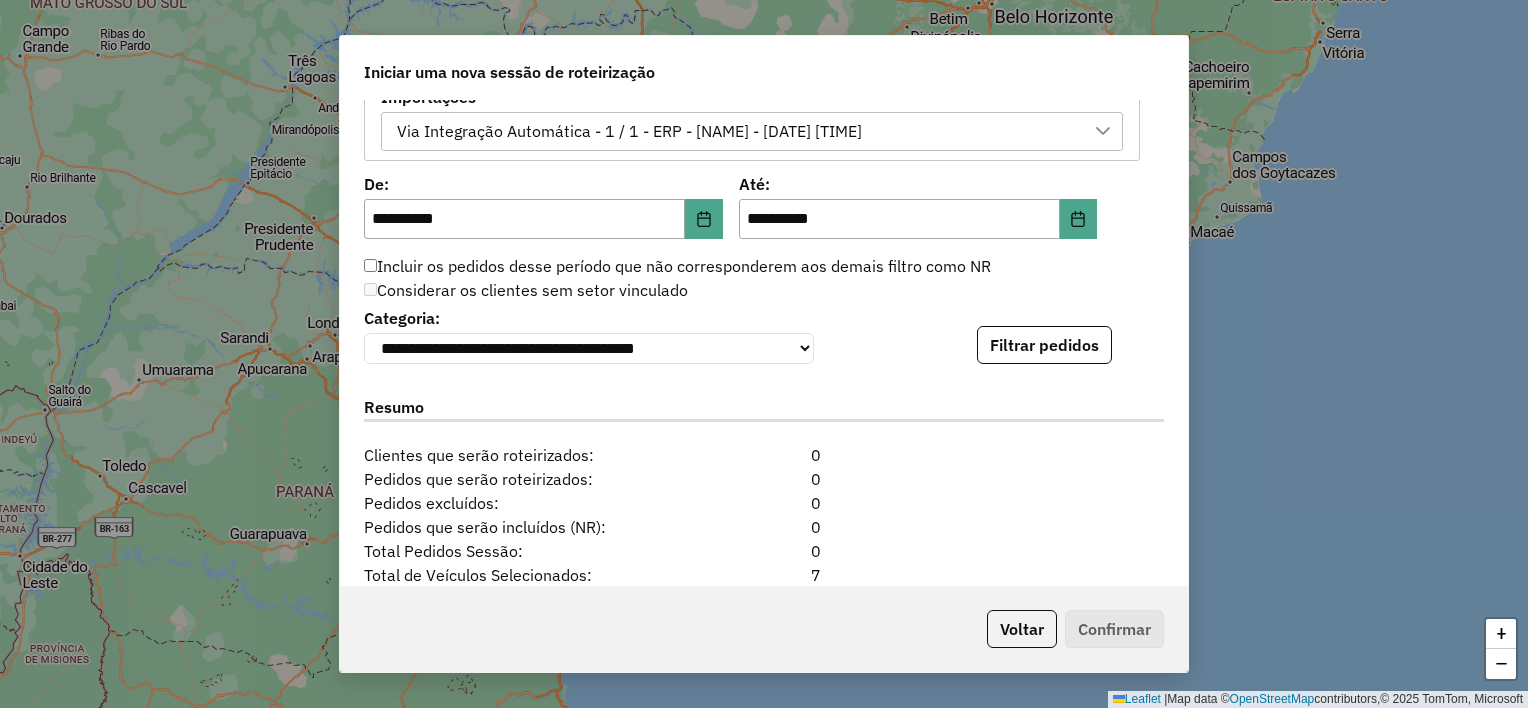 scroll, scrollTop: 1400, scrollLeft: 0, axis: vertical 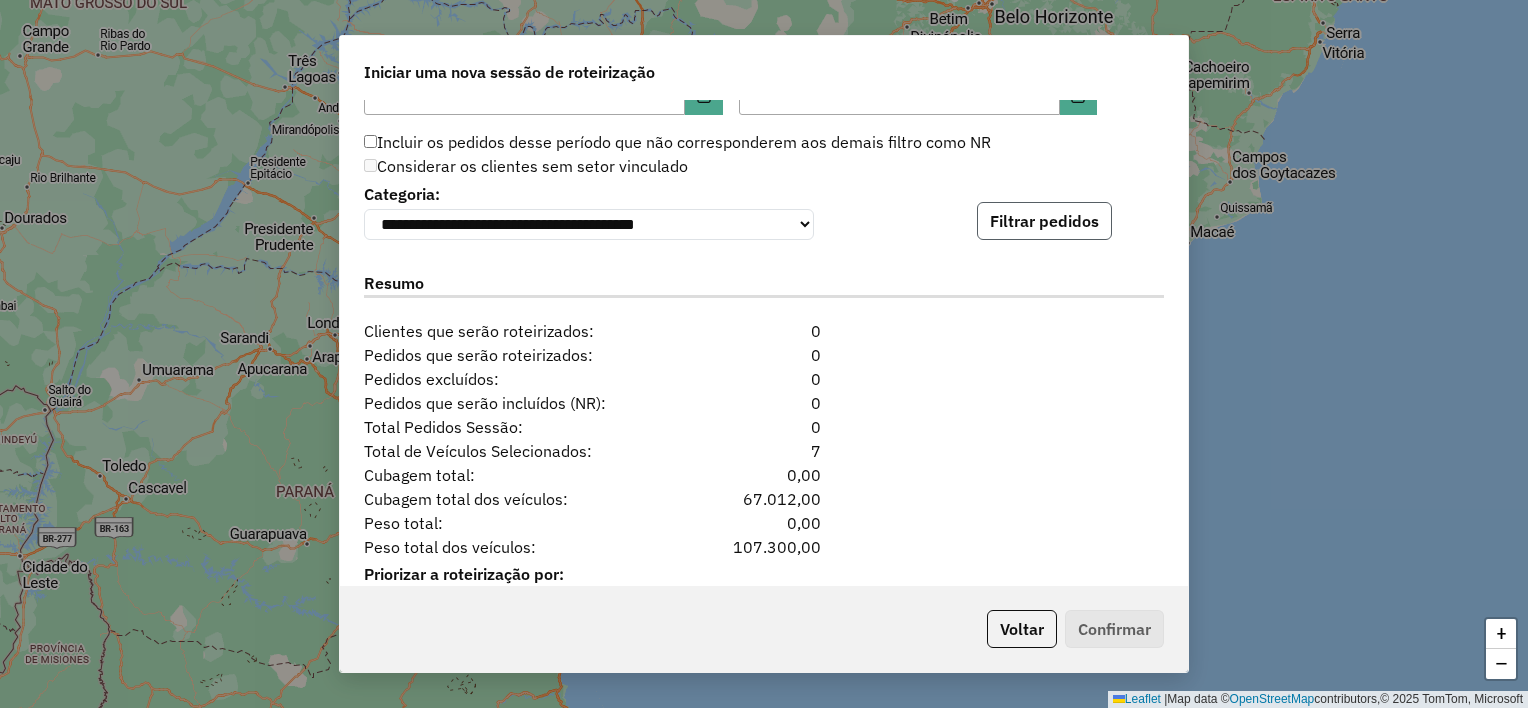 click on "Filtrar pedidos" 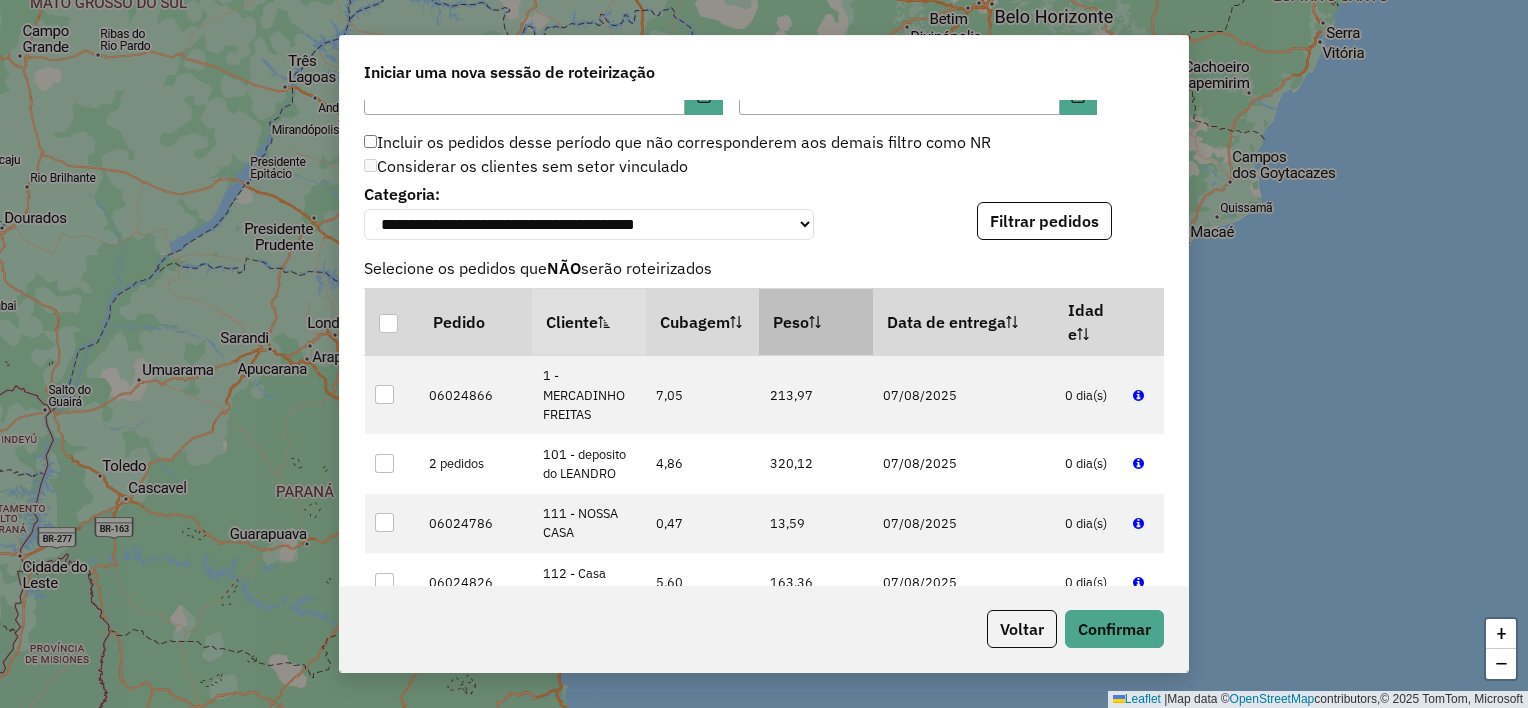 click at bounding box center (815, 322) 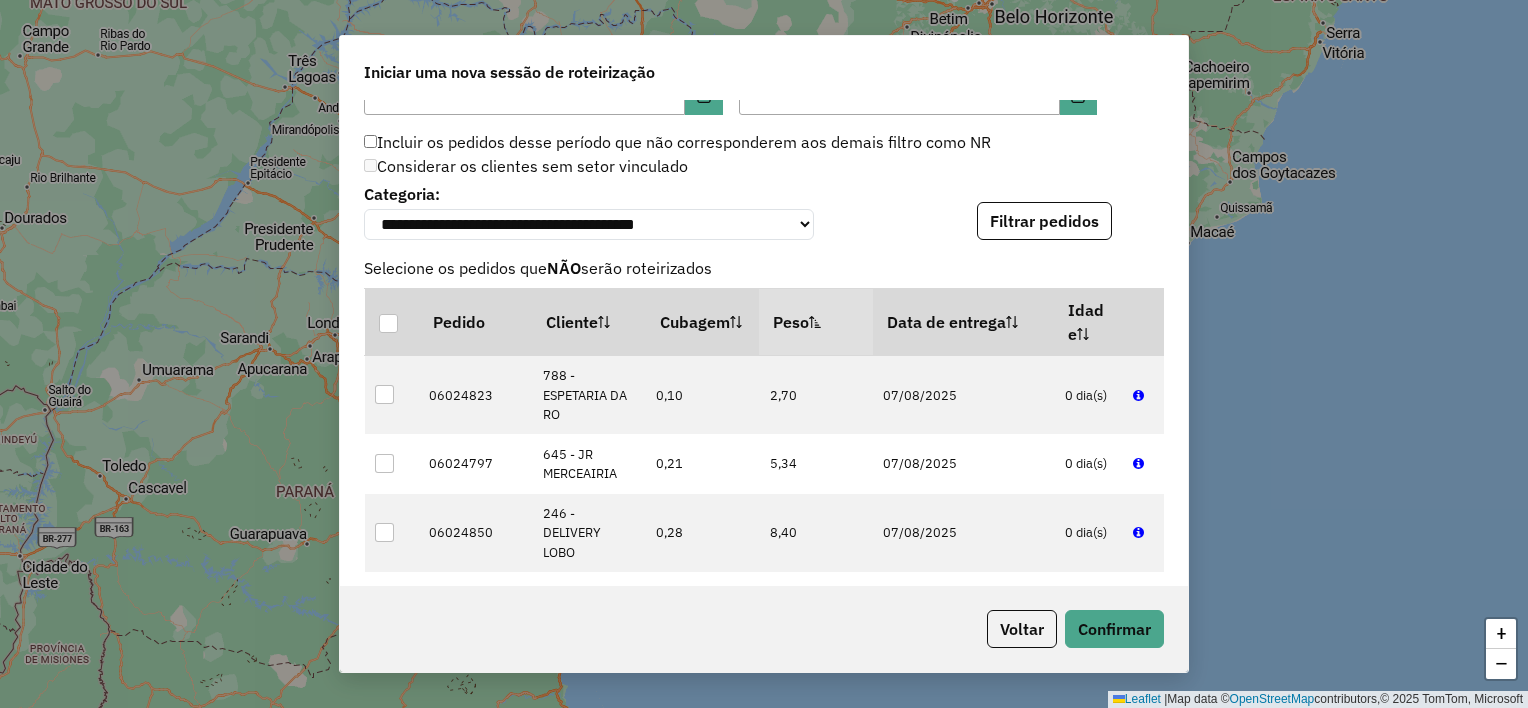 click at bounding box center [815, 322] 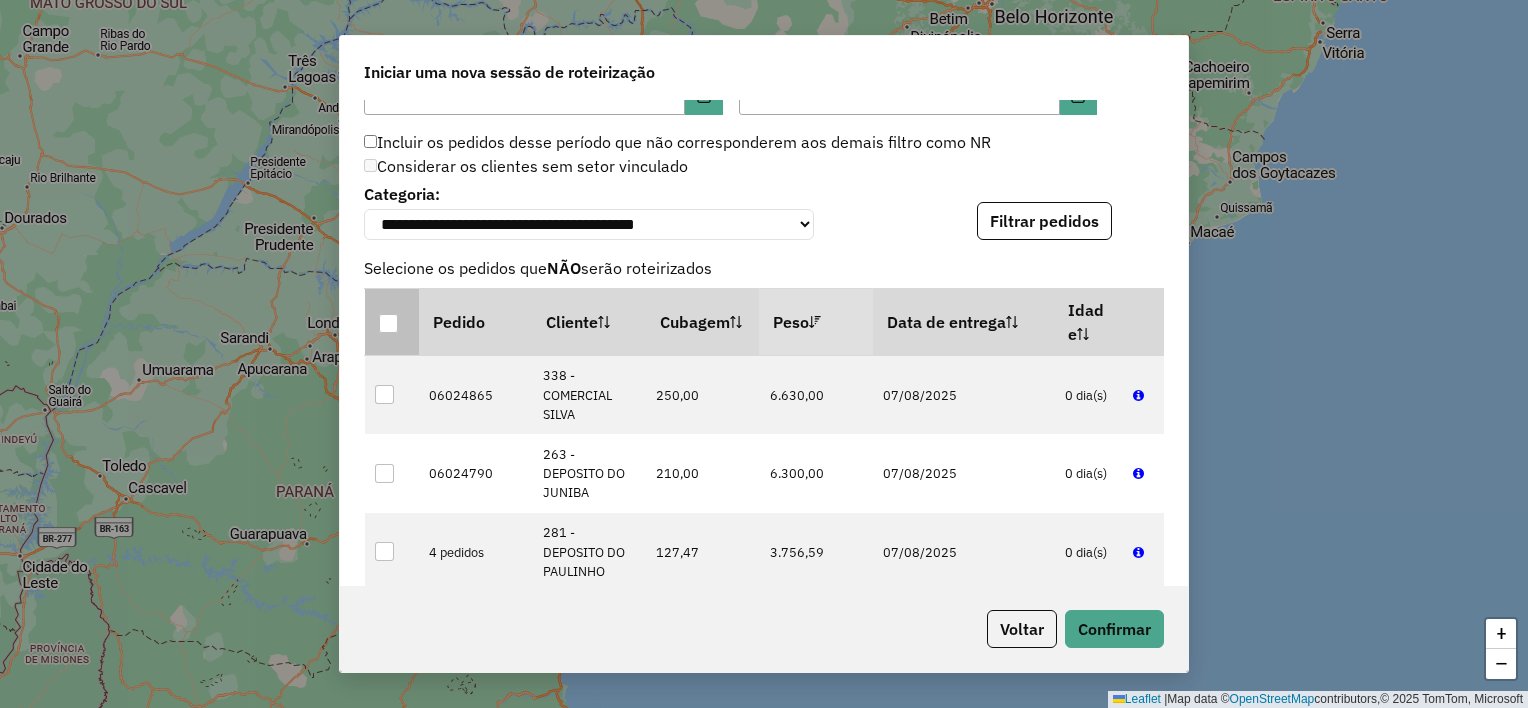 click at bounding box center (388, 323) 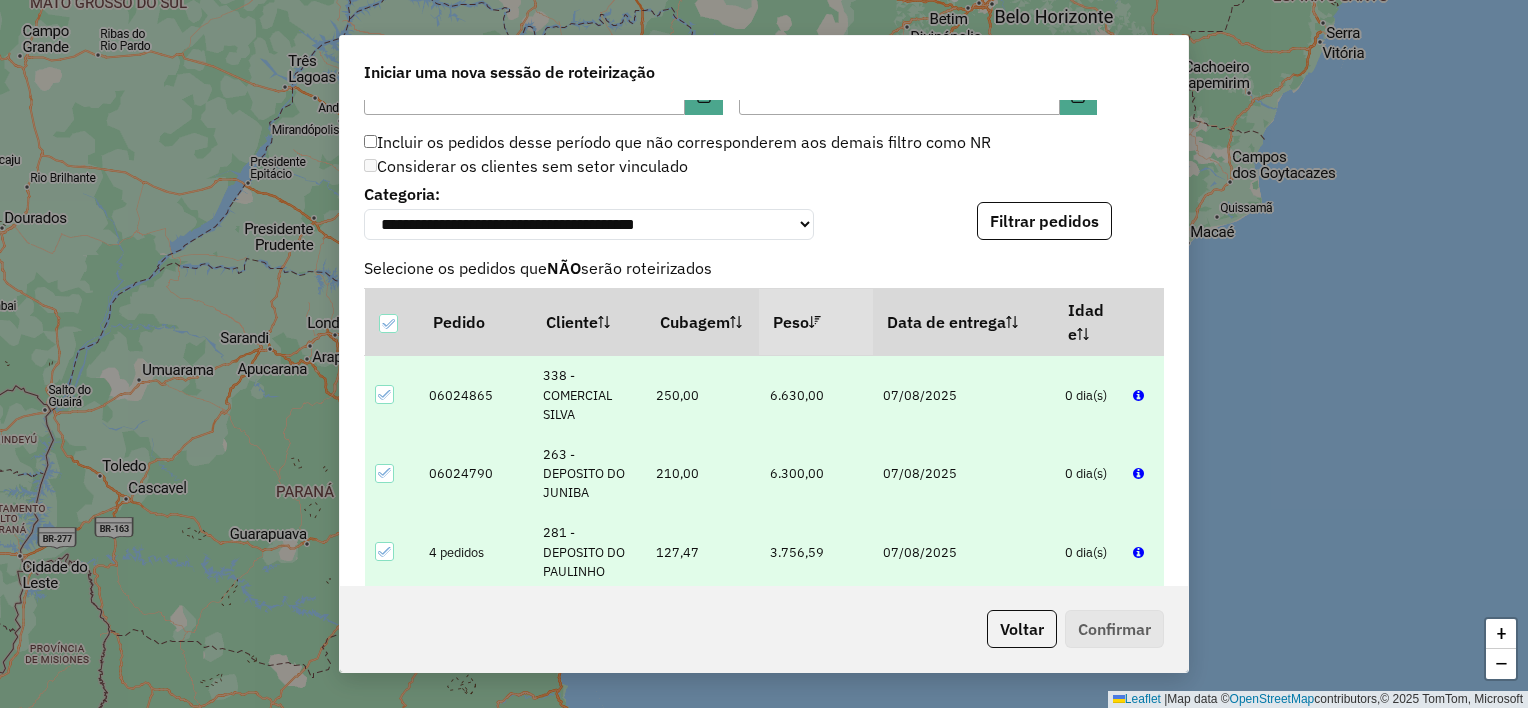 click 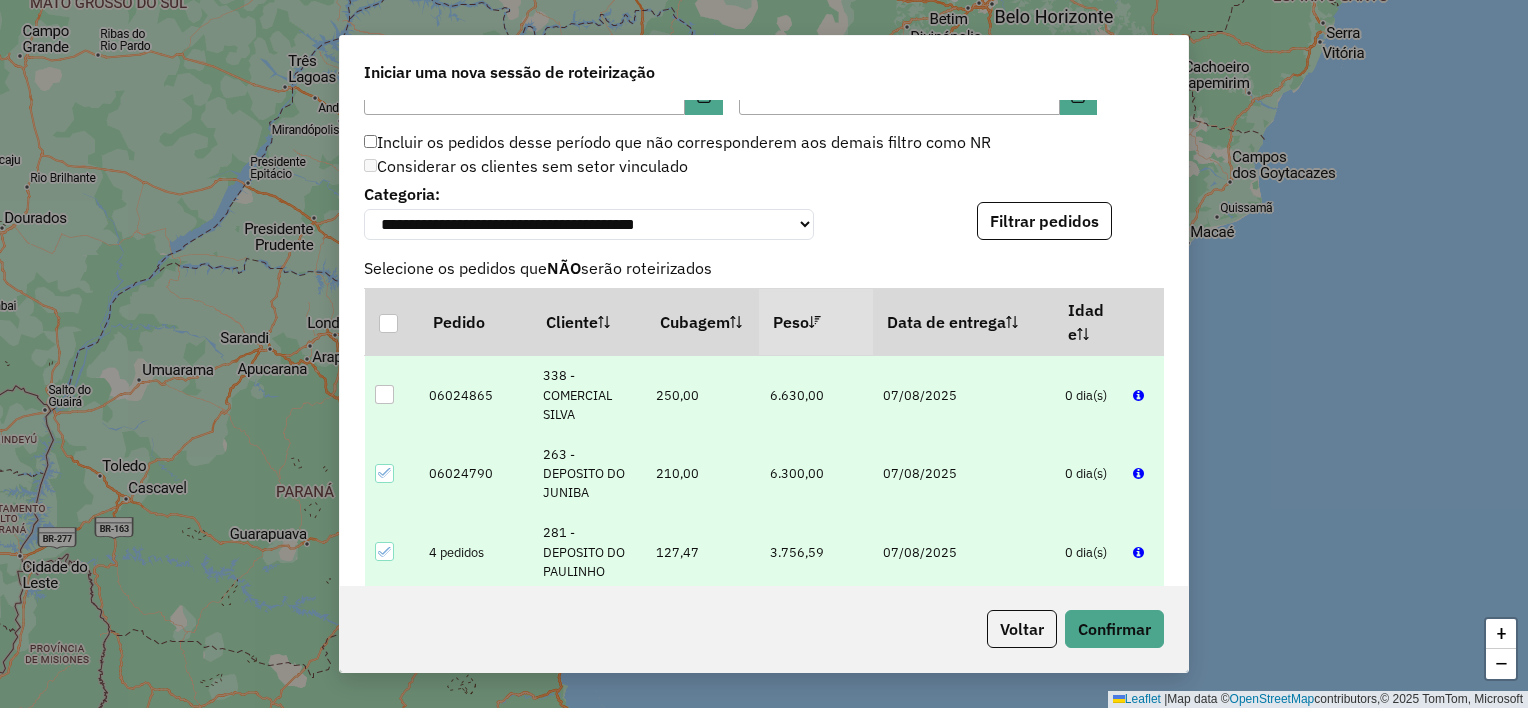 click 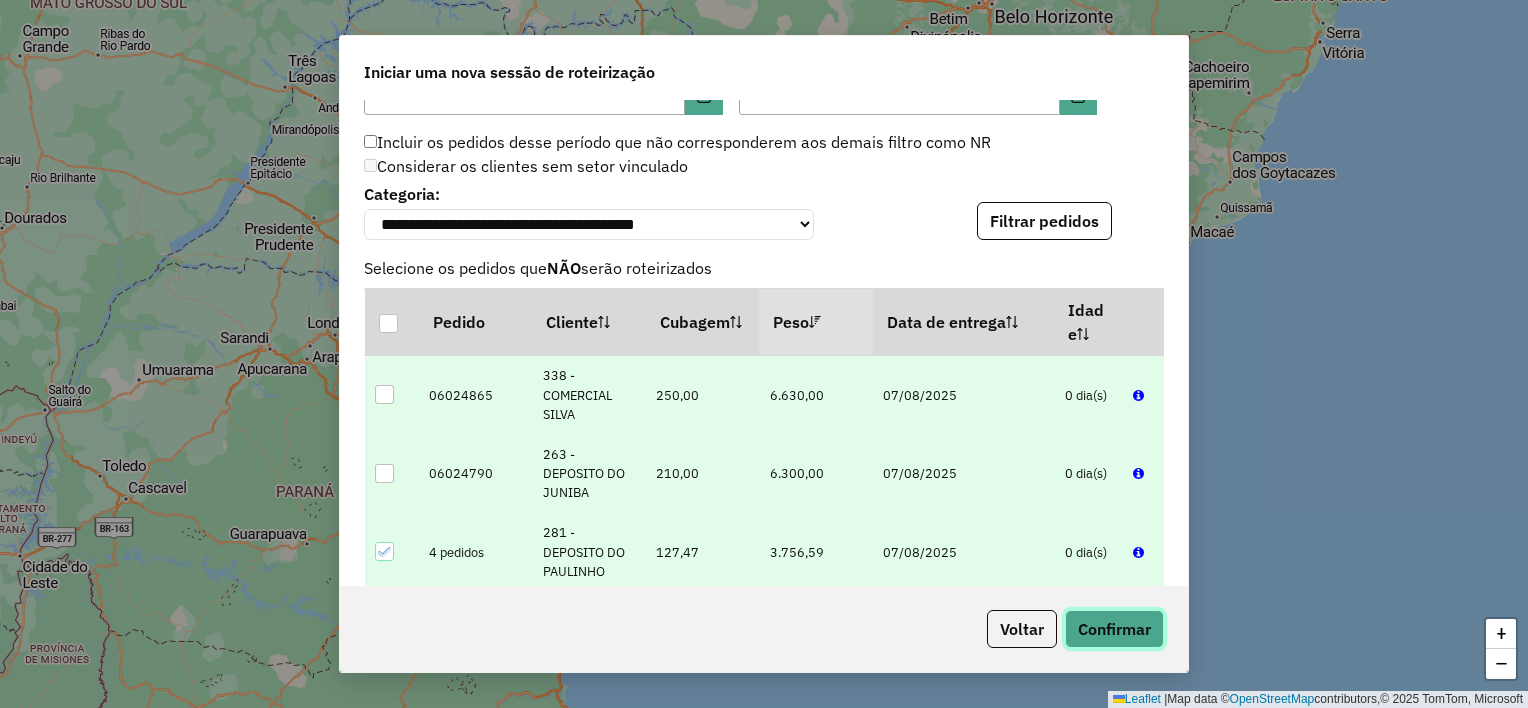 click on "Confirmar" 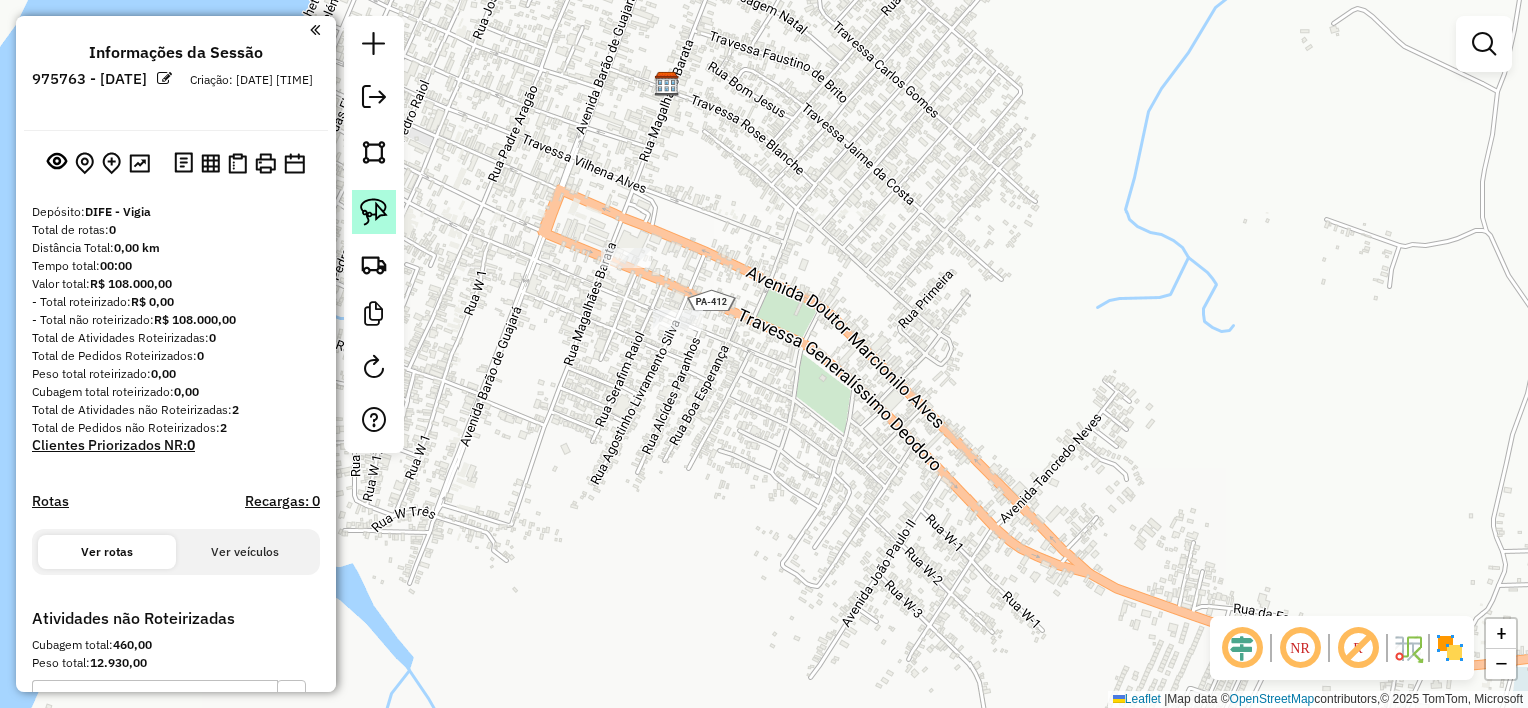 click 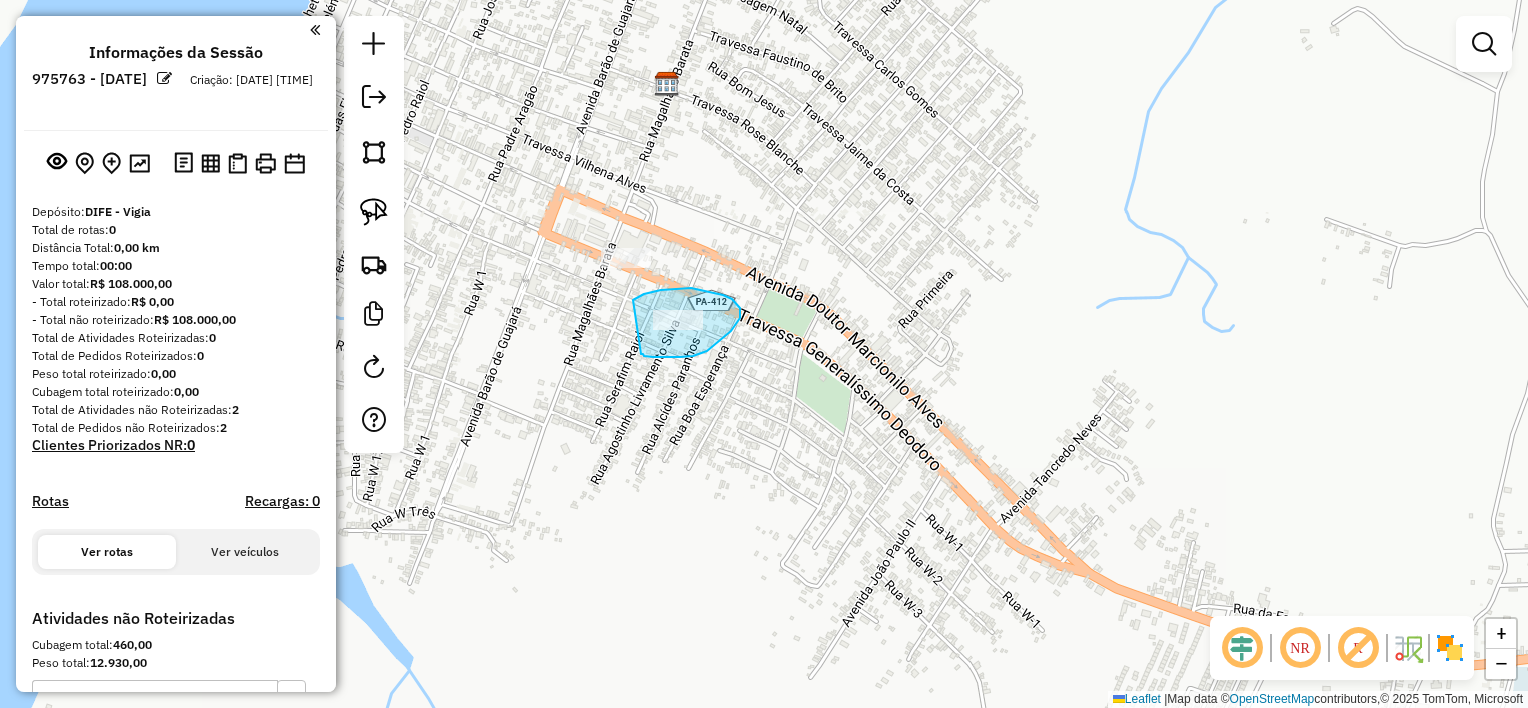 drag, startPoint x: 636, startPoint y: 300, endPoint x: 641, endPoint y: 354, distance: 54.230988 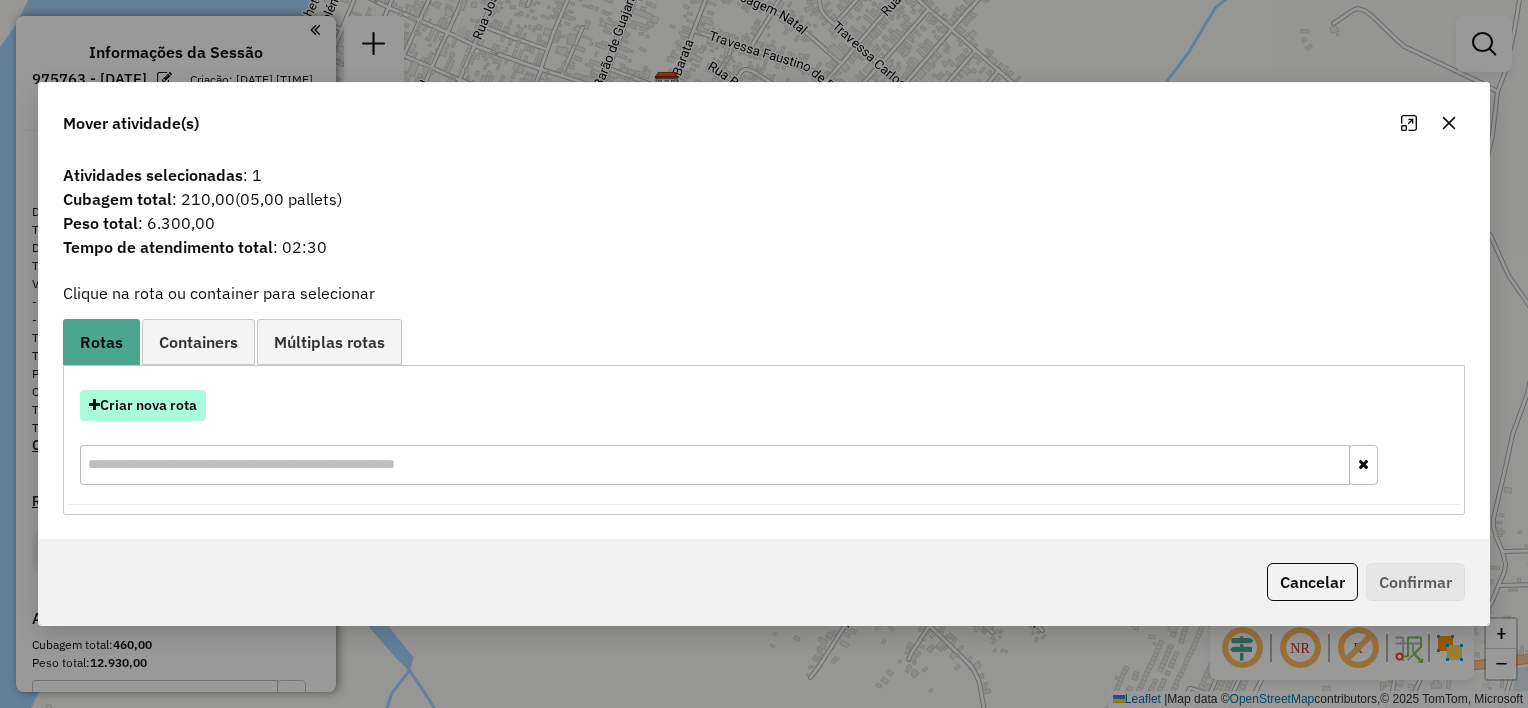 click on "Criar nova rota" at bounding box center (143, 405) 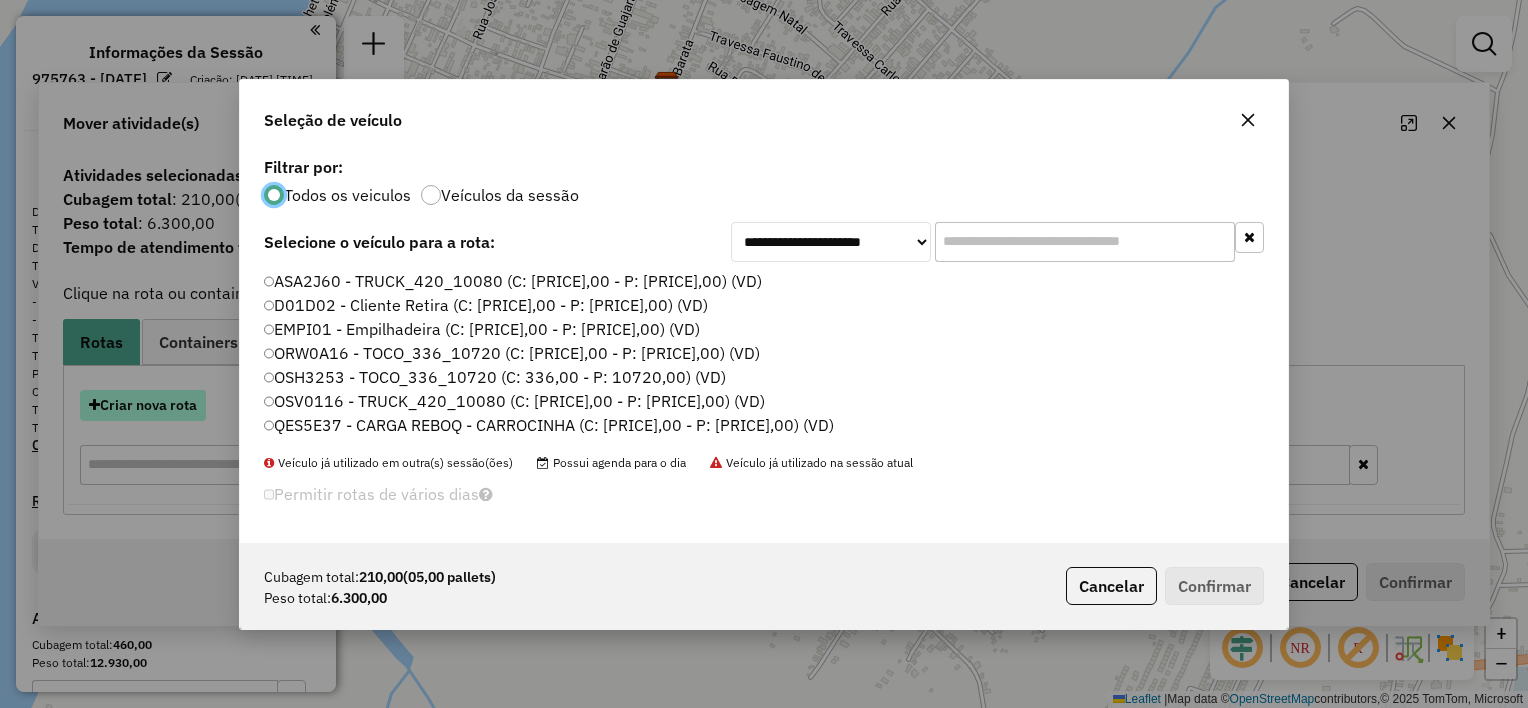 scroll, scrollTop: 10, scrollLeft: 6, axis: both 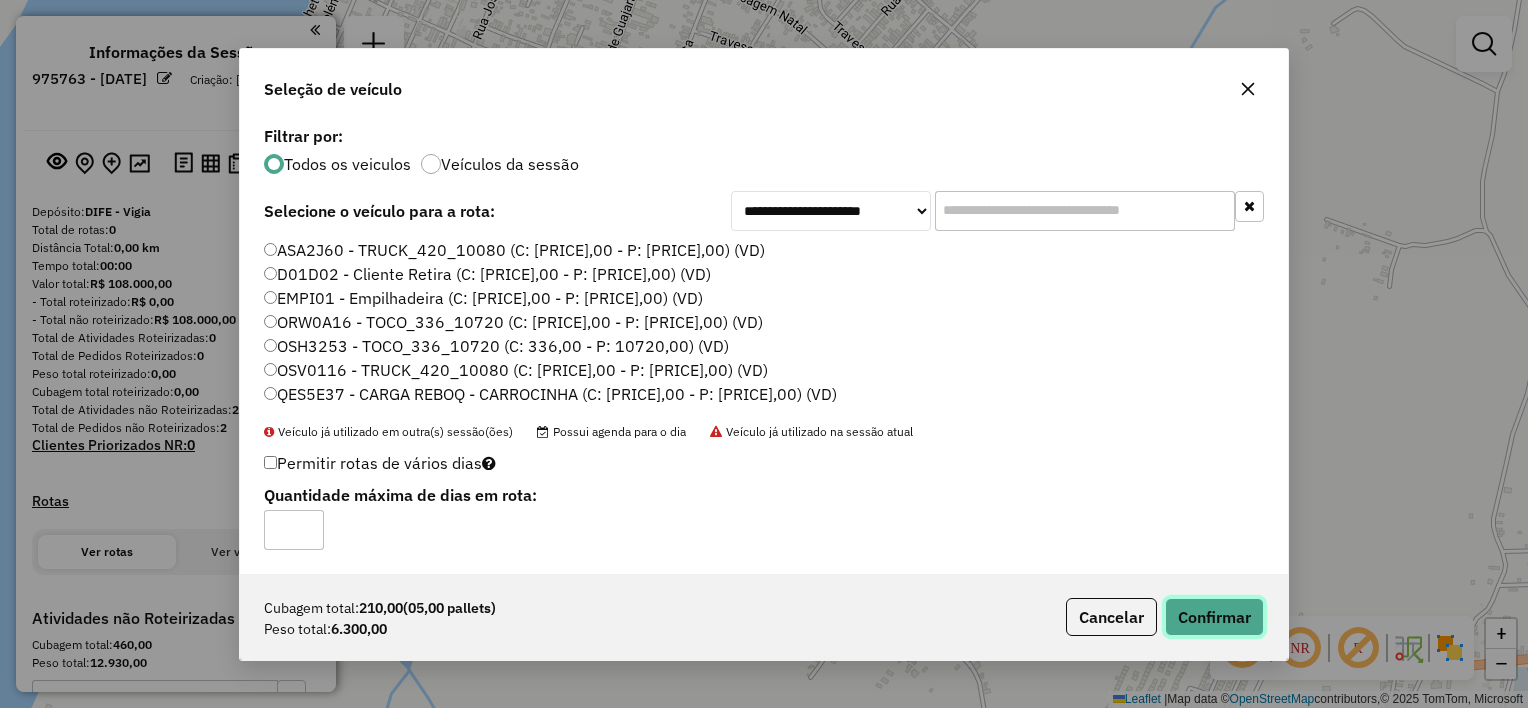 click on "Confirmar" 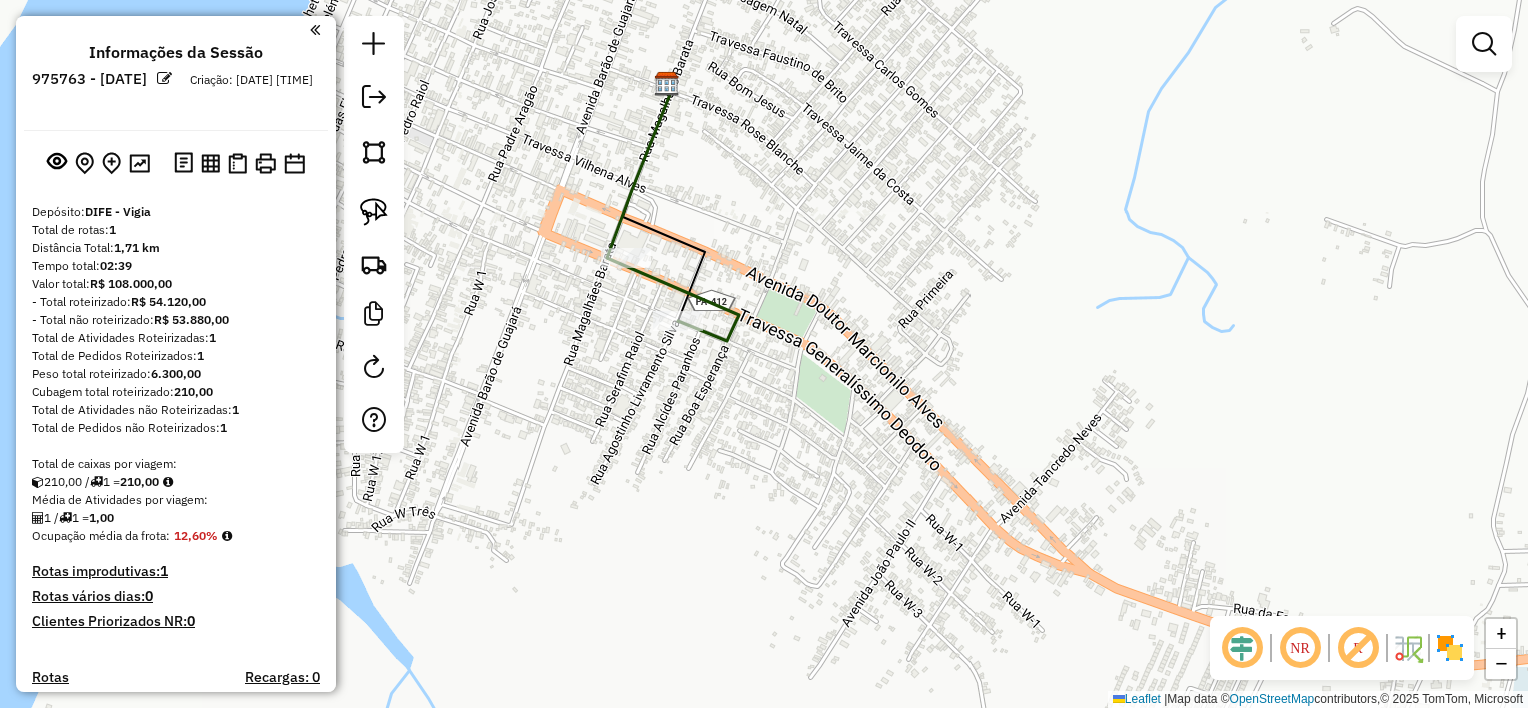drag, startPoint x: 379, startPoint y: 218, endPoint x: 448, endPoint y: 229, distance: 69.87131 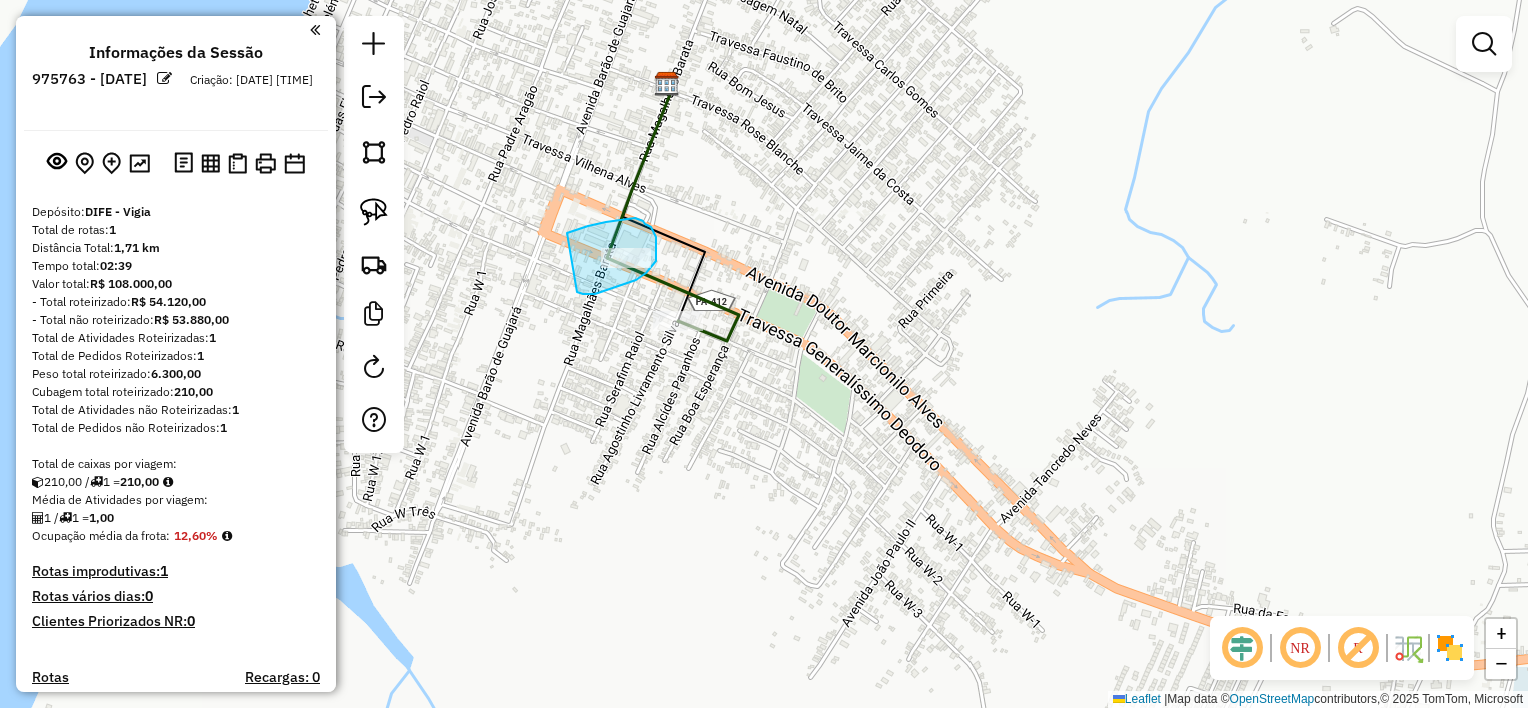 drag, startPoint x: 567, startPoint y: 233, endPoint x: 576, endPoint y: 291, distance: 58.694122 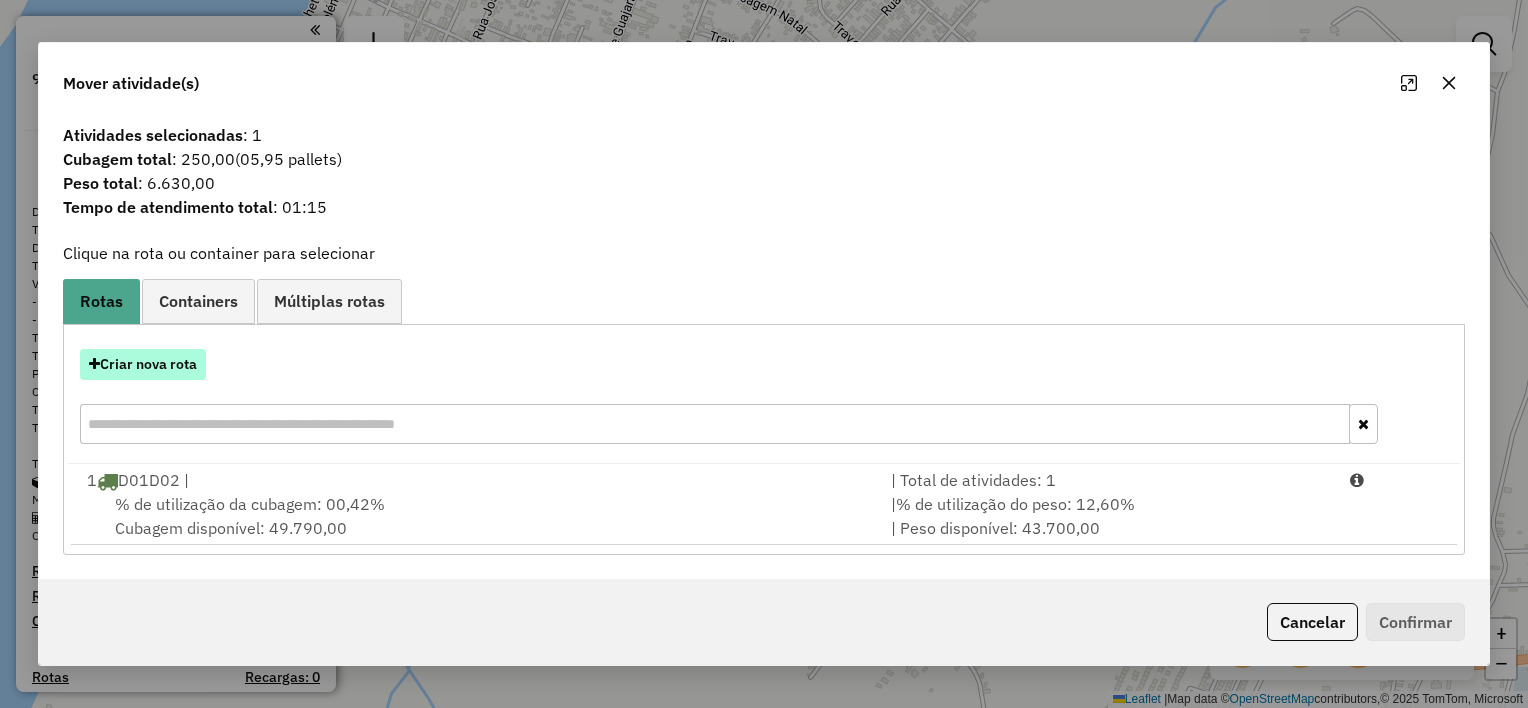 click on "Criar nova rota" at bounding box center [143, 364] 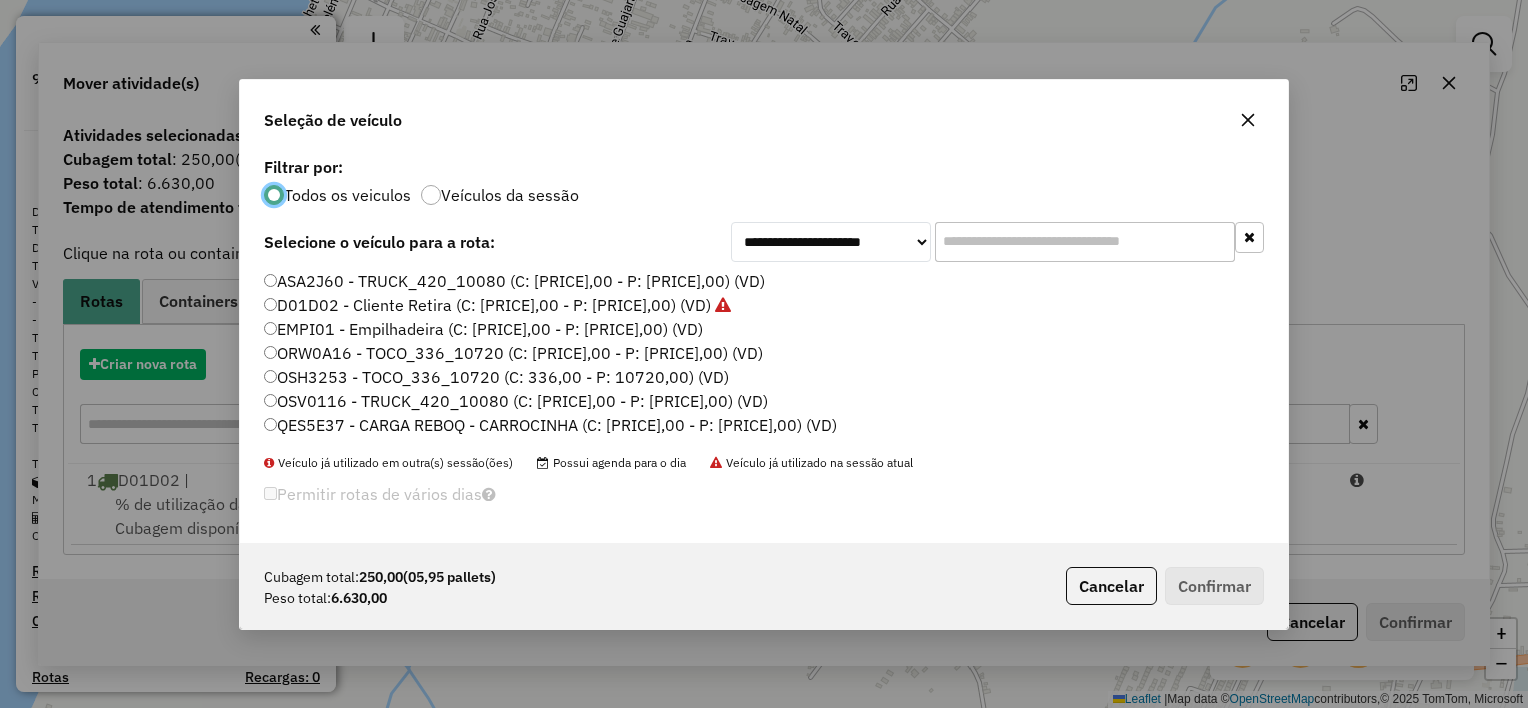 scroll, scrollTop: 10, scrollLeft: 6, axis: both 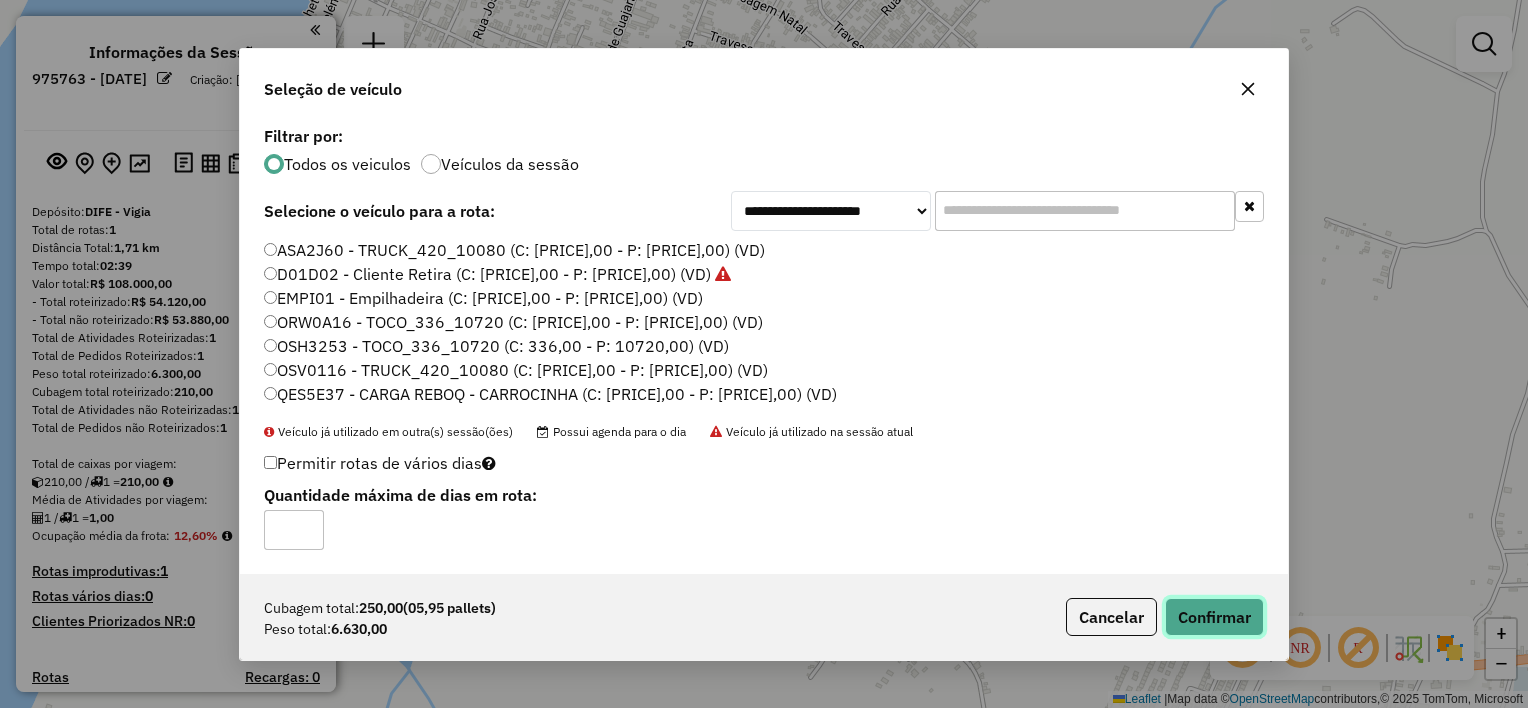 click on "Confirmar" 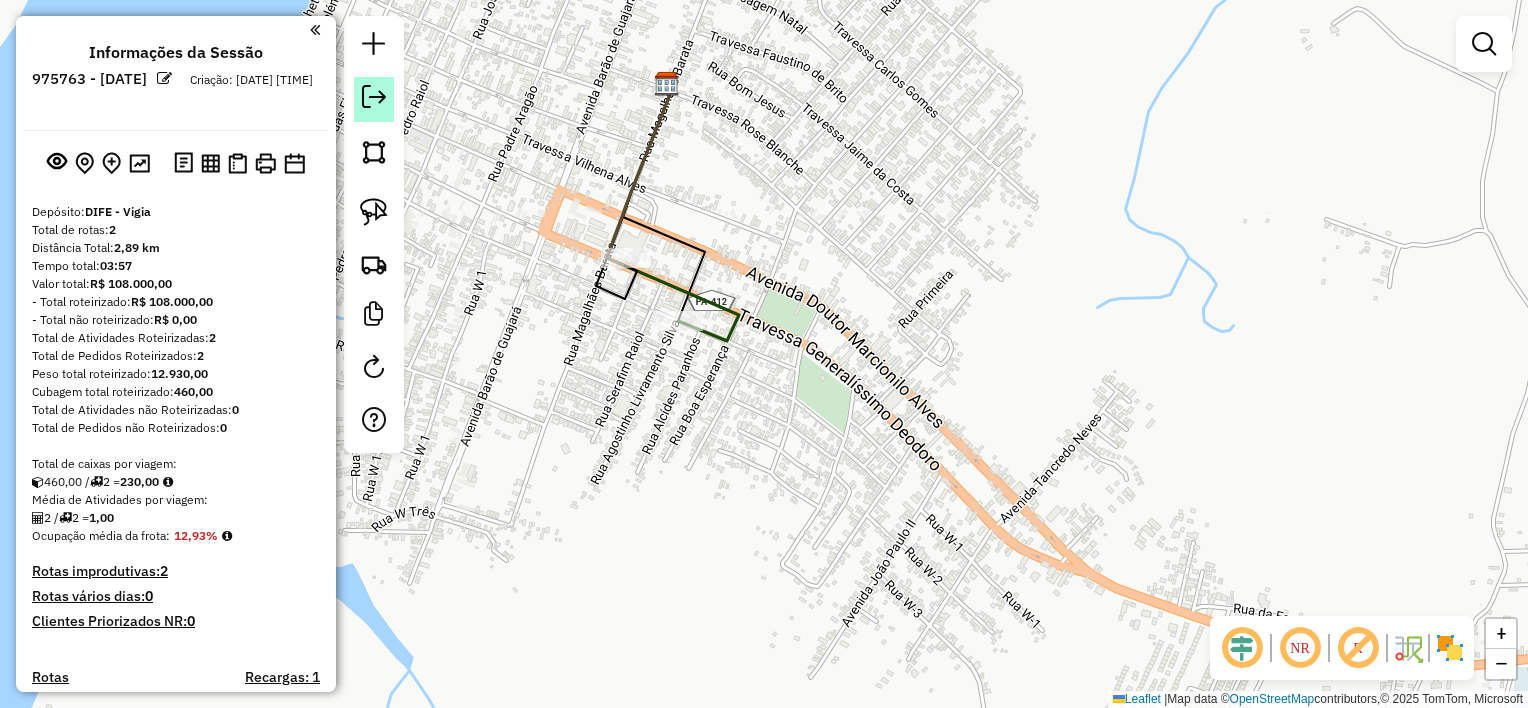 click 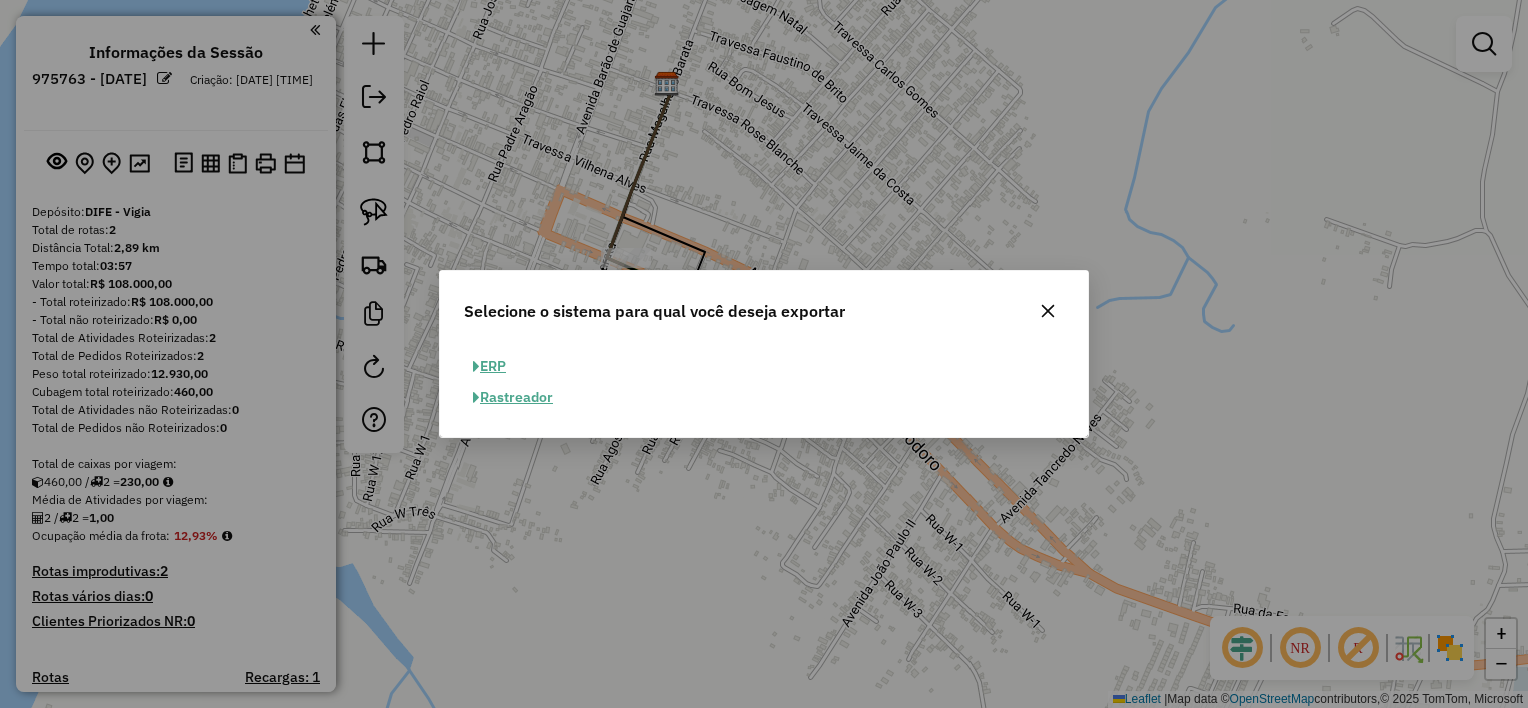 click on "ERP" 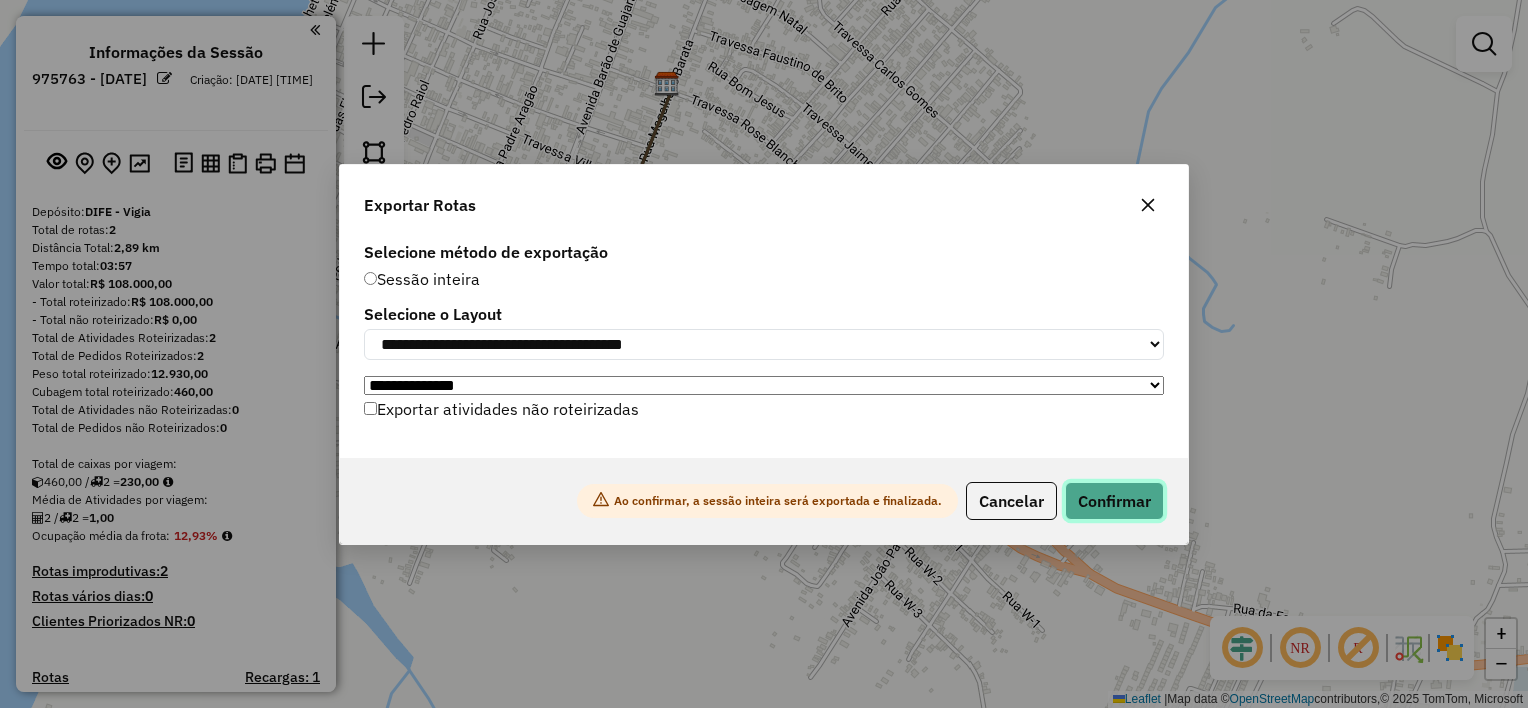 click on "Confirmar" 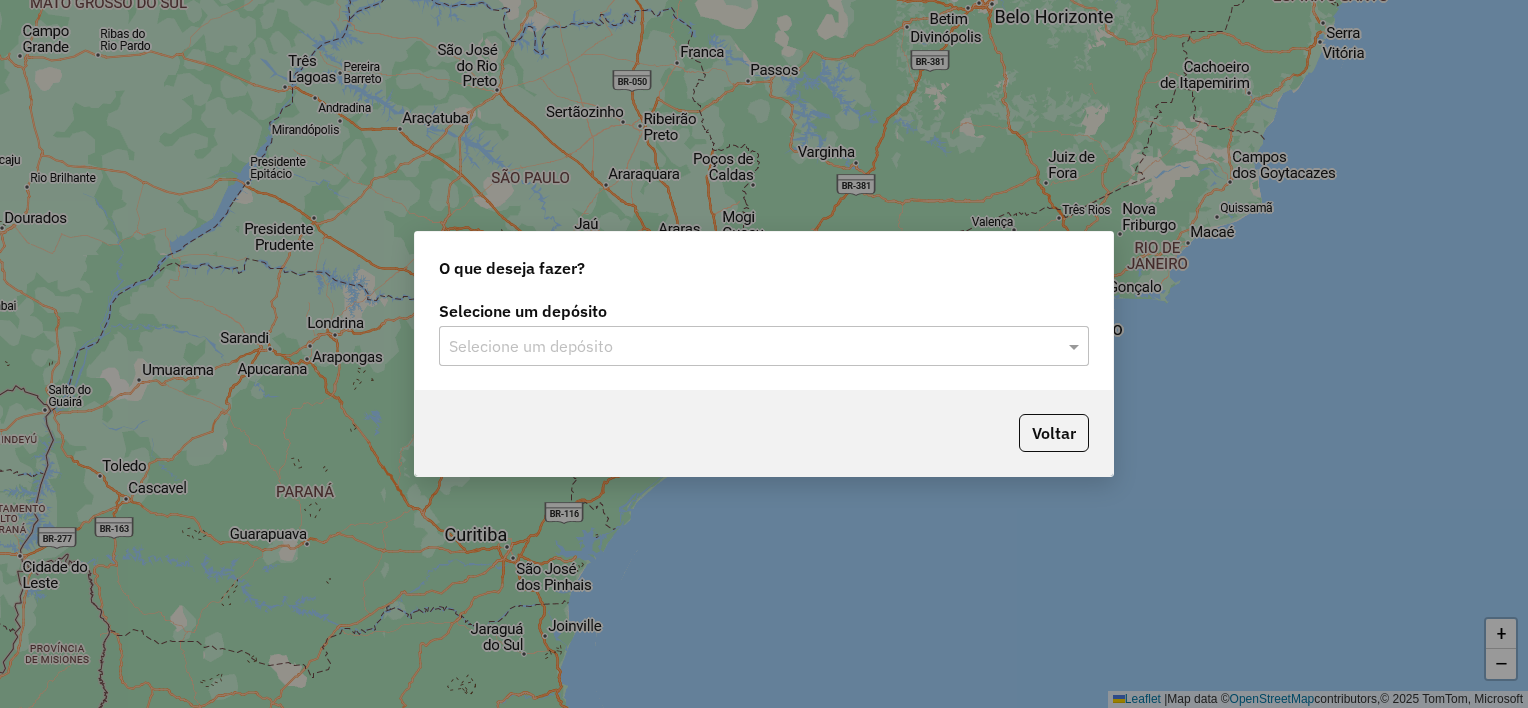 scroll, scrollTop: 0, scrollLeft: 0, axis: both 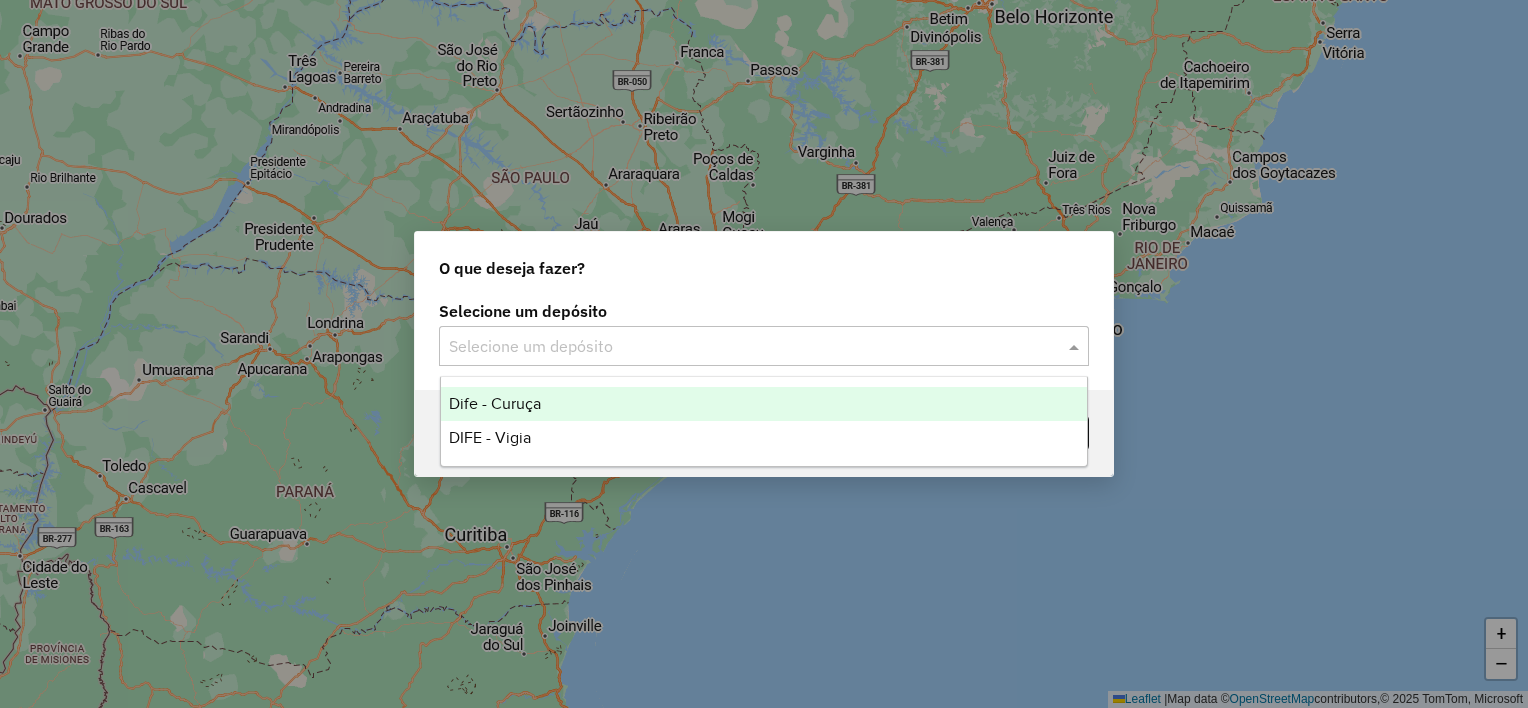click 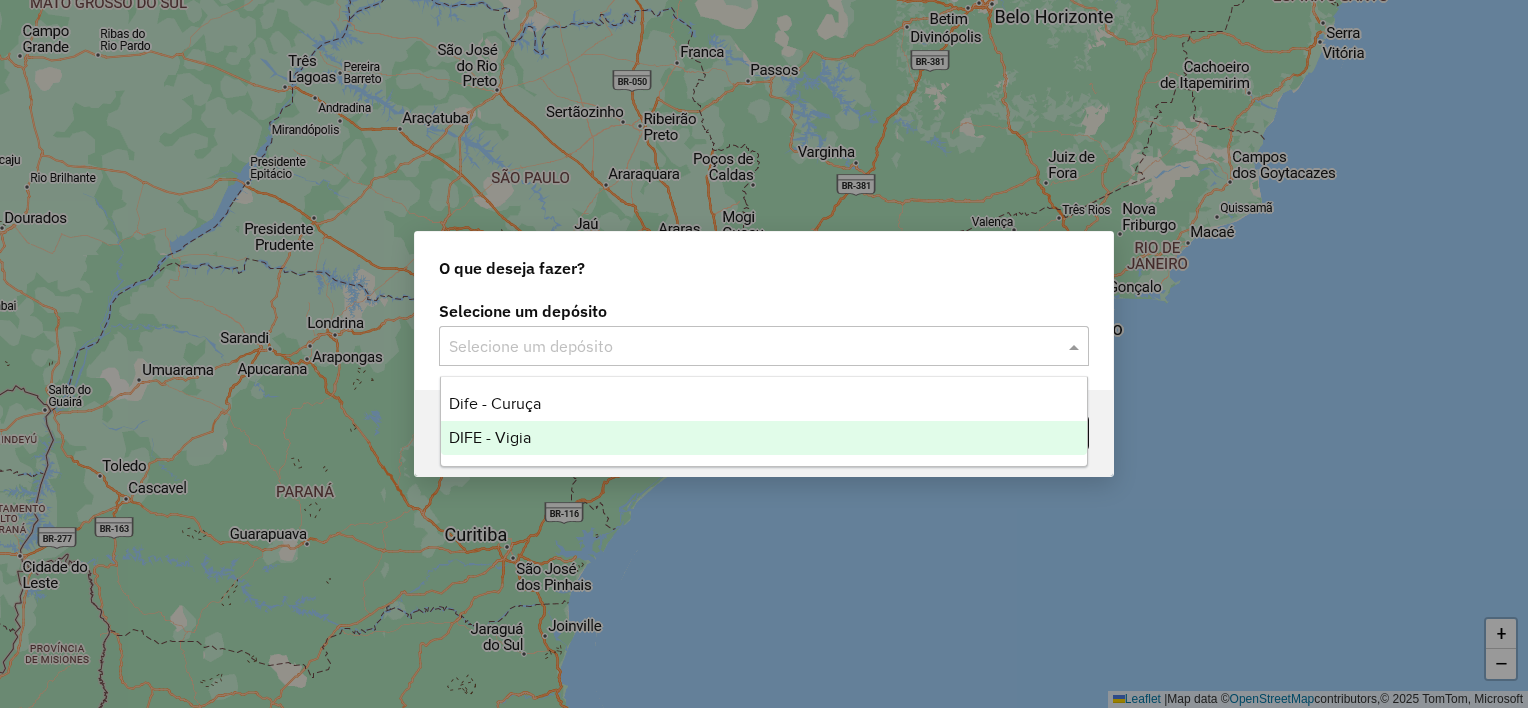 click on "DIFE - Vigia" at bounding box center (490, 437) 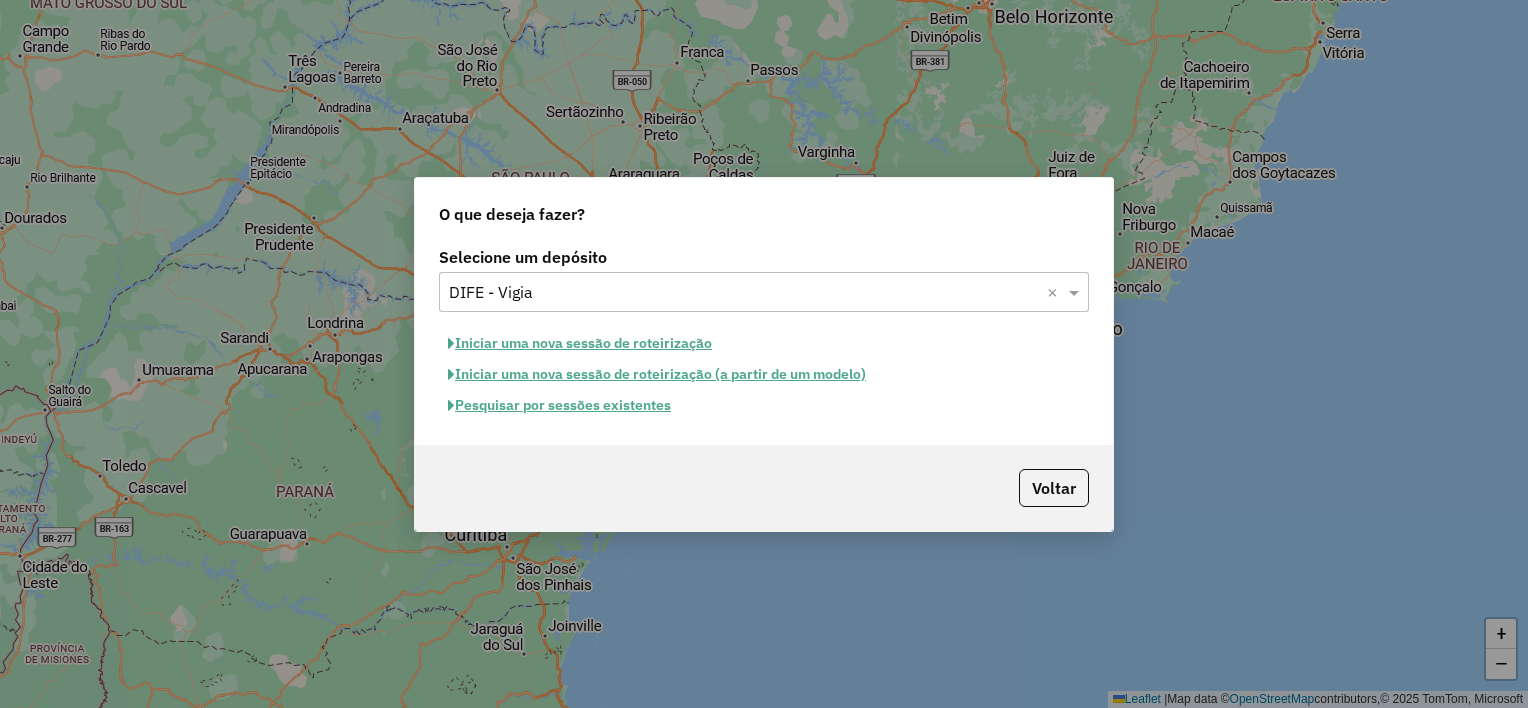 click on "Iniciar uma nova sessão de roteirização" 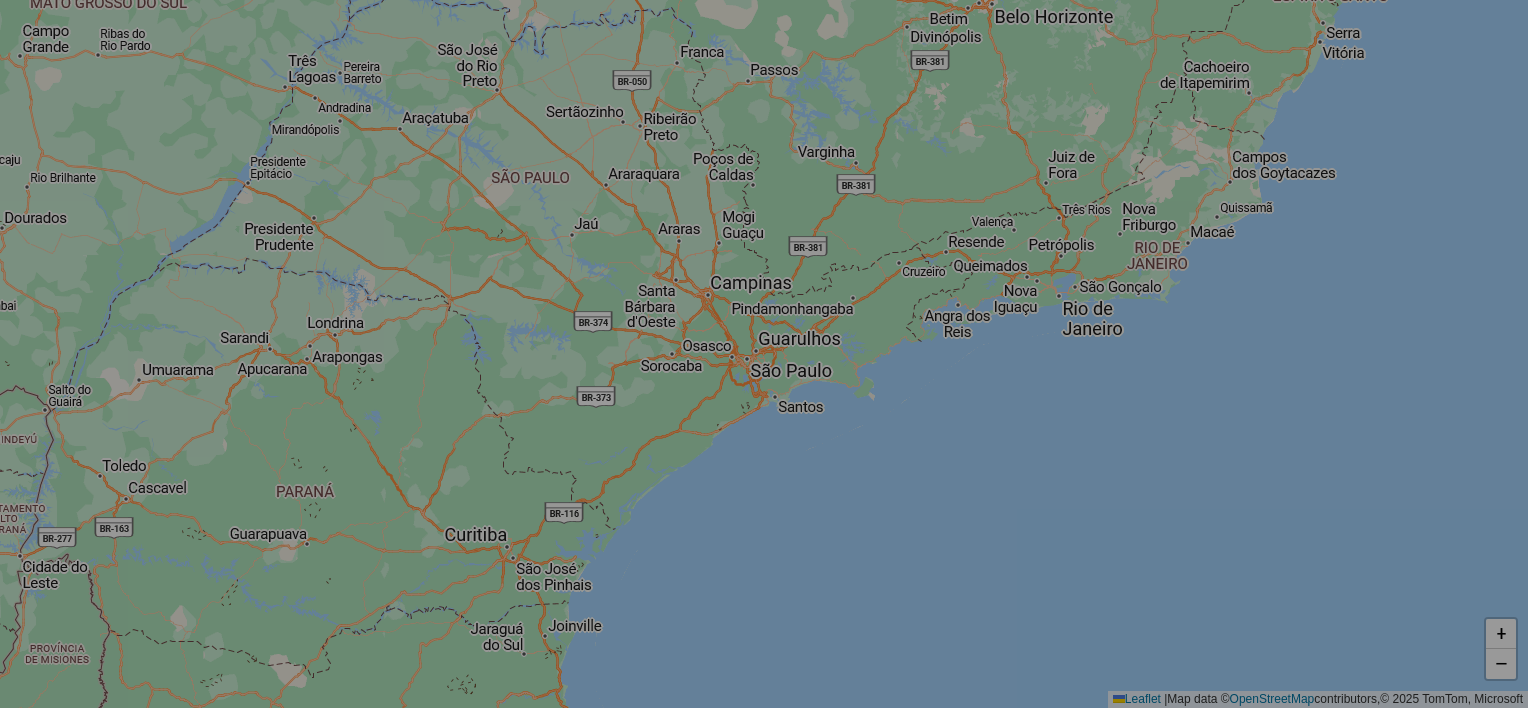 select on "*" 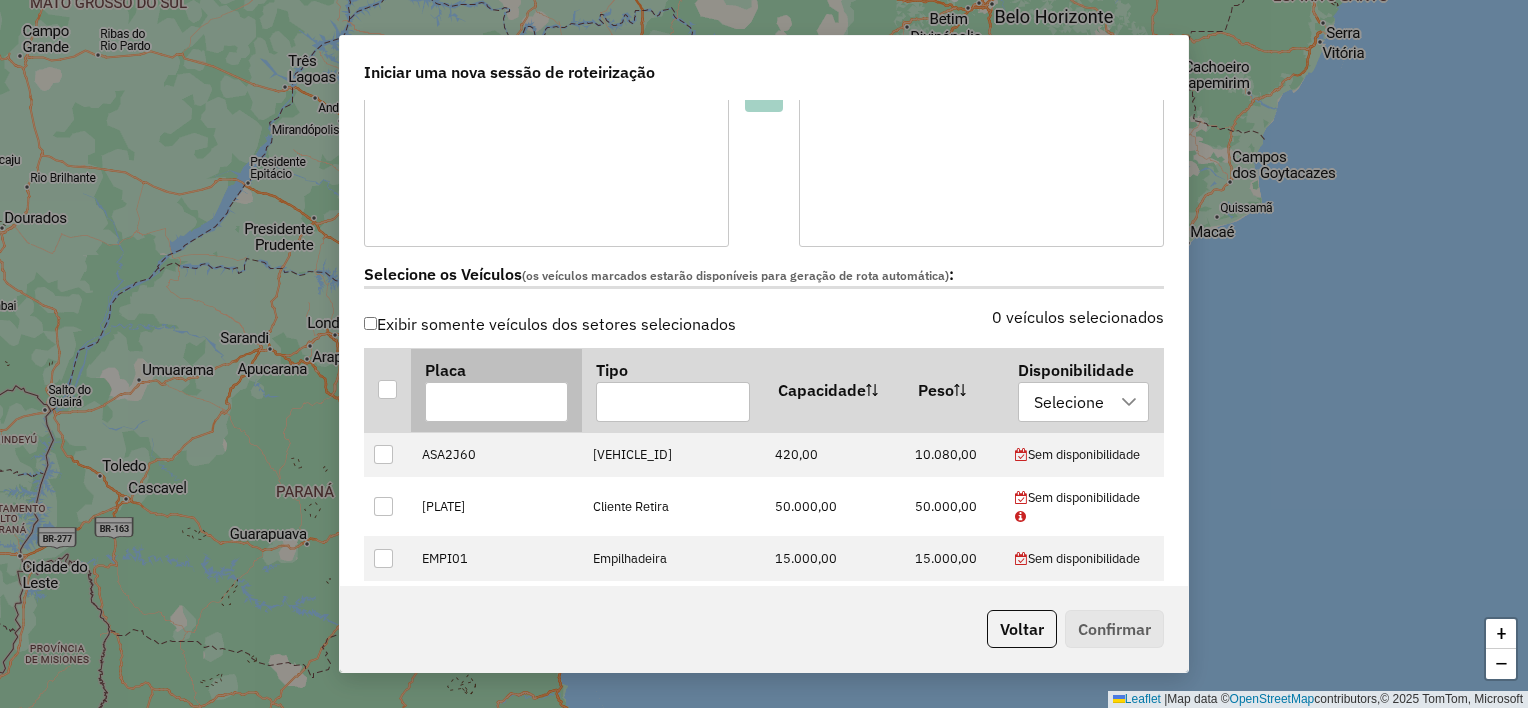 scroll, scrollTop: 500, scrollLeft: 0, axis: vertical 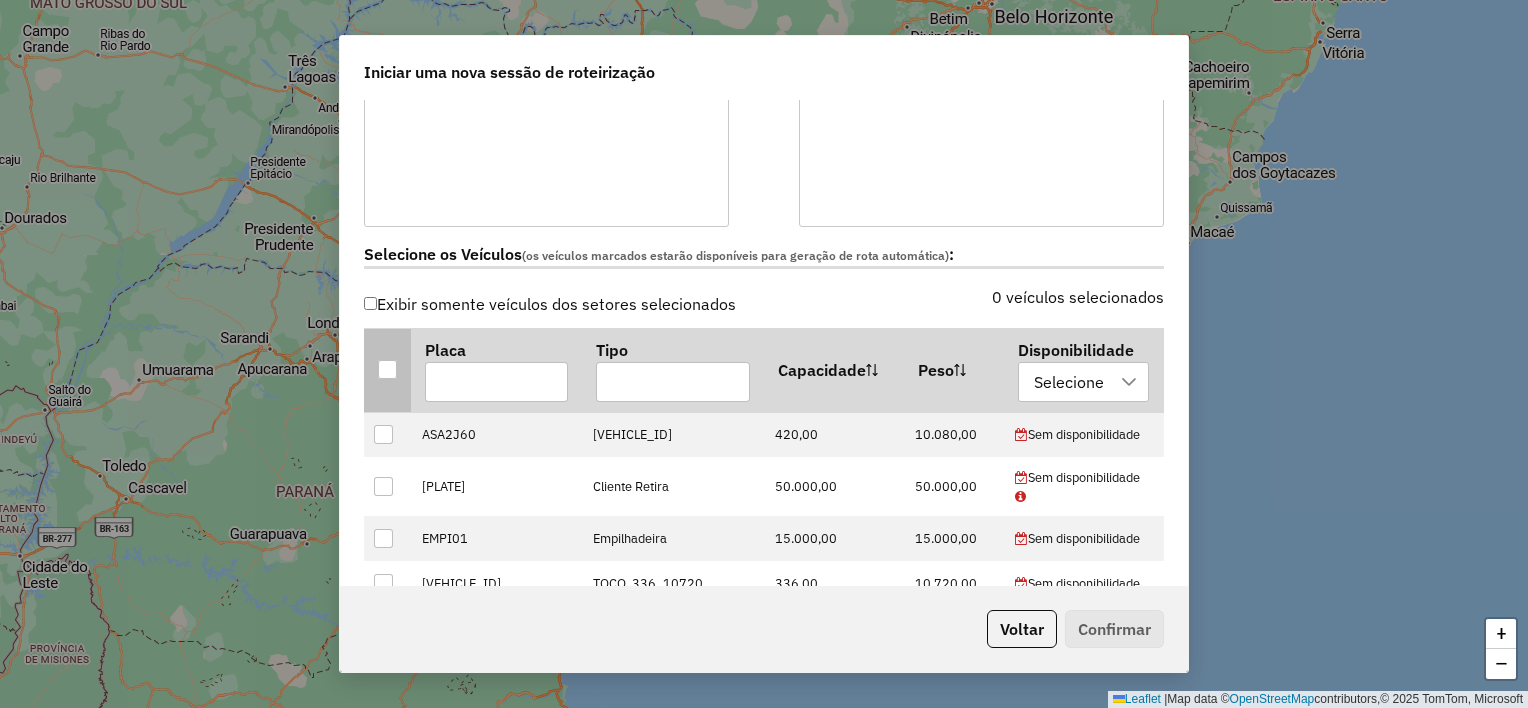 click at bounding box center (387, 369) 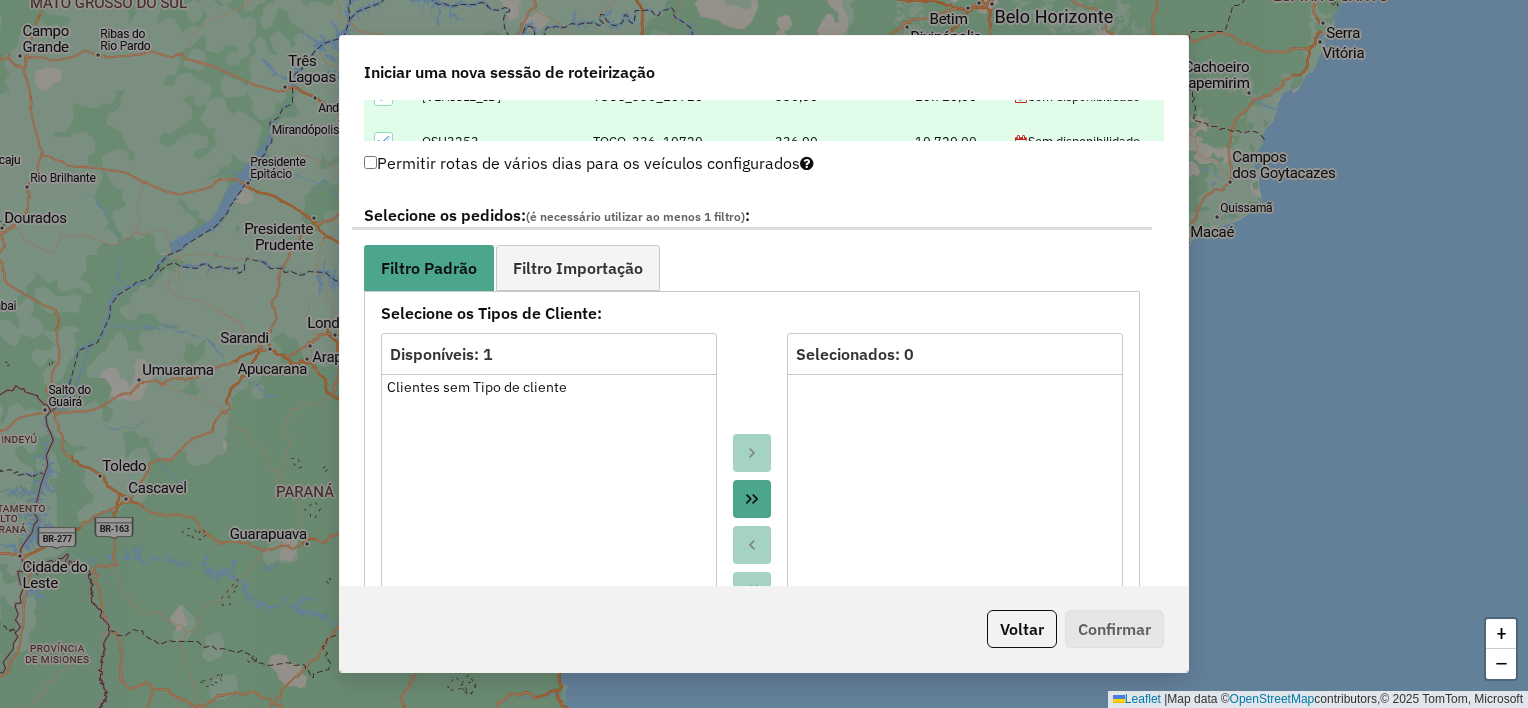 scroll, scrollTop: 1000, scrollLeft: 0, axis: vertical 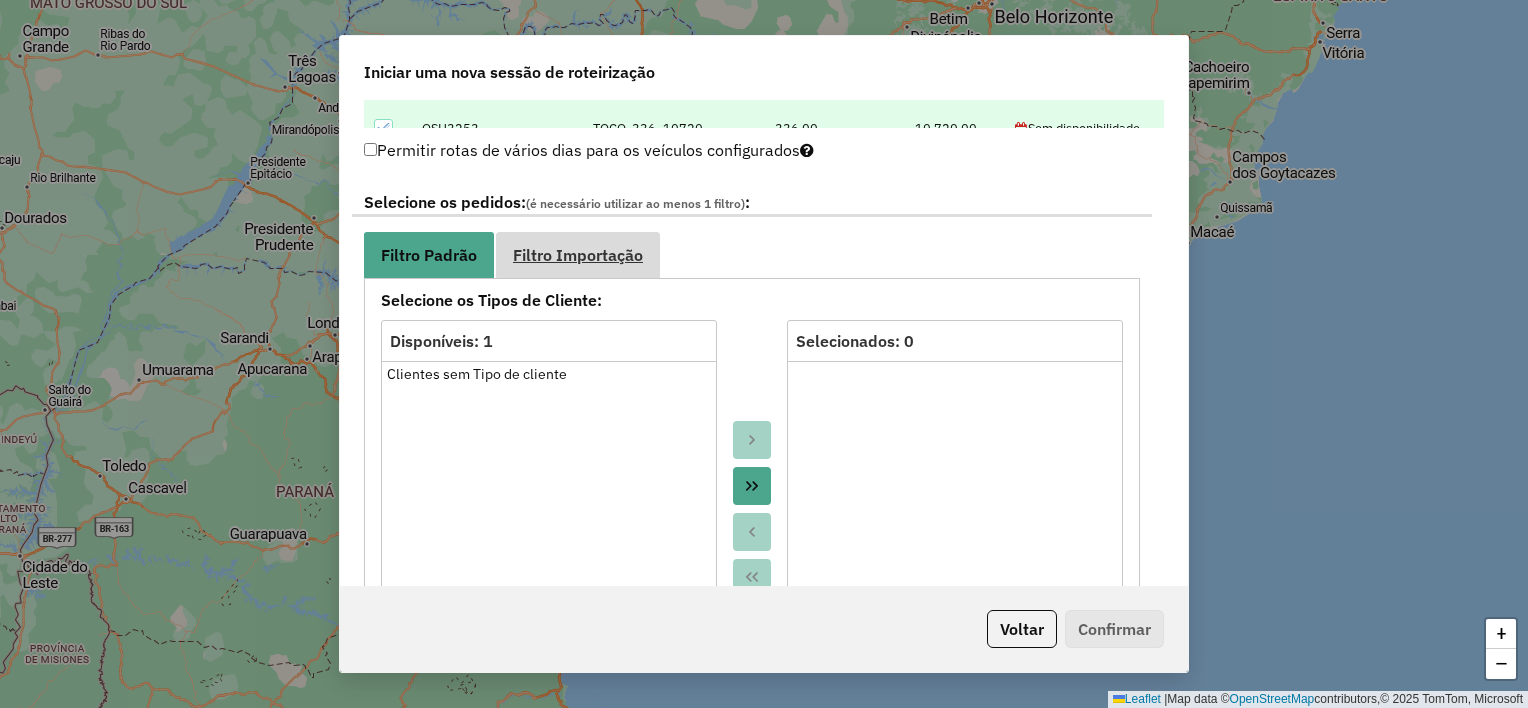 click on "Filtro Importação" at bounding box center (578, 255) 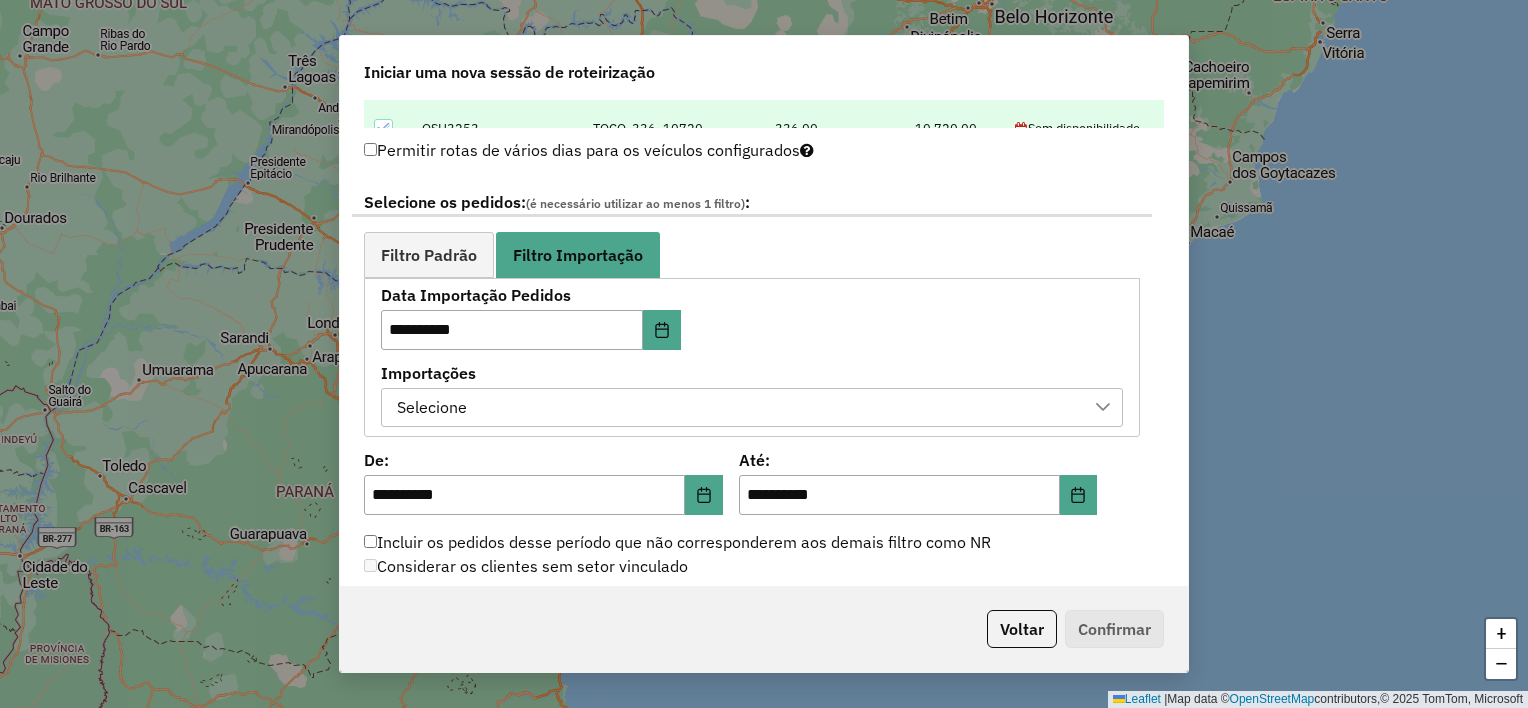 click on "Selecione" at bounding box center (737, 408) 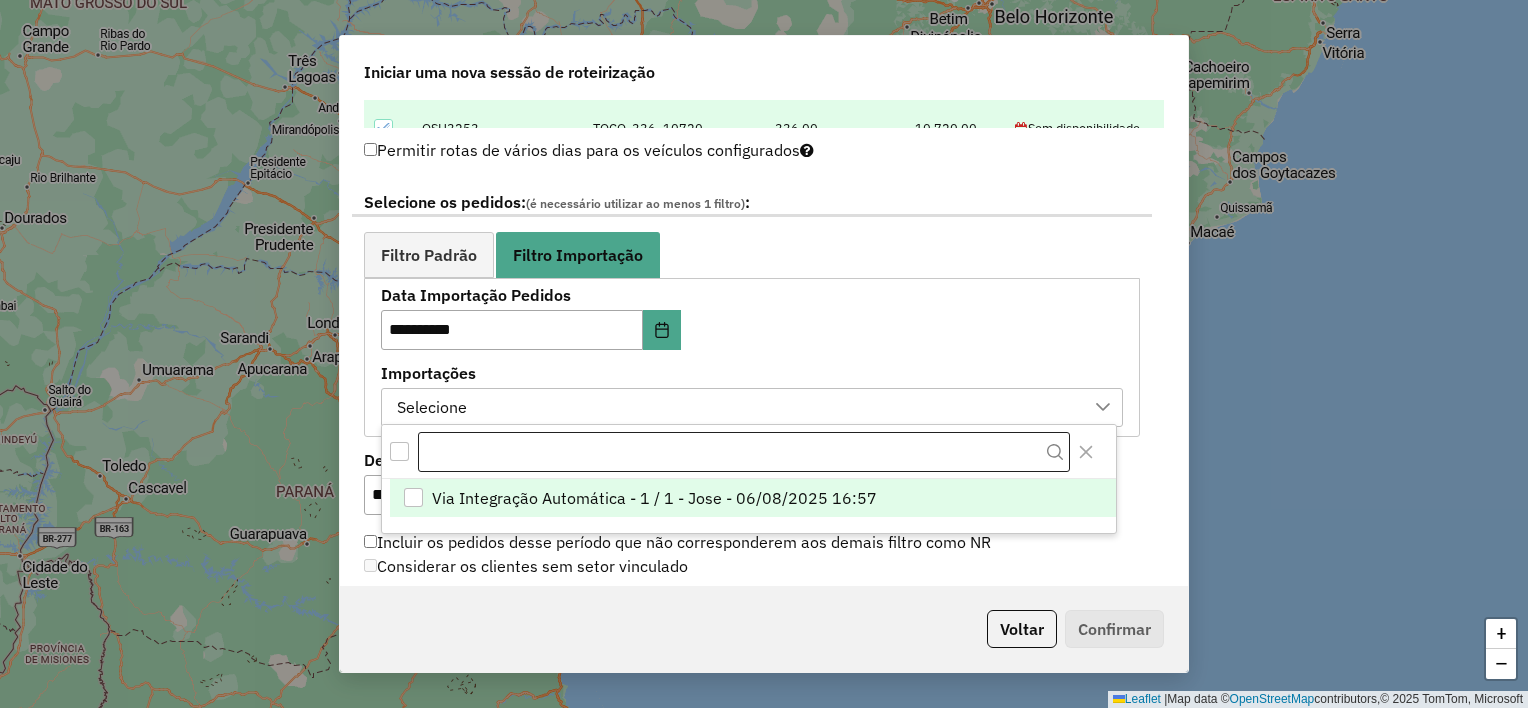 scroll, scrollTop: 14, scrollLeft: 90, axis: both 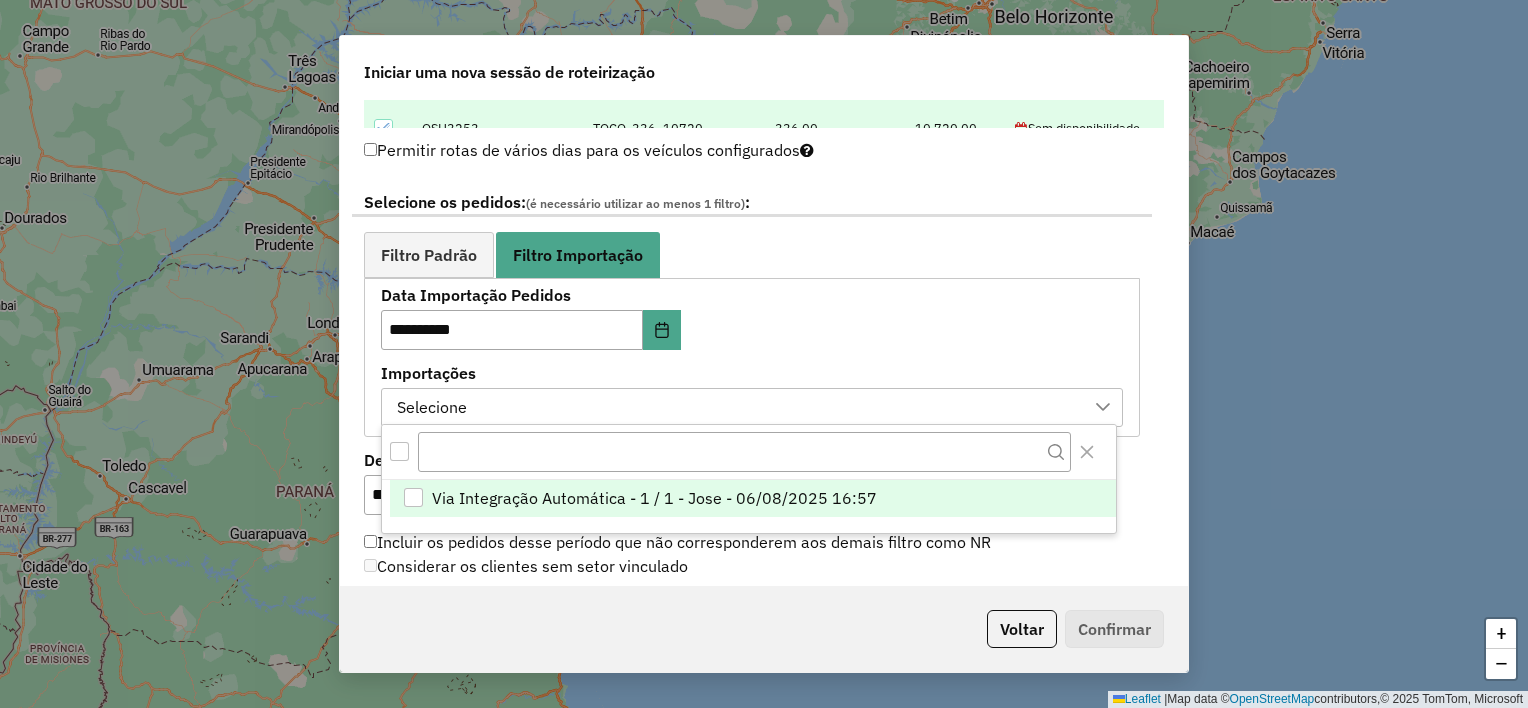 click on "Via Integração Automática - 1 / 1 - Jose - 06/08/2025 16:57" at bounding box center [654, 498] 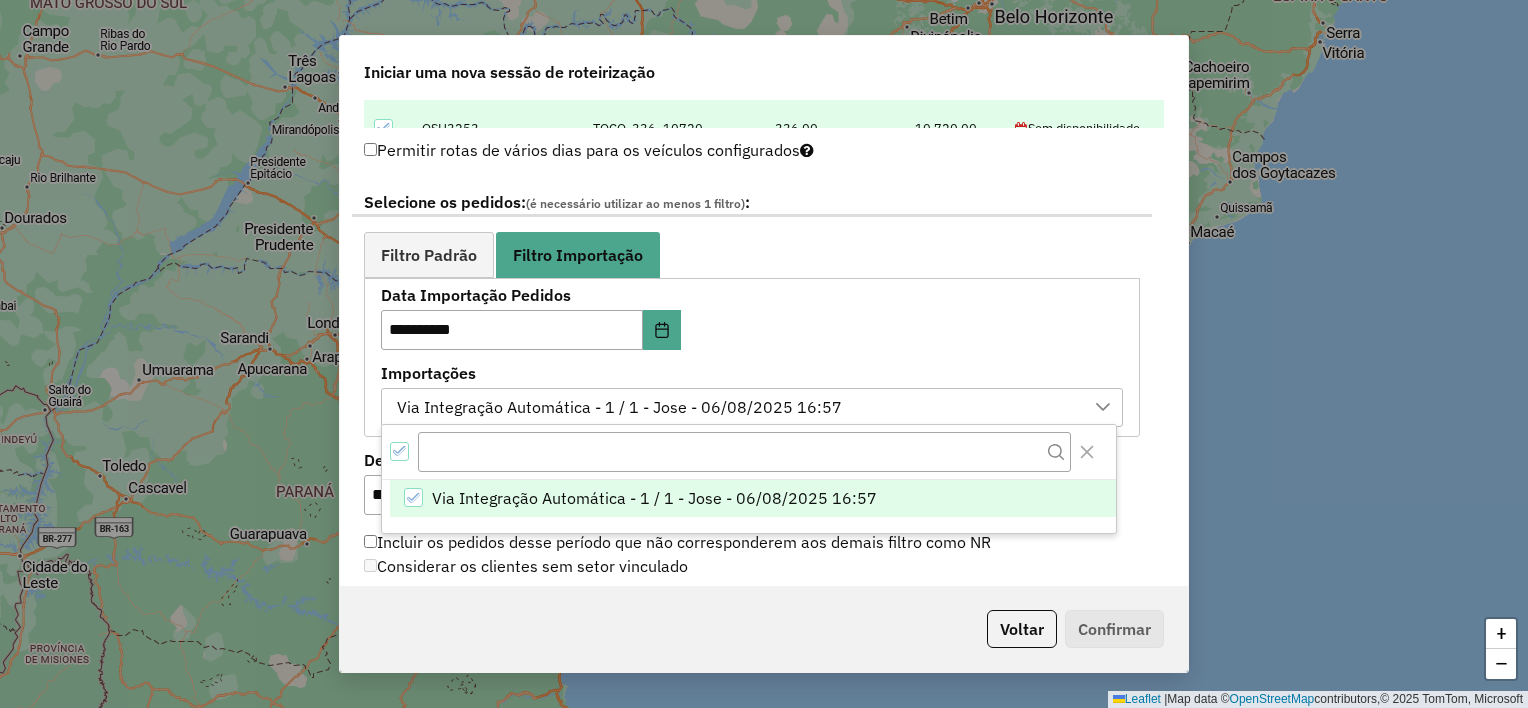 click on "**********" at bounding box center (752, 357) 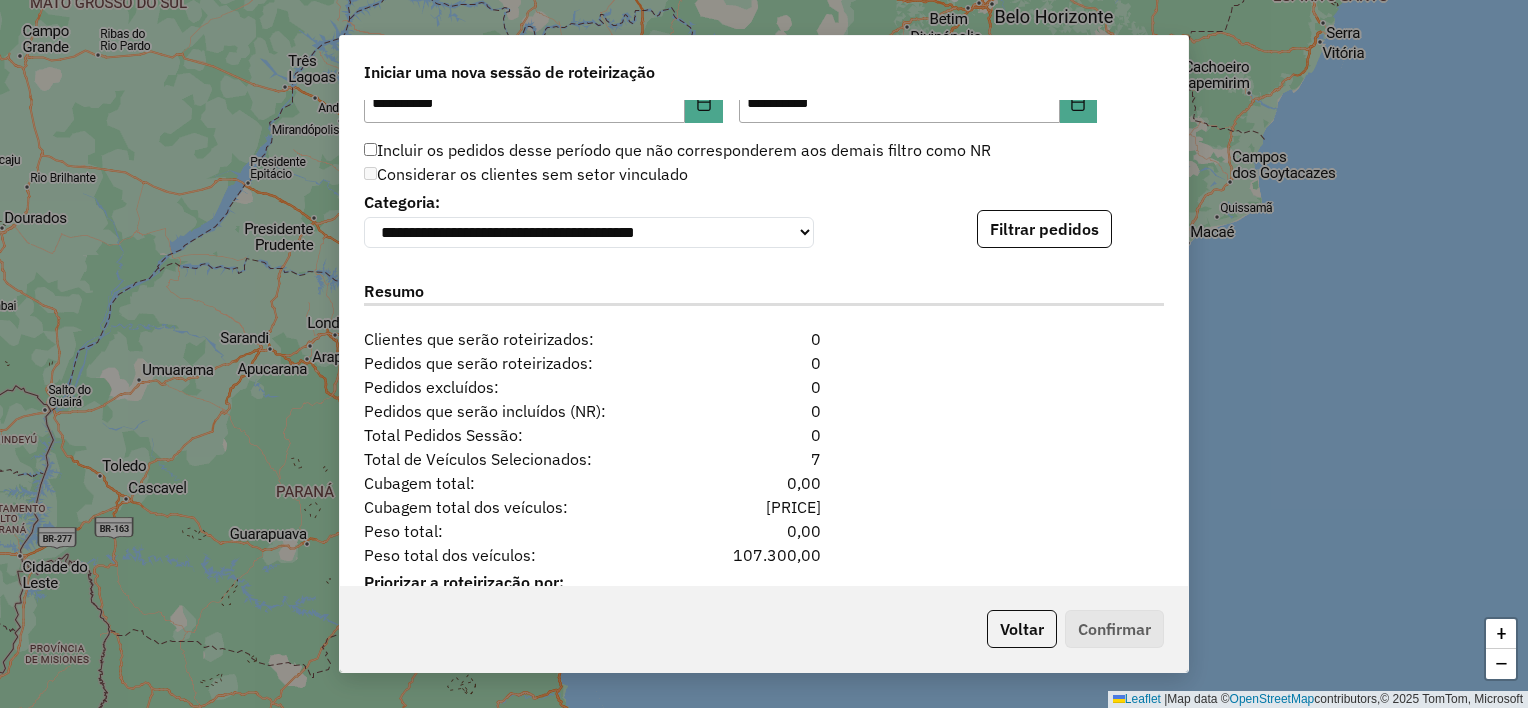 scroll, scrollTop: 1400, scrollLeft: 0, axis: vertical 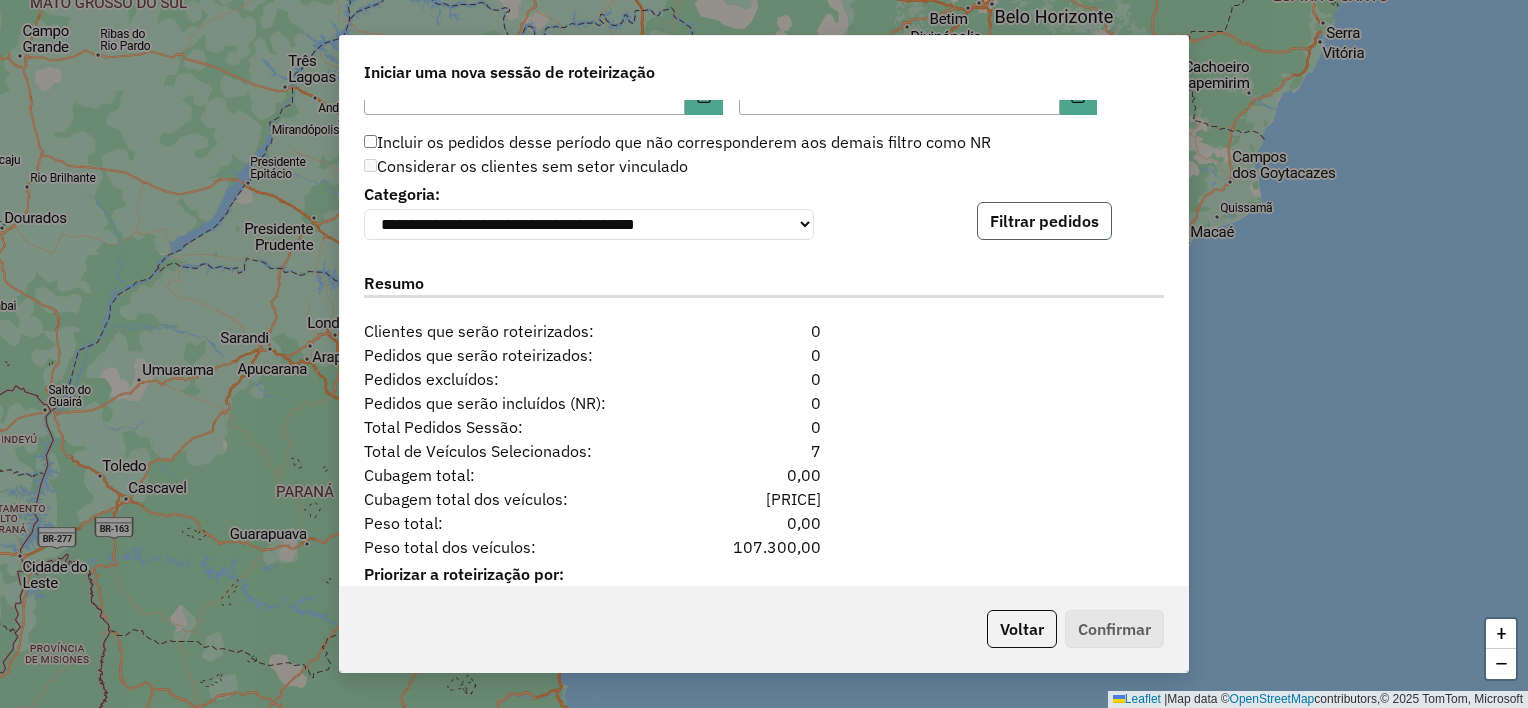 click on "Filtrar pedidos" 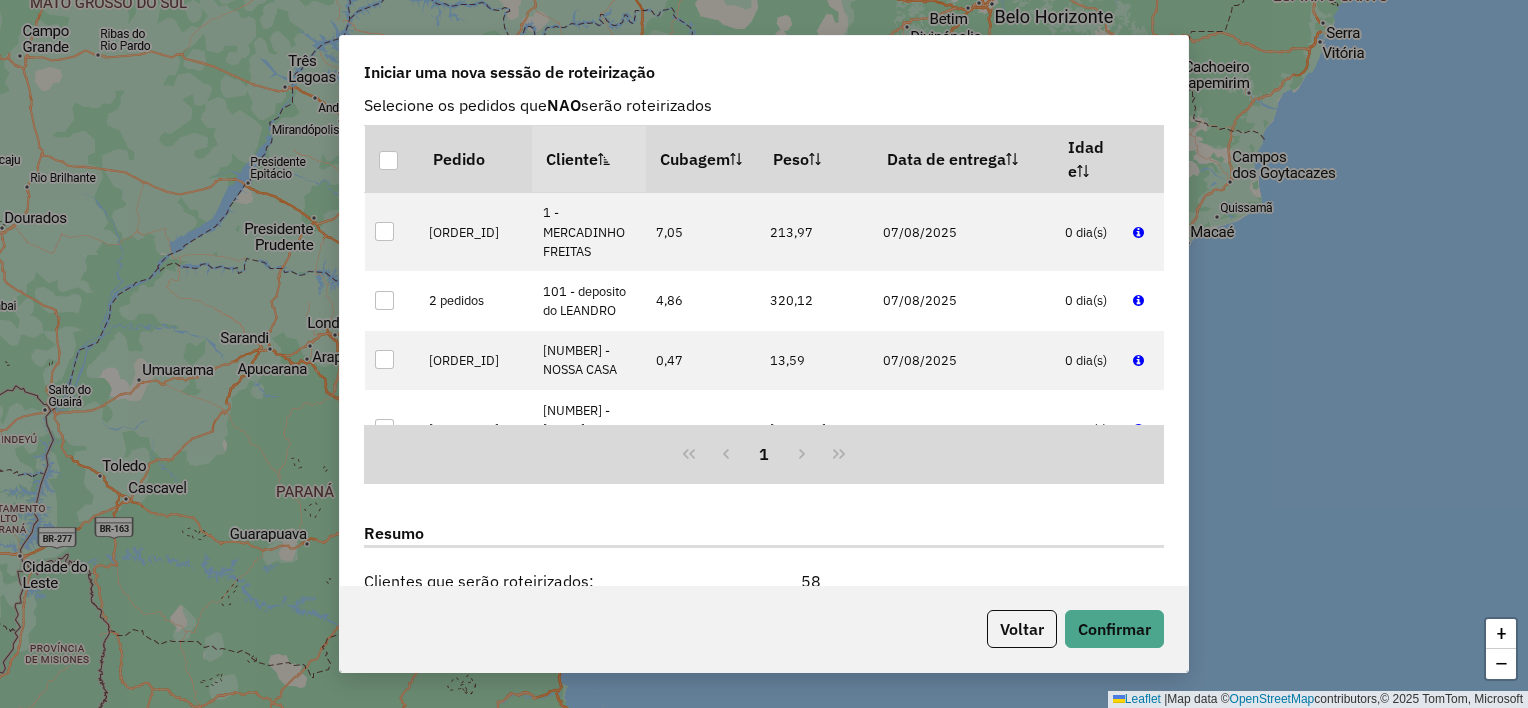 scroll, scrollTop: 1579, scrollLeft: 0, axis: vertical 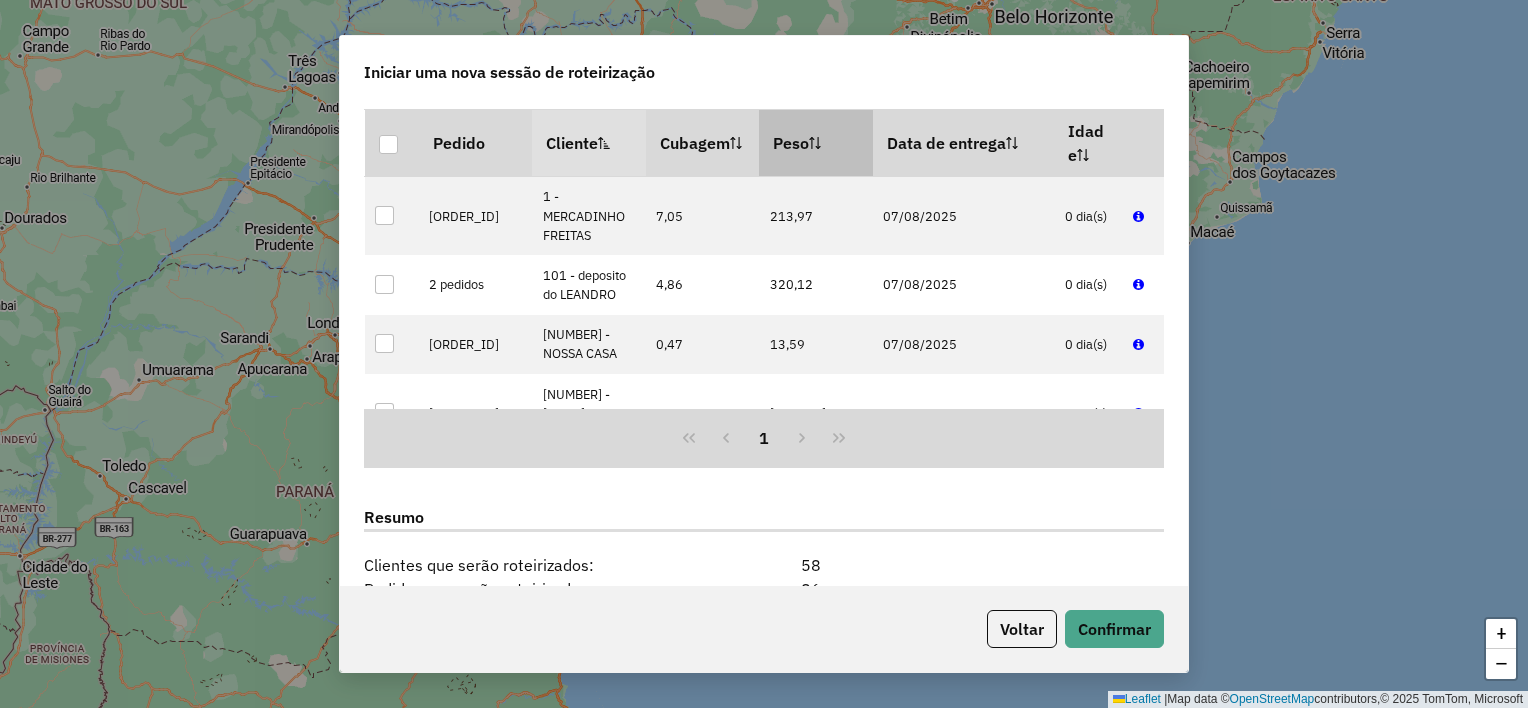 click on "Peso" at bounding box center (816, 143) 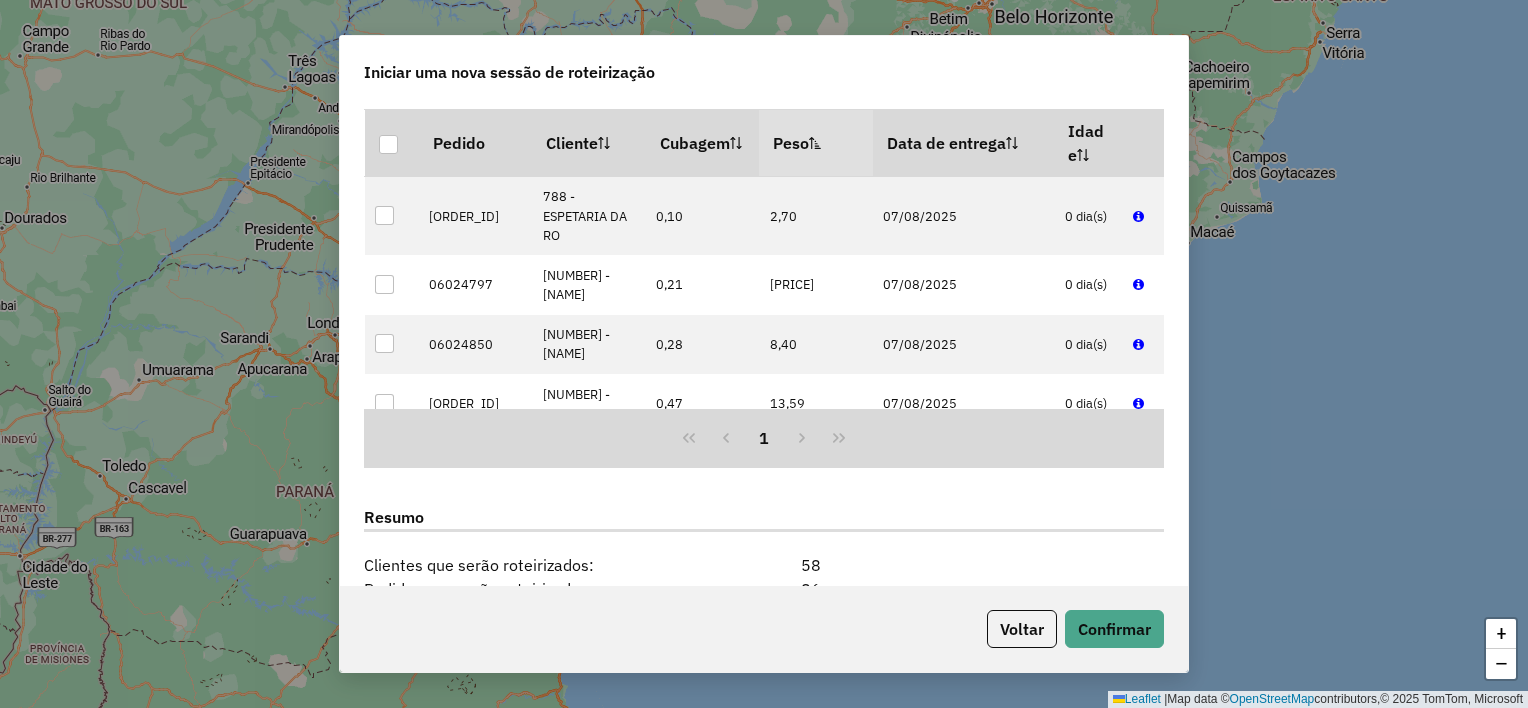 click on "Peso" at bounding box center [816, 143] 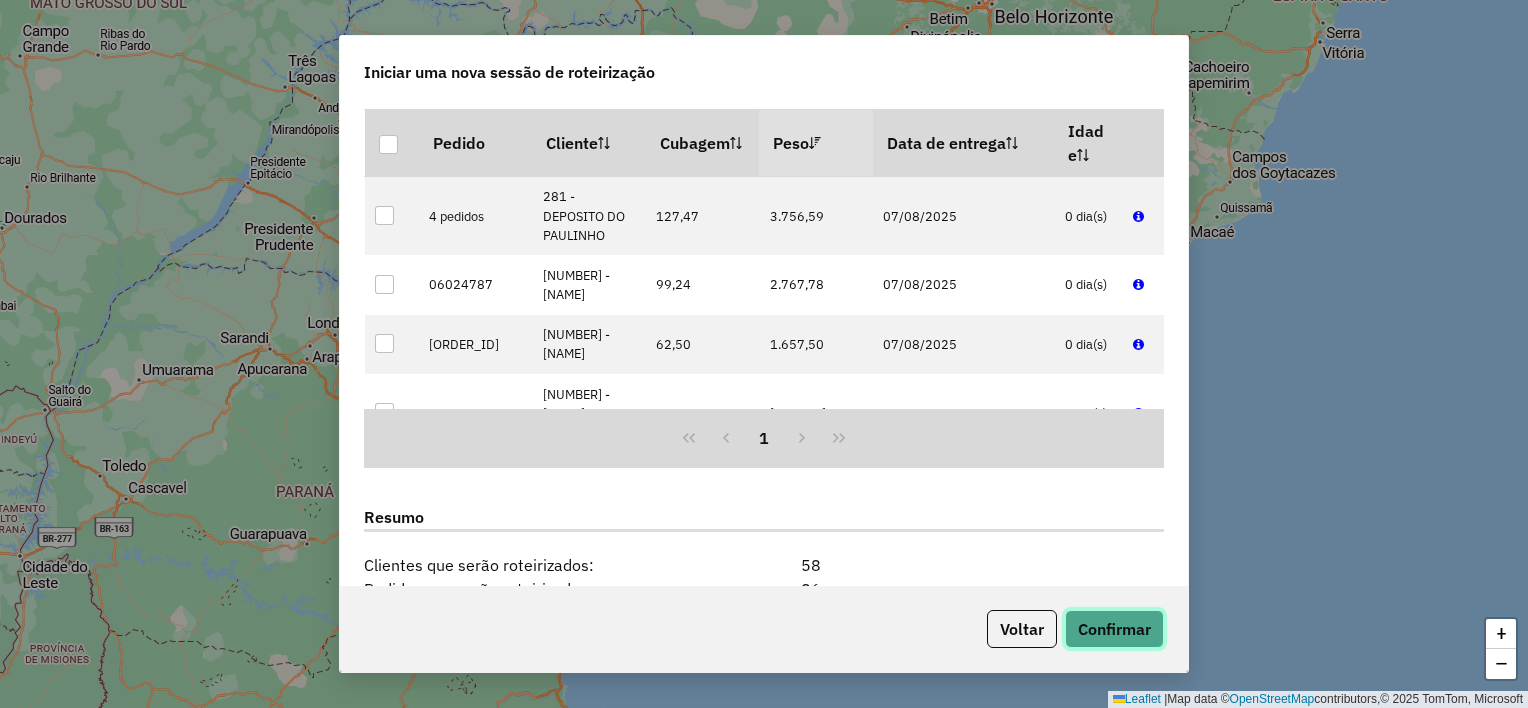 click on "Confirmar" 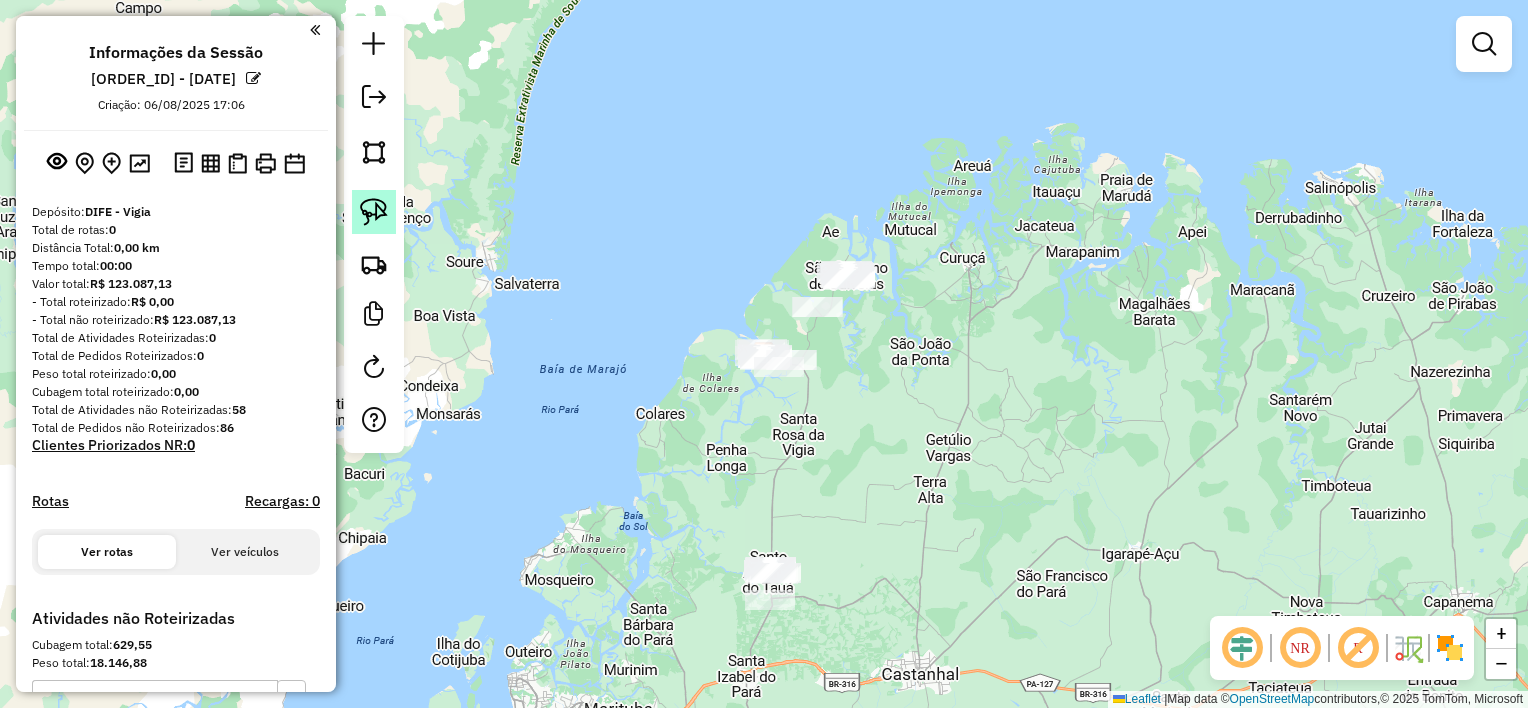 click 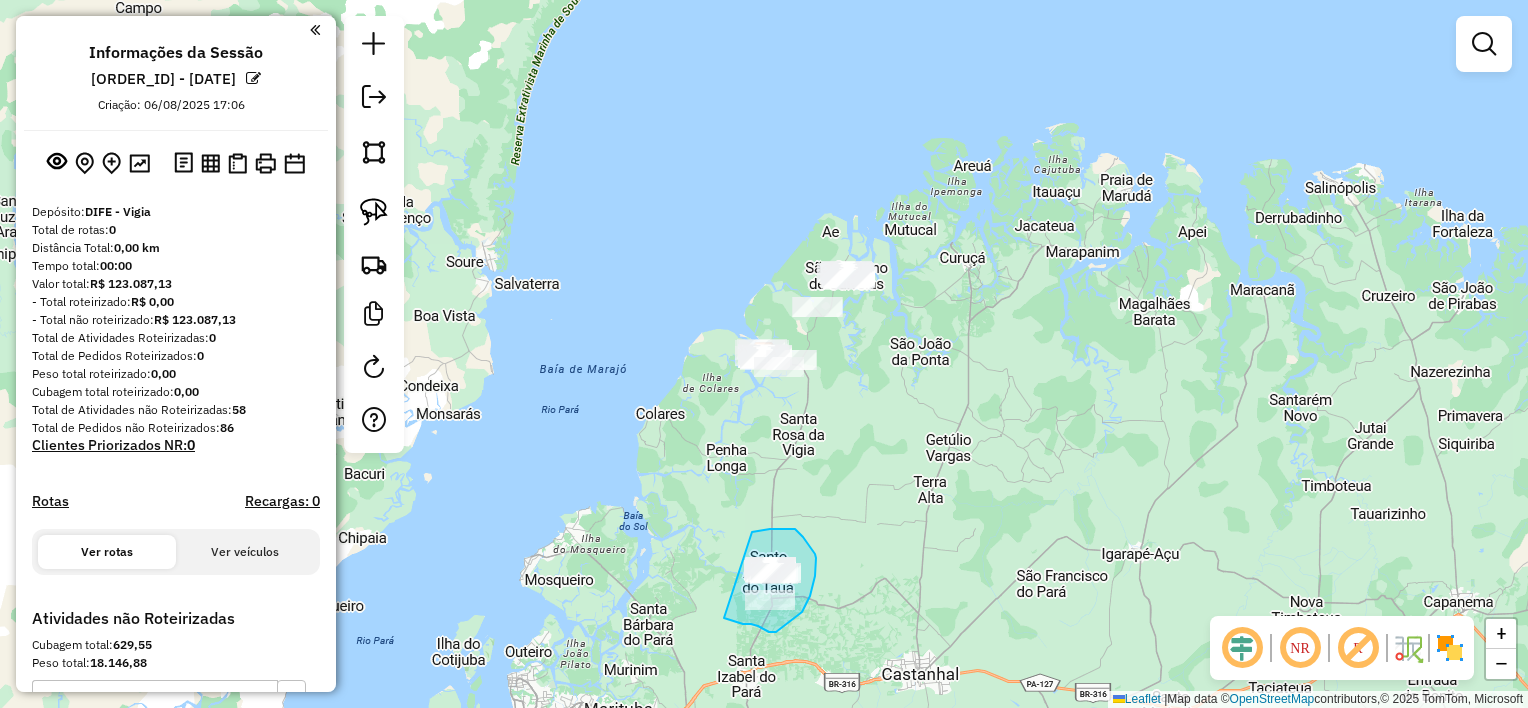 drag, startPoint x: 752, startPoint y: 532, endPoint x: 724, endPoint y: 618, distance: 90.44335 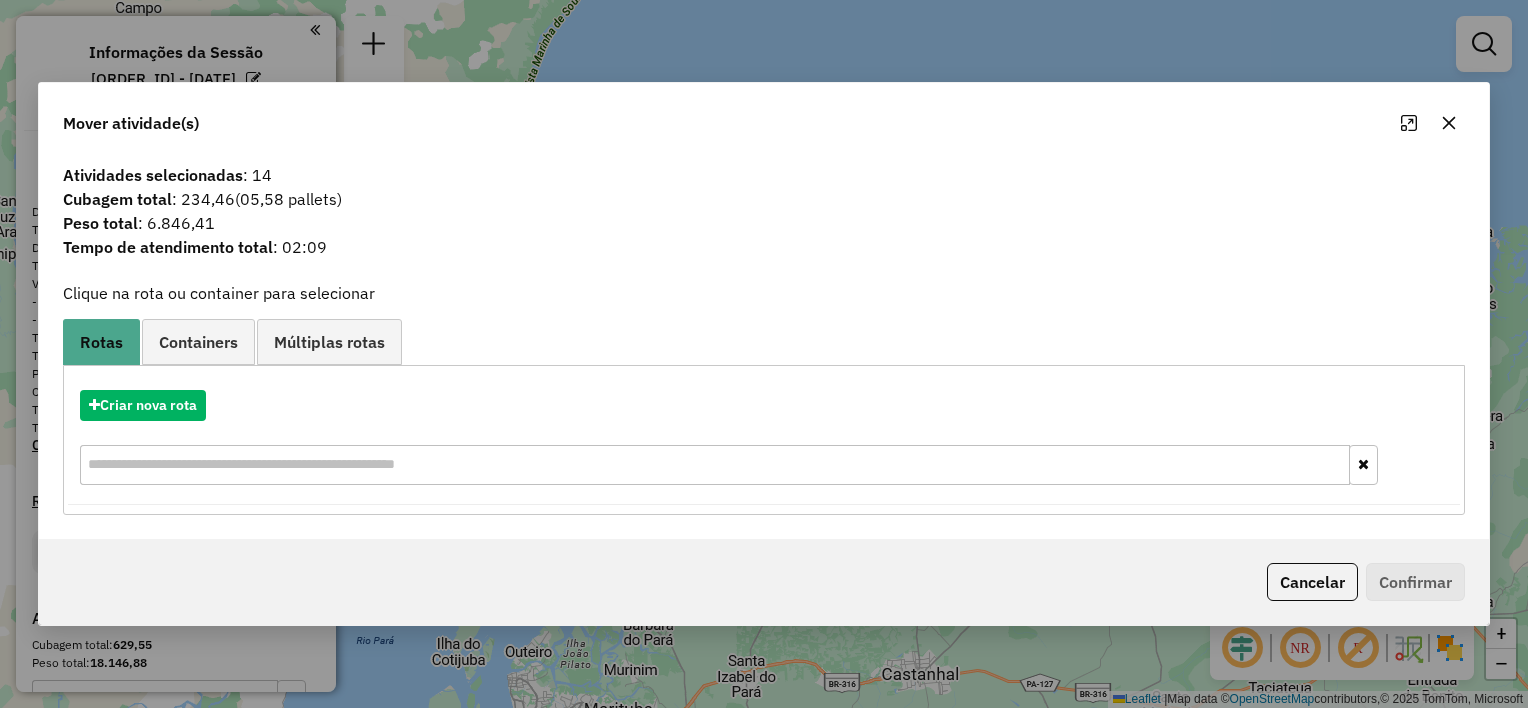 click 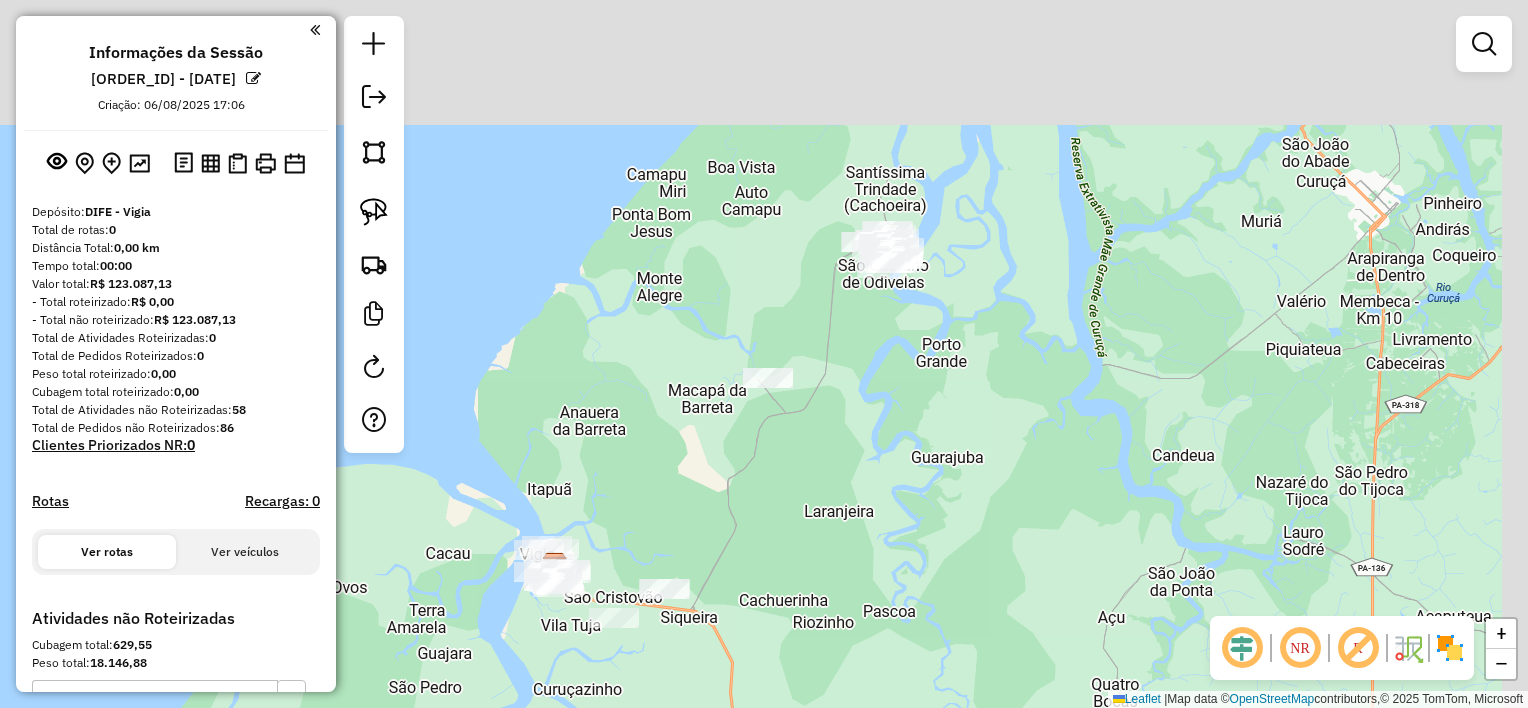 drag, startPoint x: 861, startPoint y: 348, endPoint x: 766, endPoint y: 542, distance: 216.01157 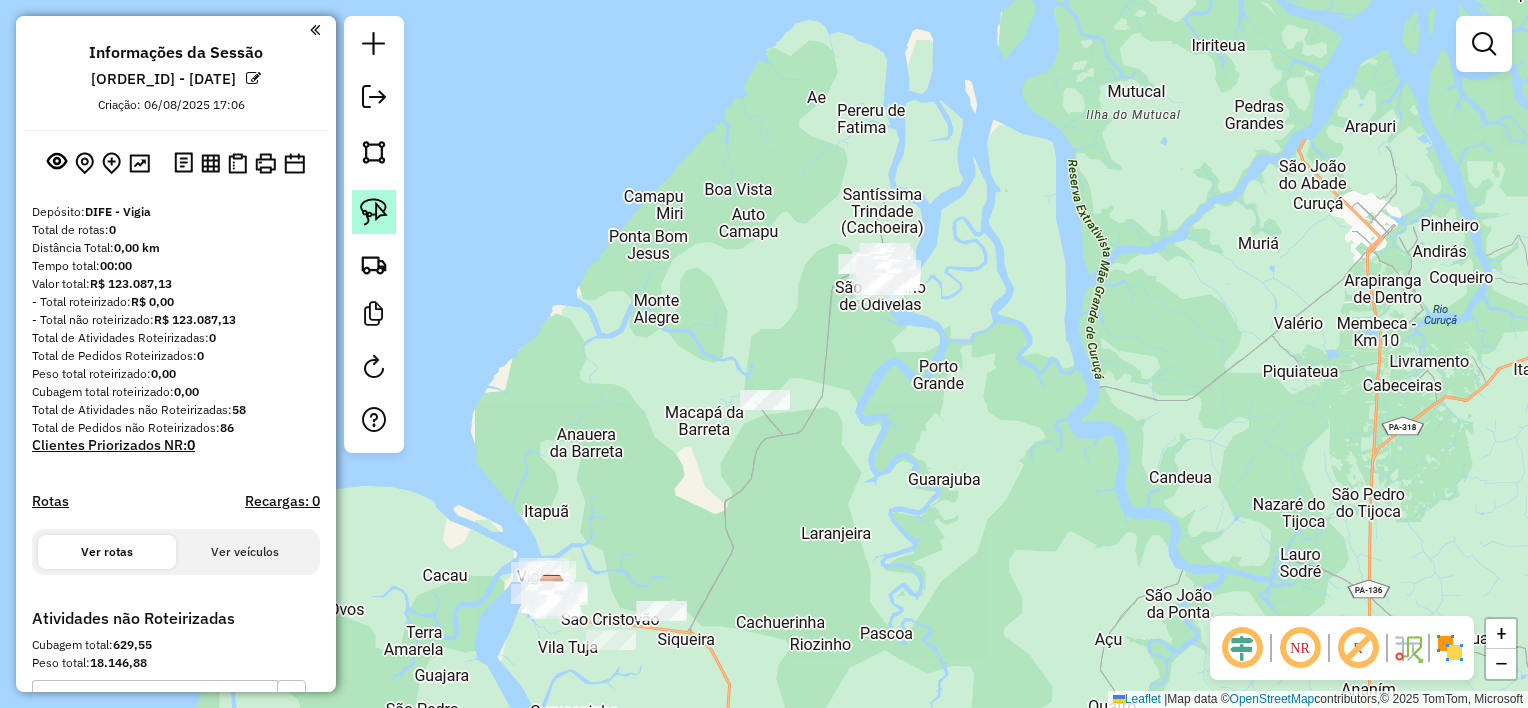 click 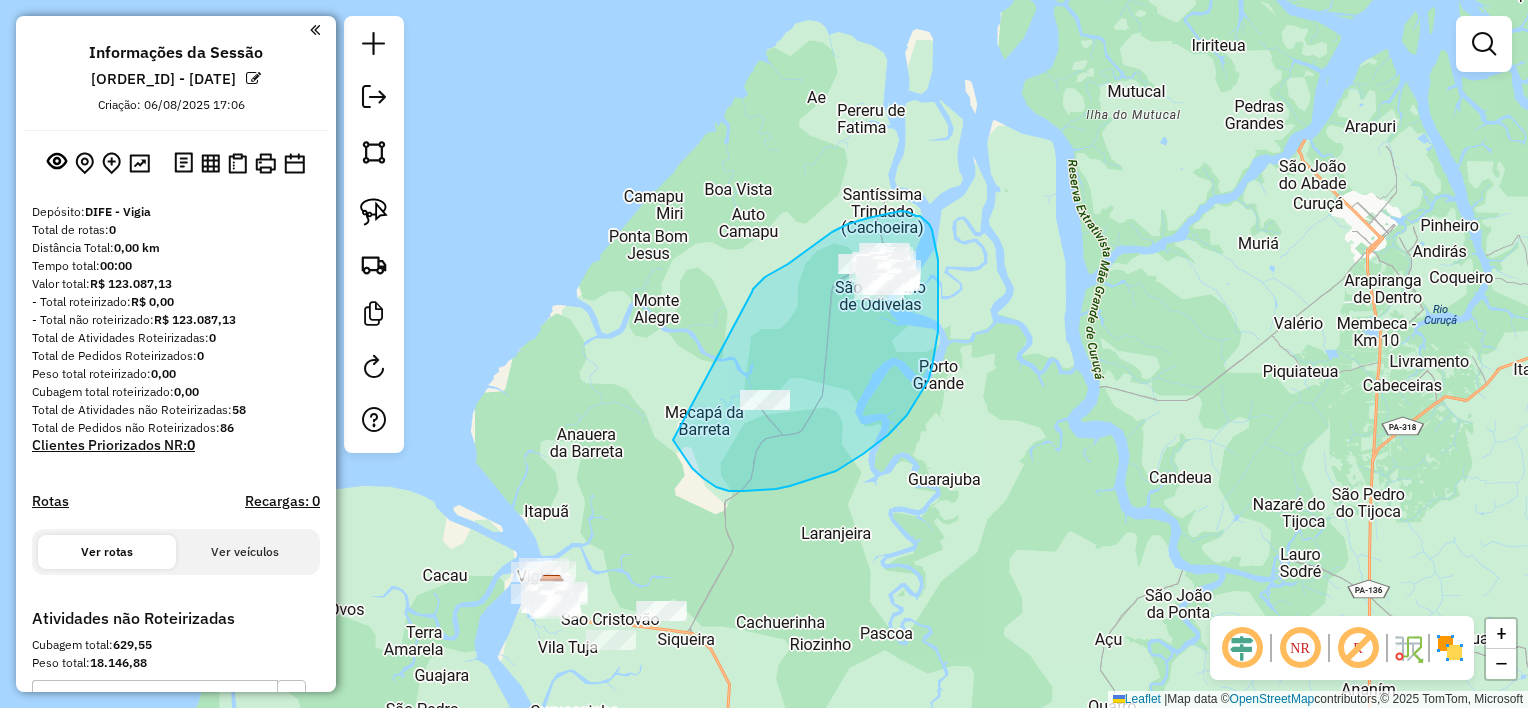 drag, startPoint x: 752, startPoint y: 292, endPoint x: 673, endPoint y: 440, distance: 167.76471 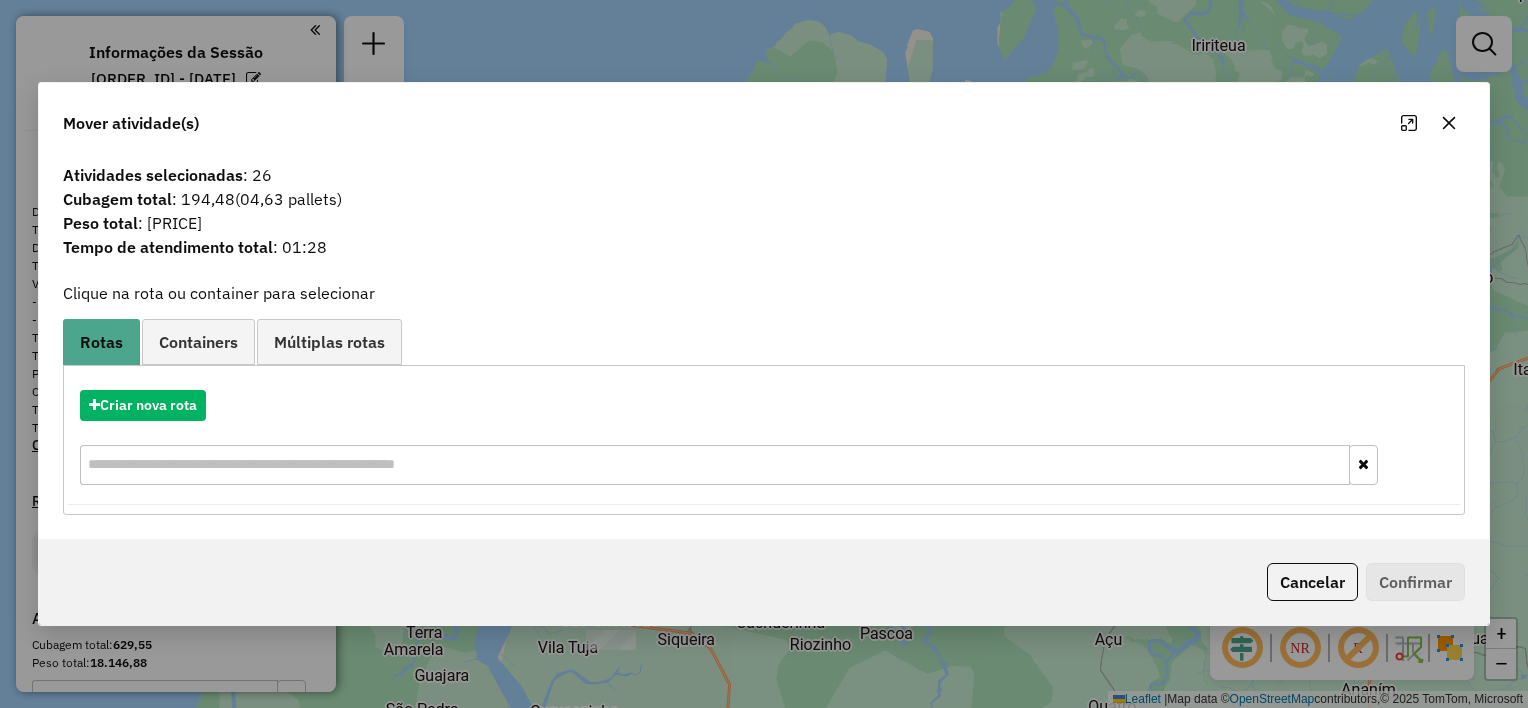 click 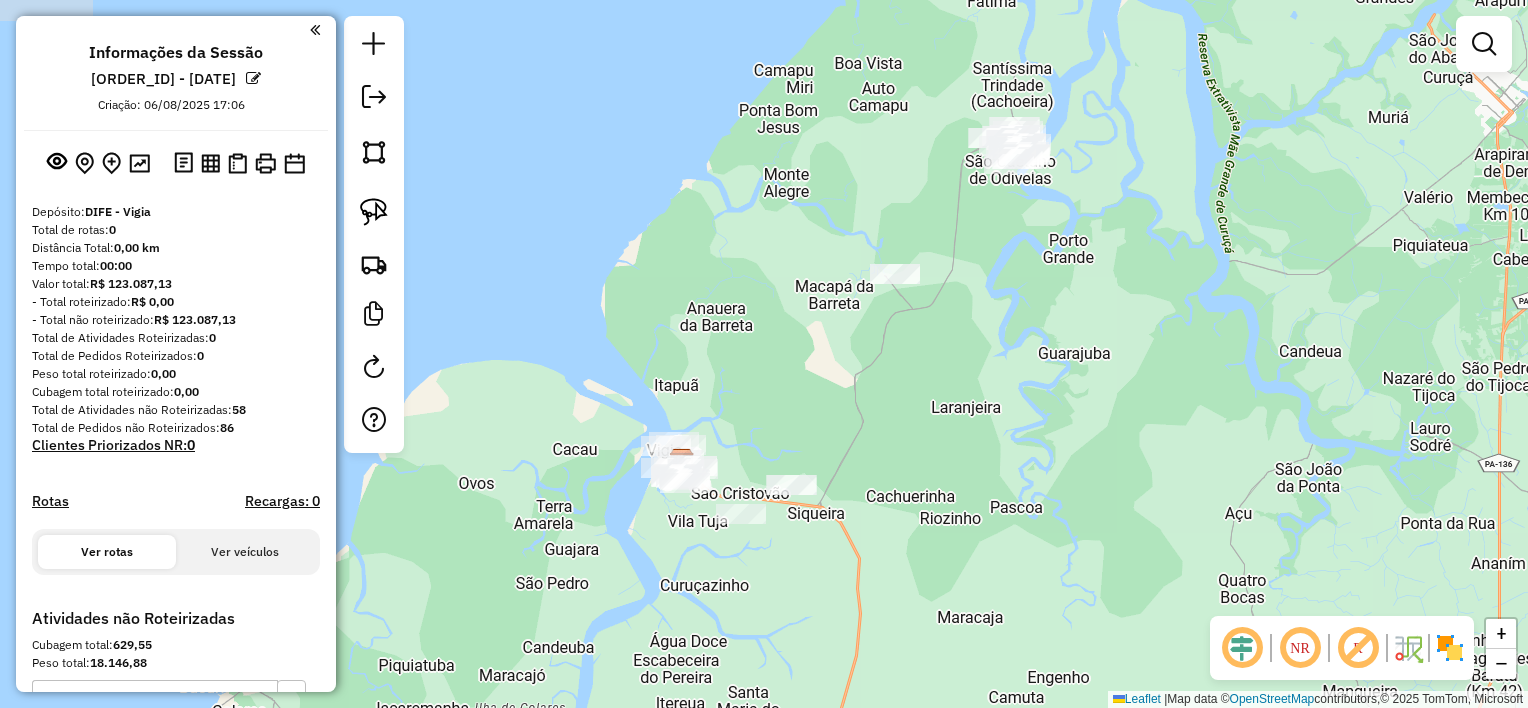 drag, startPoint x: 786, startPoint y: 496, endPoint x: 916, endPoint y: 369, distance: 181.73883 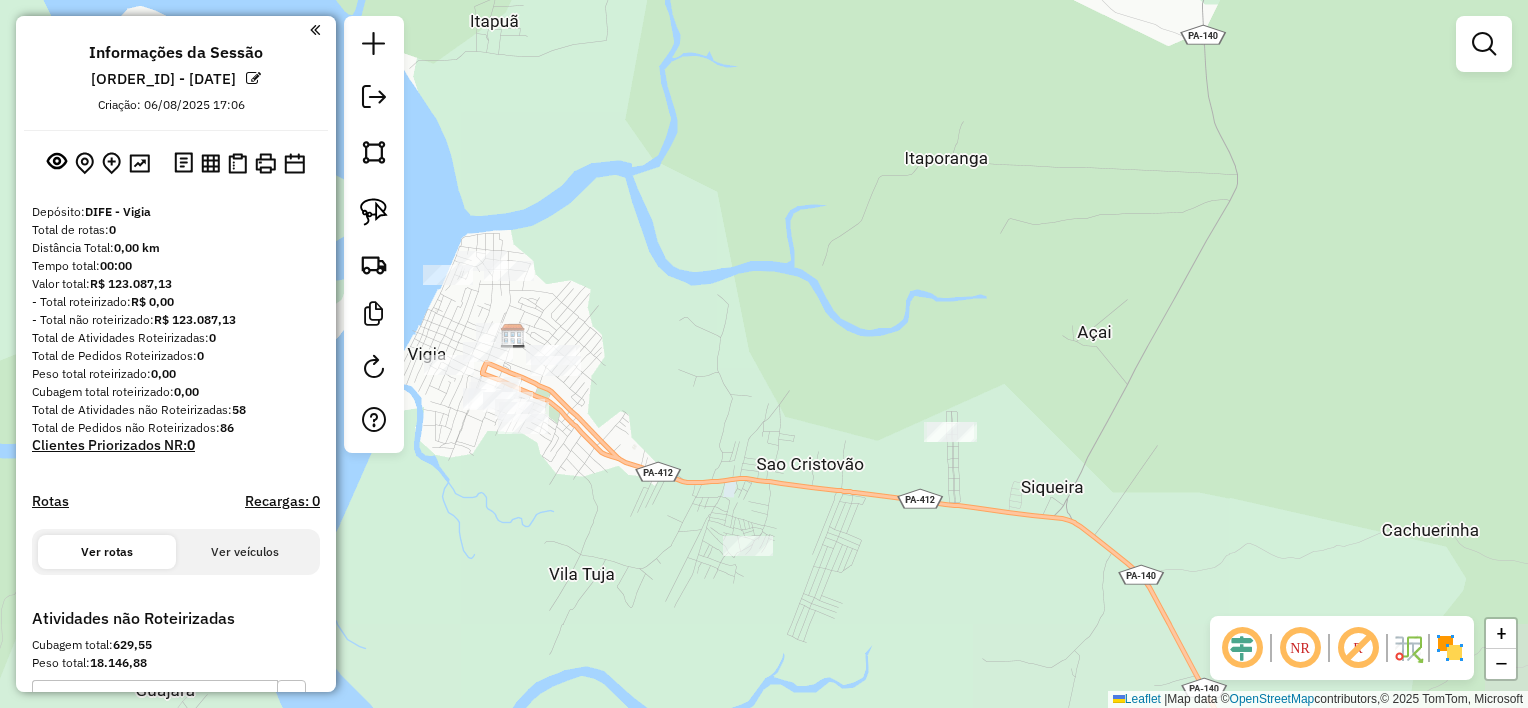 drag, startPoint x: 787, startPoint y: 477, endPoint x: 936, endPoint y: 392, distance: 171.54008 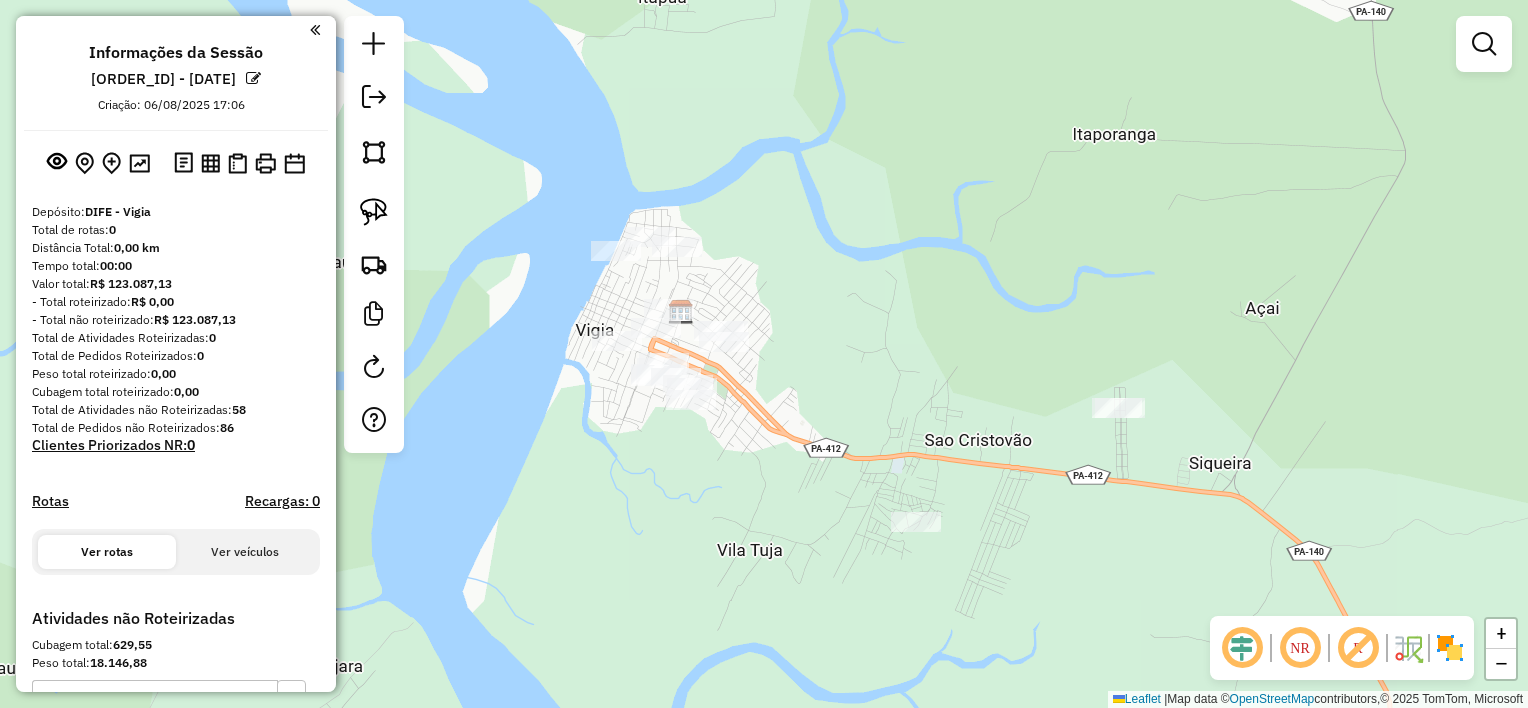 drag, startPoint x: 842, startPoint y: 486, endPoint x: 957, endPoint y: 472, distance: 115.84904 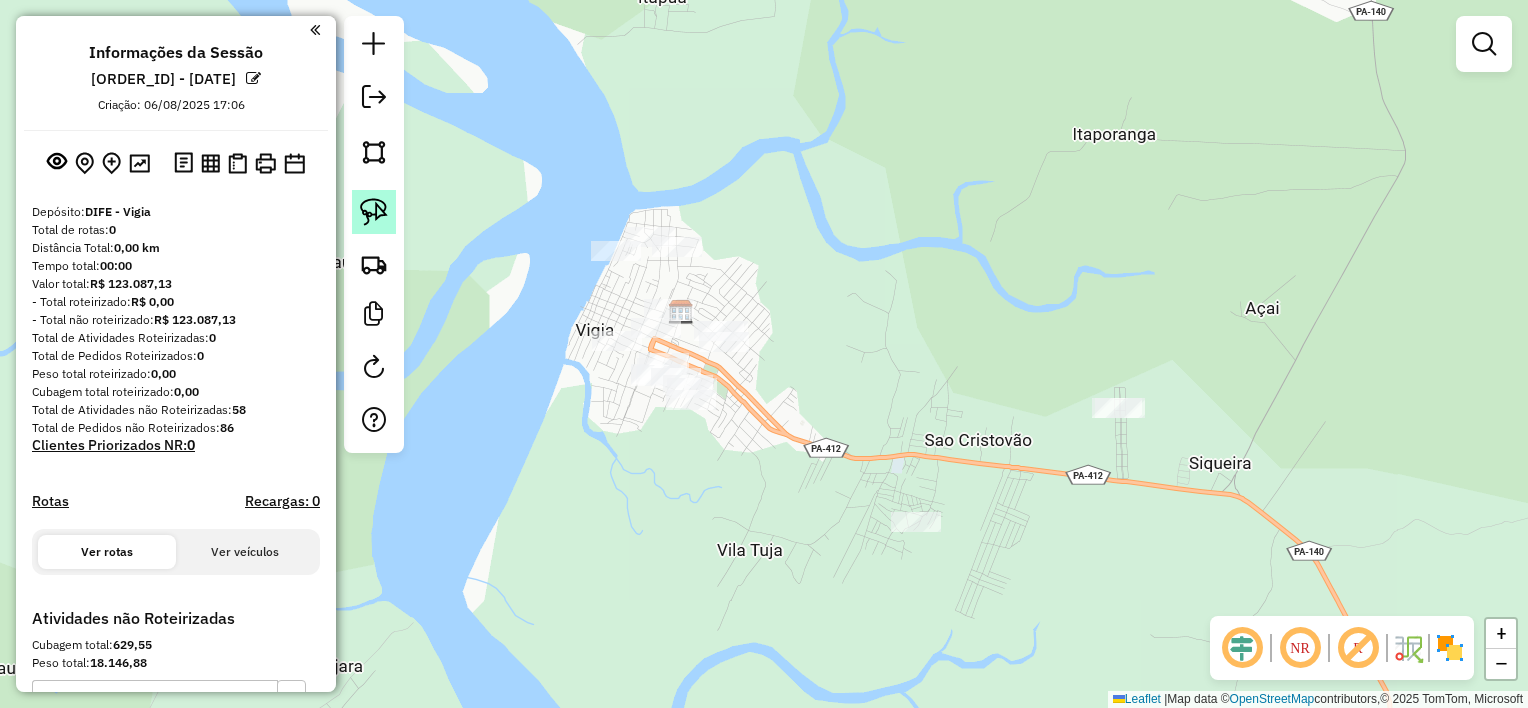 click 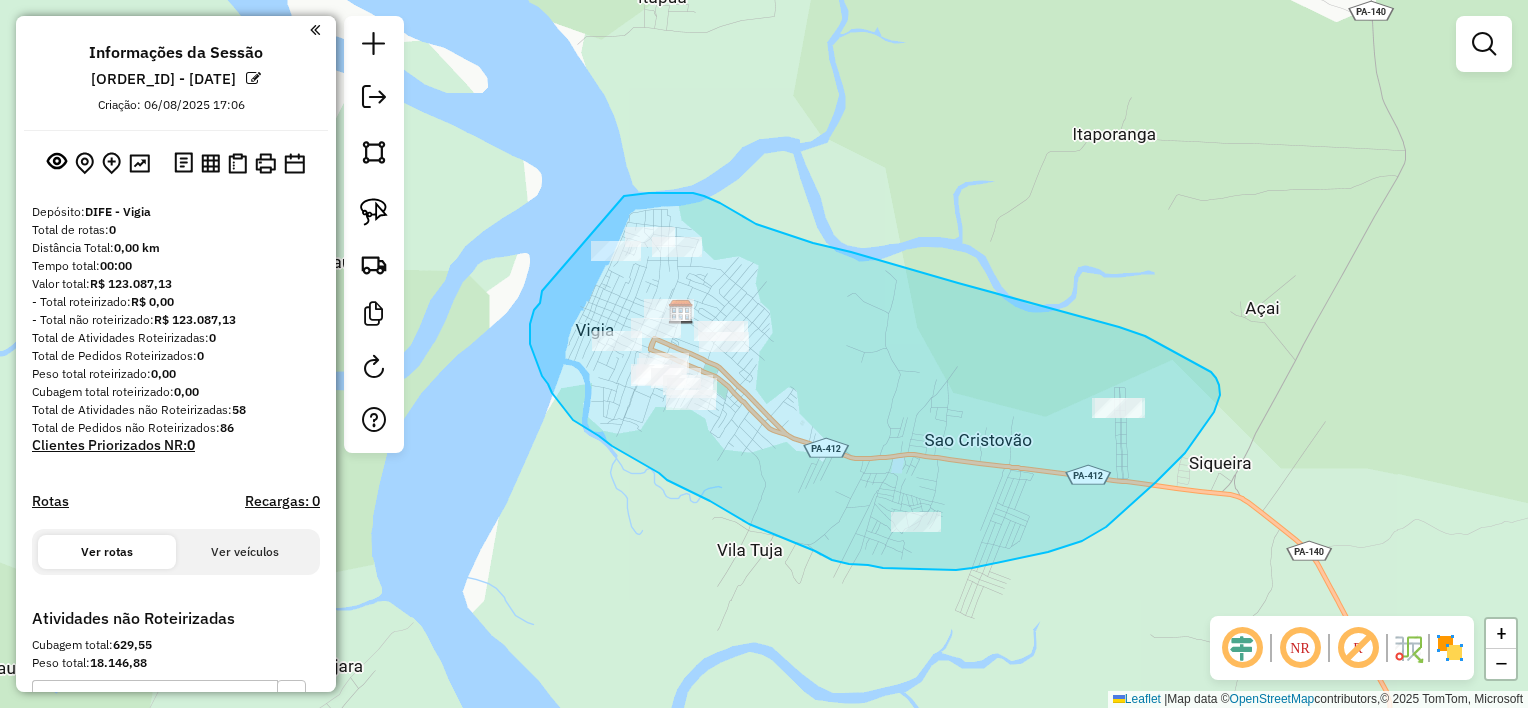 drag, startPoint x: 624, startPoint y: 196, endPoint x: 542, endPoint y: 291, distance: 125.49502 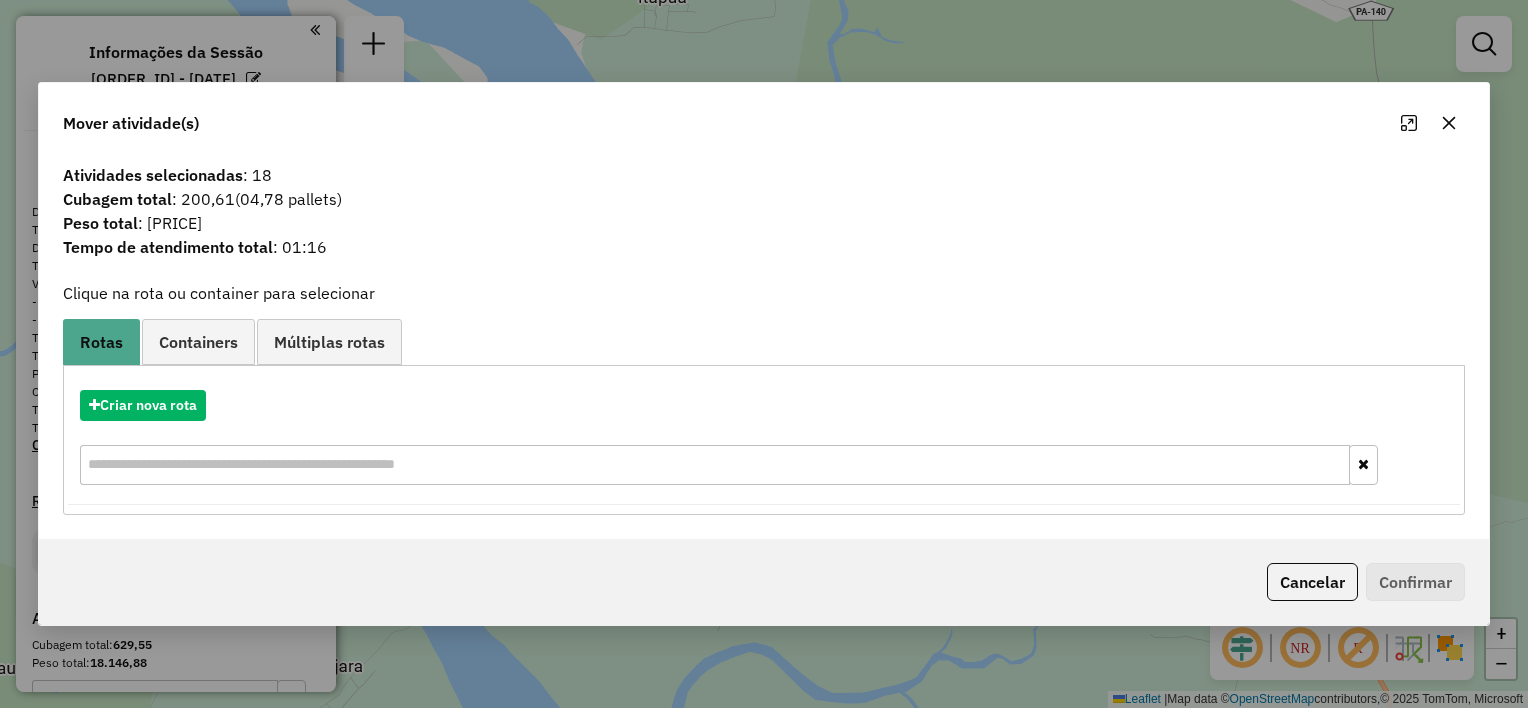 click 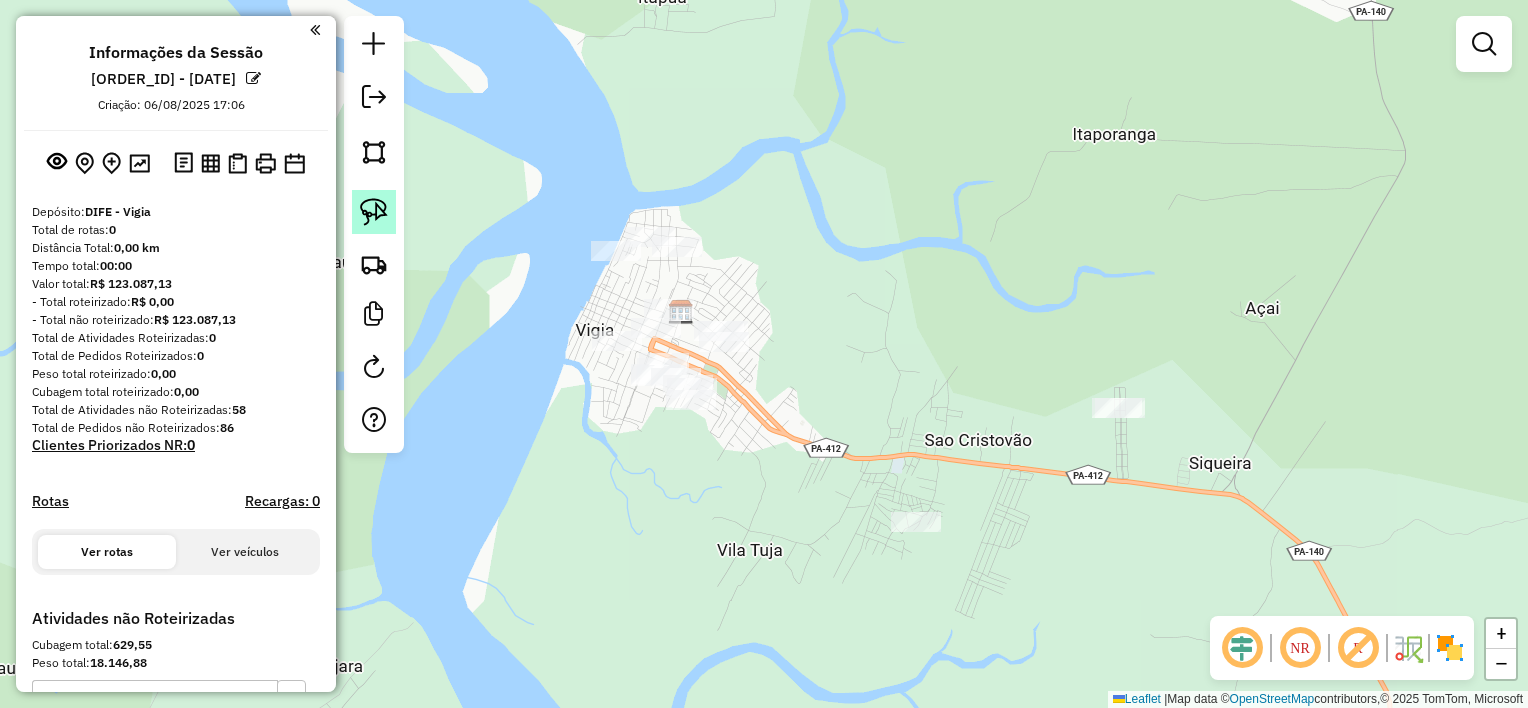 click 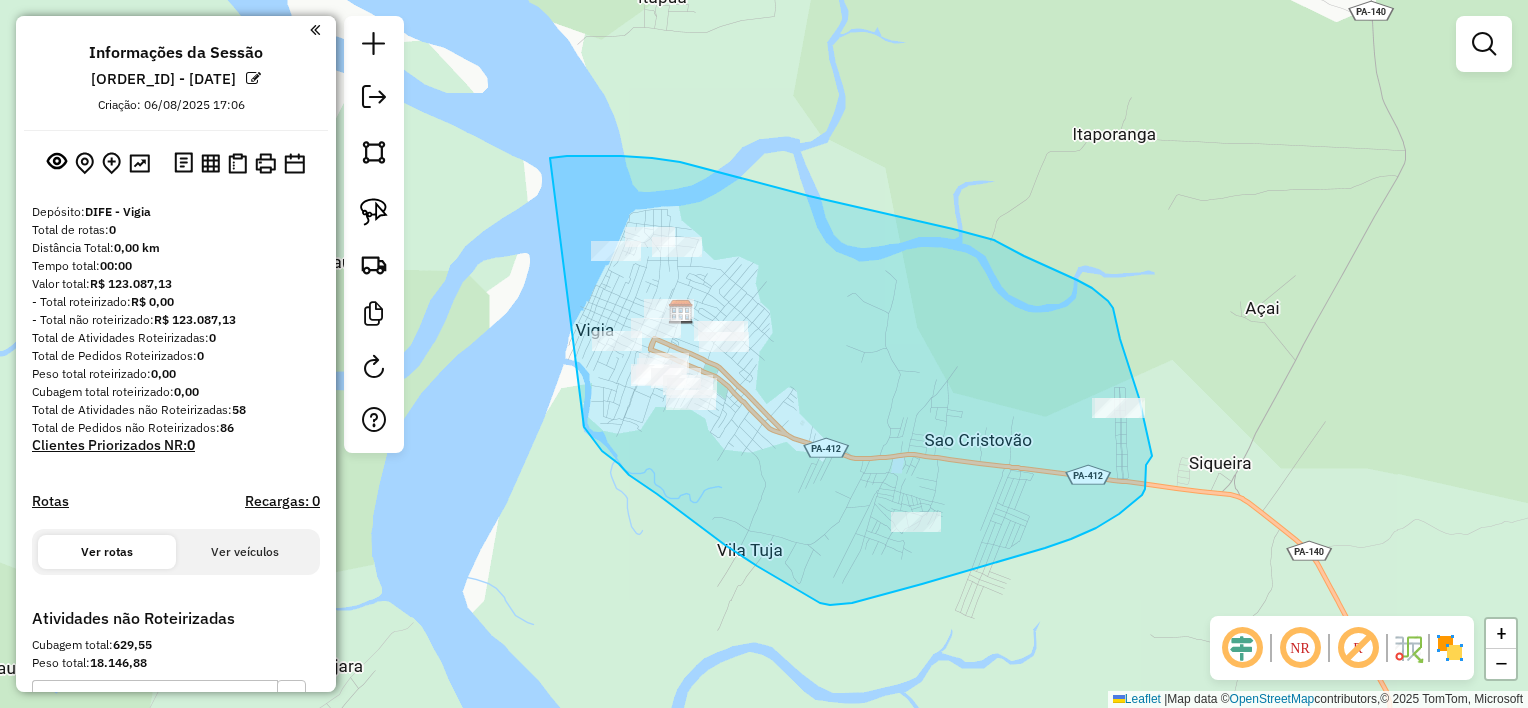 drag, startPoint x: 552, startPoint y: 157, endPoint x: 584, endPoint y: 427, distance: 271.88968 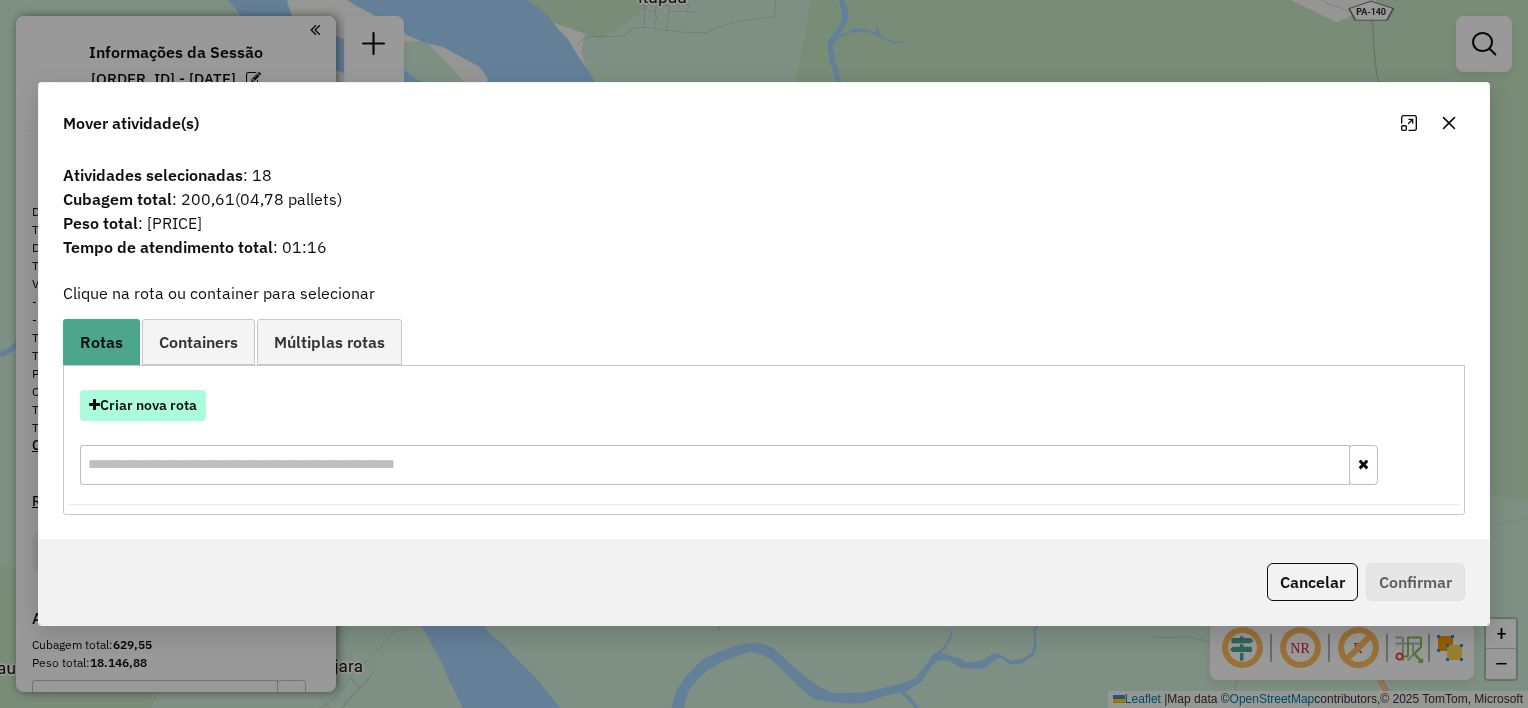 click on "Criar nova rota" at bounding box center (143, 405) 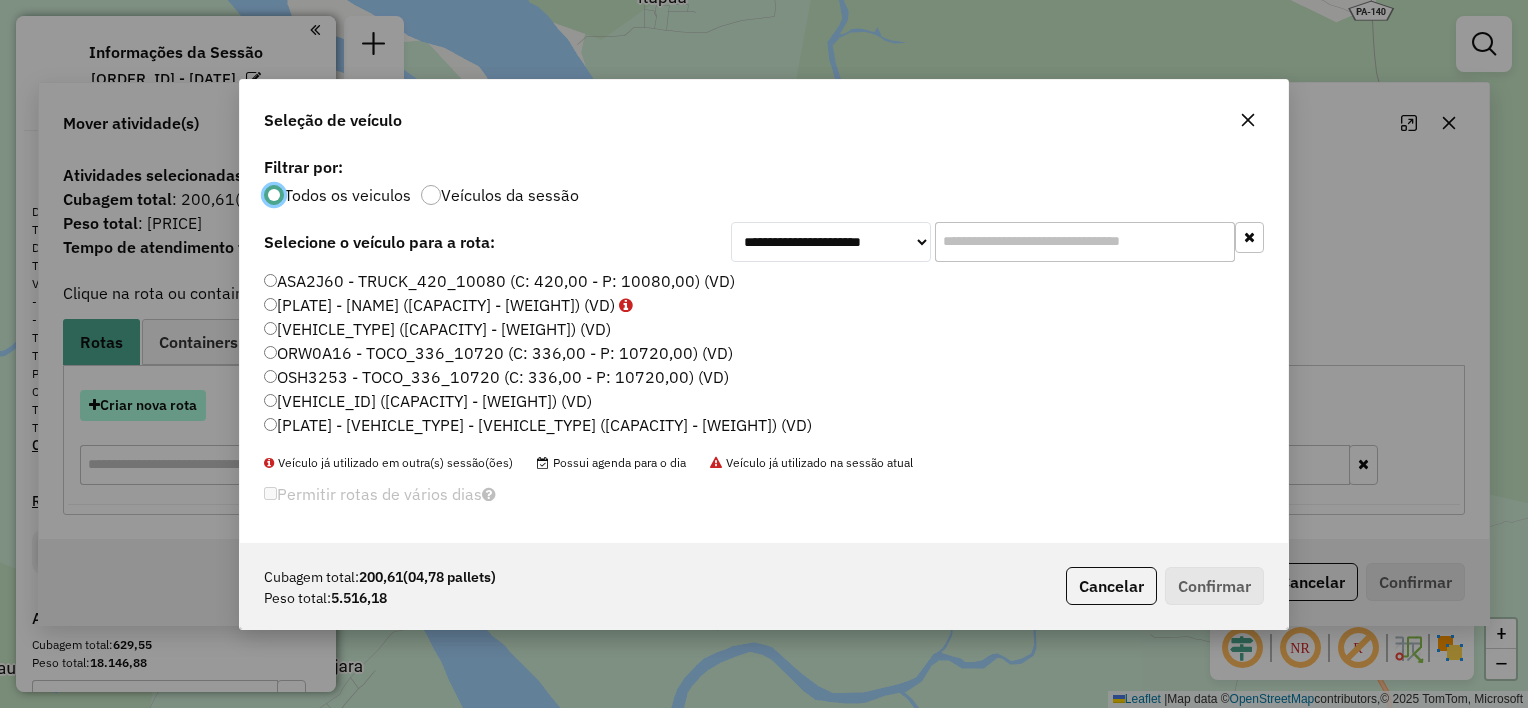 scroll, scrollTop: 10, scrollLeft: 6, axis: both 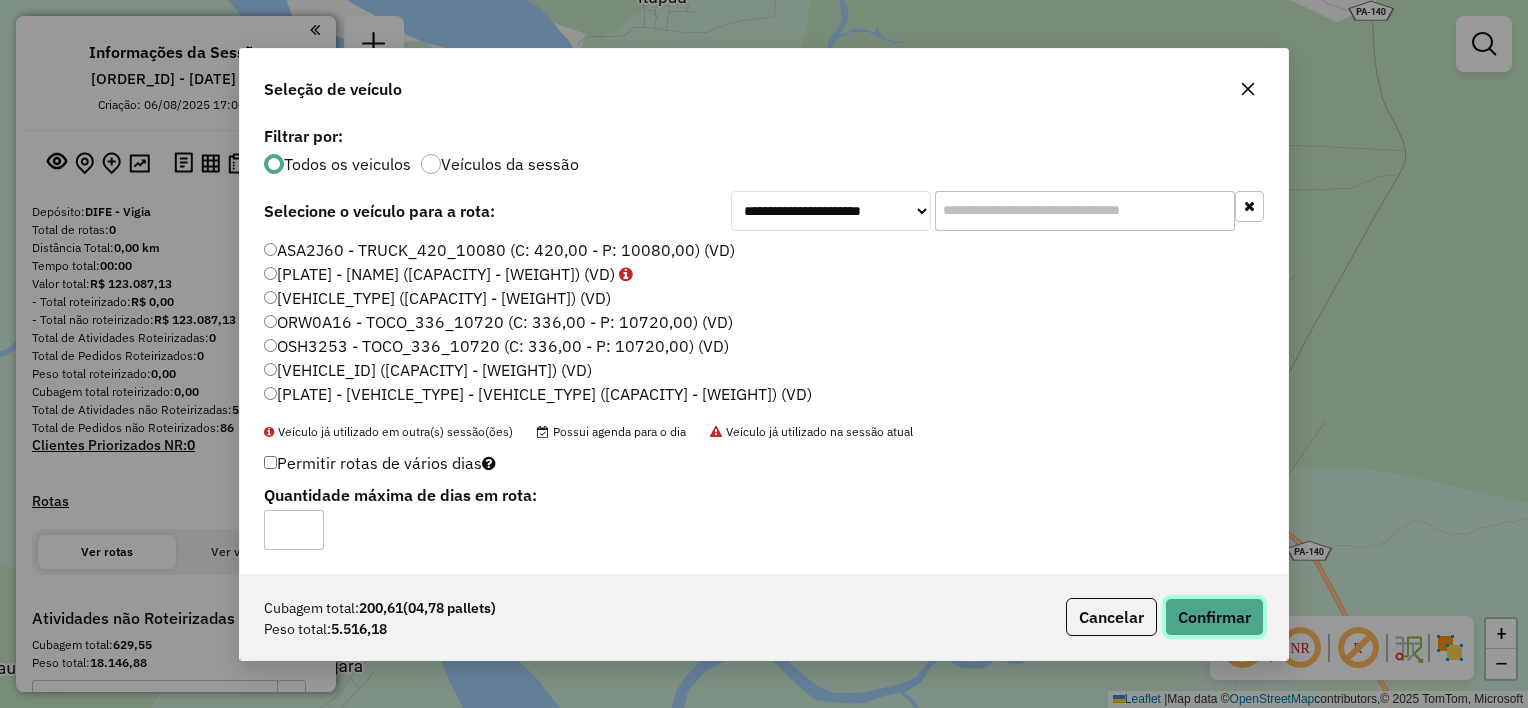 click on "Confirmar" 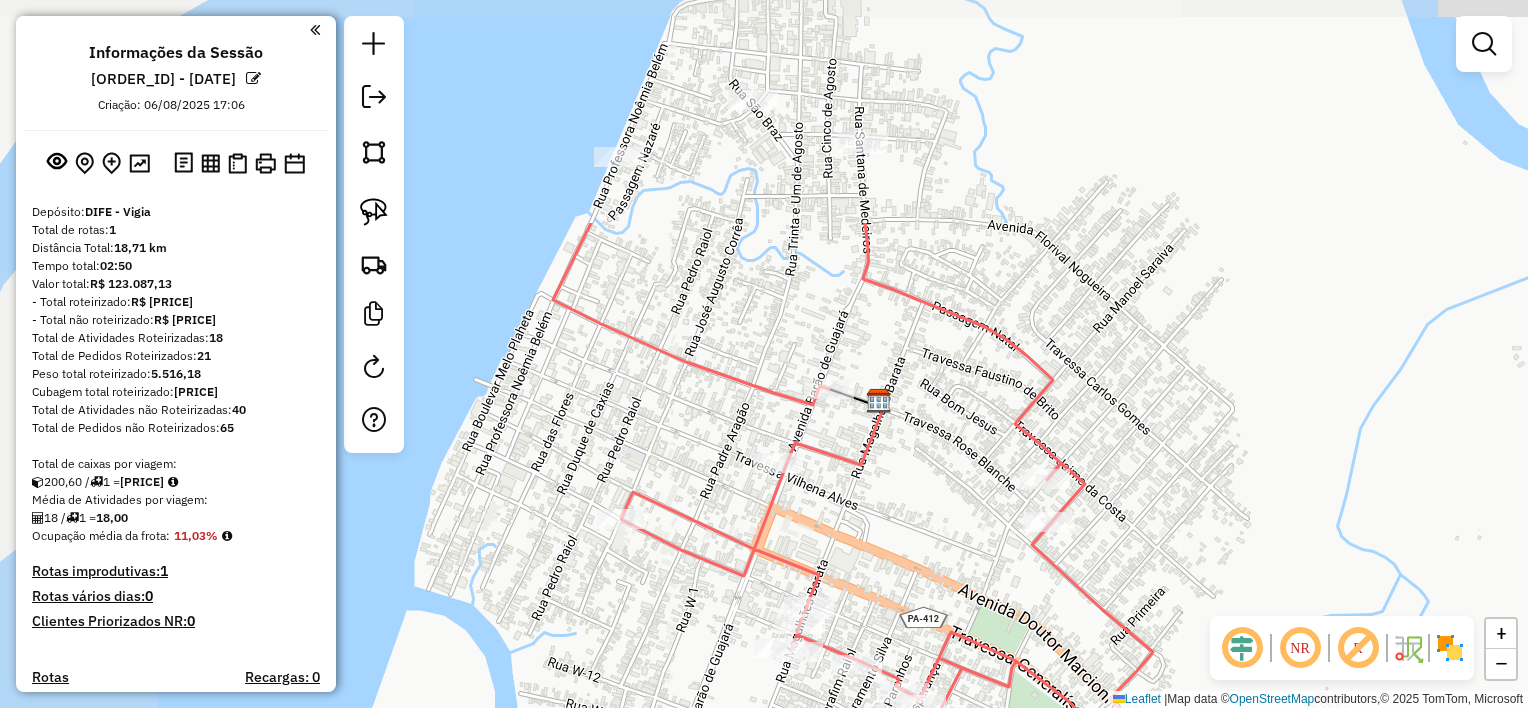 drag, startPoint x: 644, startPoint y: 258, endPoint x: 1052, endPoint y: 542, distance: 497.11166 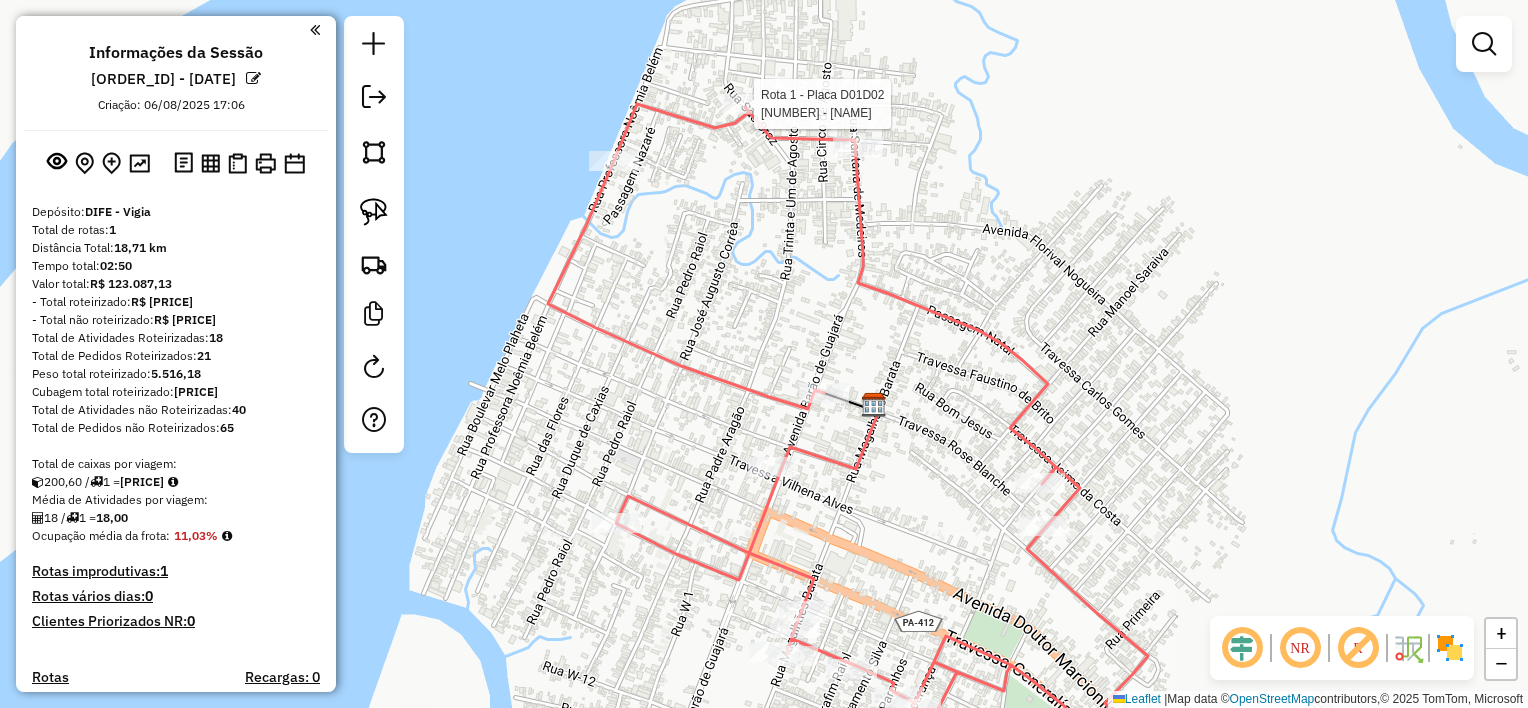 select on "**********" 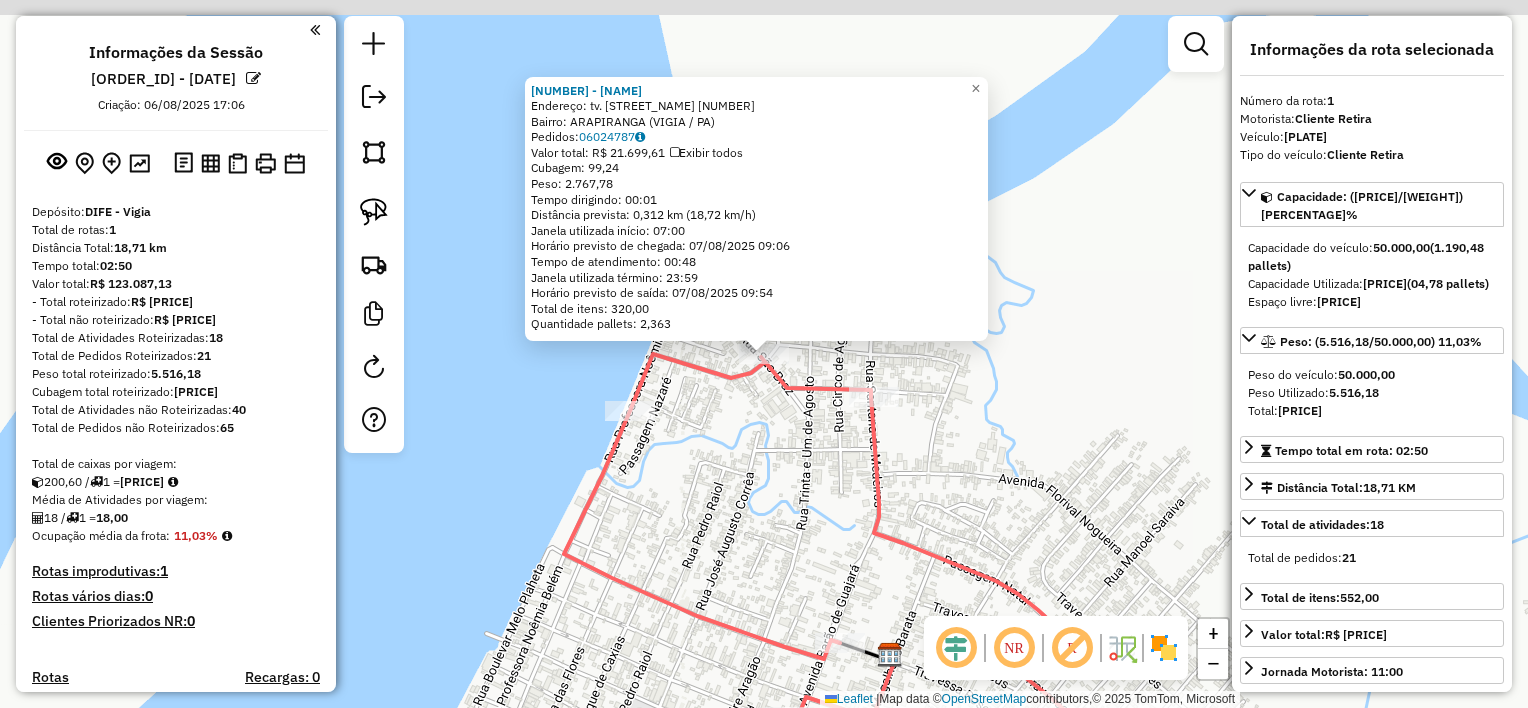 scroll, scrollTop: 544, scrollLeft: 0, axis: vertical 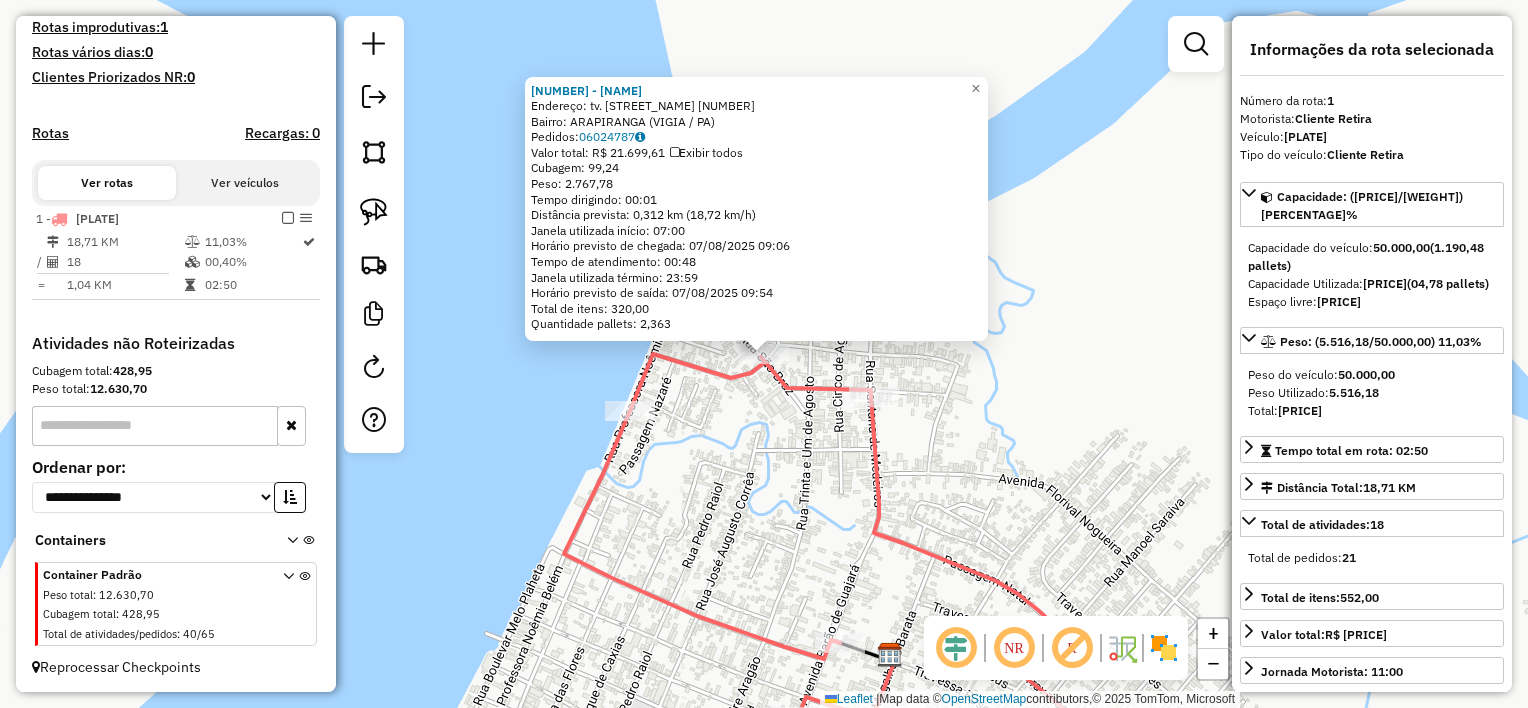 click on "[PRICE] - [NAME]  Endereço:  tv. [STREET_NAME] [NUMBER]   Bairro: [NEIGHBORHOOD] ([CITY] / PA)   Pedidos:  [ORDER_ID]   Valor total: R$ [PRICE]   Exibir todos   Cubagem: [PRICE]  Peso: [WEIGHT]  Tempo dirigindo: [TIME]   Distância prevista: [DISTANCE] km ([SPEED] km/h)   Janela utilizada início: [TIME]   Horário previsto de chegada: [DATE] [TIME]   Tempo de atendimento: [TIME]   Janela utilizada término: [TIME]   Horário previsto de saída: [DATE] [TIME]   Total de itens: [NUMBER]   Quantidade pallets: [NUMBER]  × Janela de atendimento Grade de atendimento Capacidade Transportadoras Veículos Cliente Pedidos  Rotas Selecione os dias de semana para filtrar as janelas de atendimento  Seg   Ter   Qua   Qui   Sex   Sáb   Dom  Informe o período da janela de atendimento: De: Até:  Filtrar exatamente a janela do cliente  Considerar janela de atendimento padrão  Selecione os dias de semana para filtrar as grades de atendimento  Seg   Ter   Qua   Qui   Sex   Sáb   Dom   Considerar clientes sem dia de atendimento cadastrado De:" 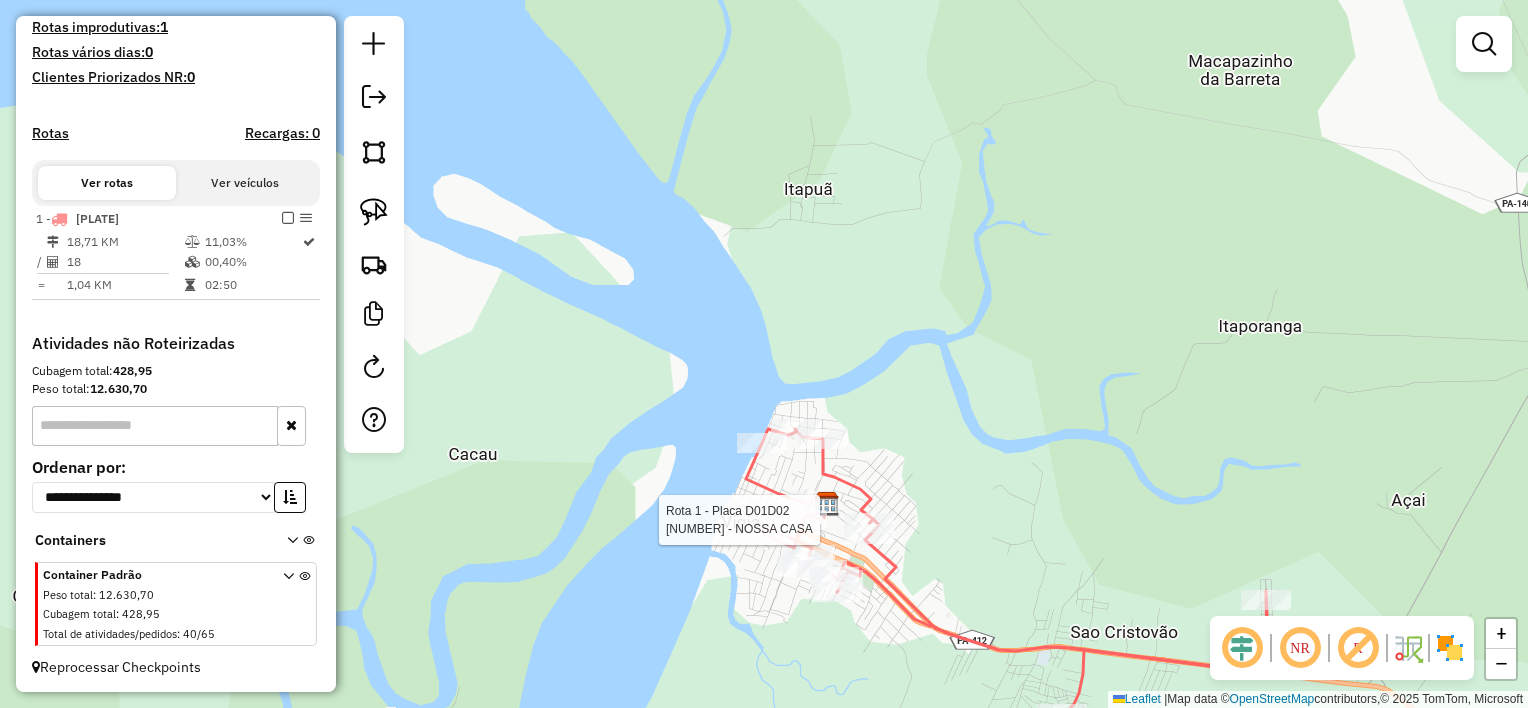 click 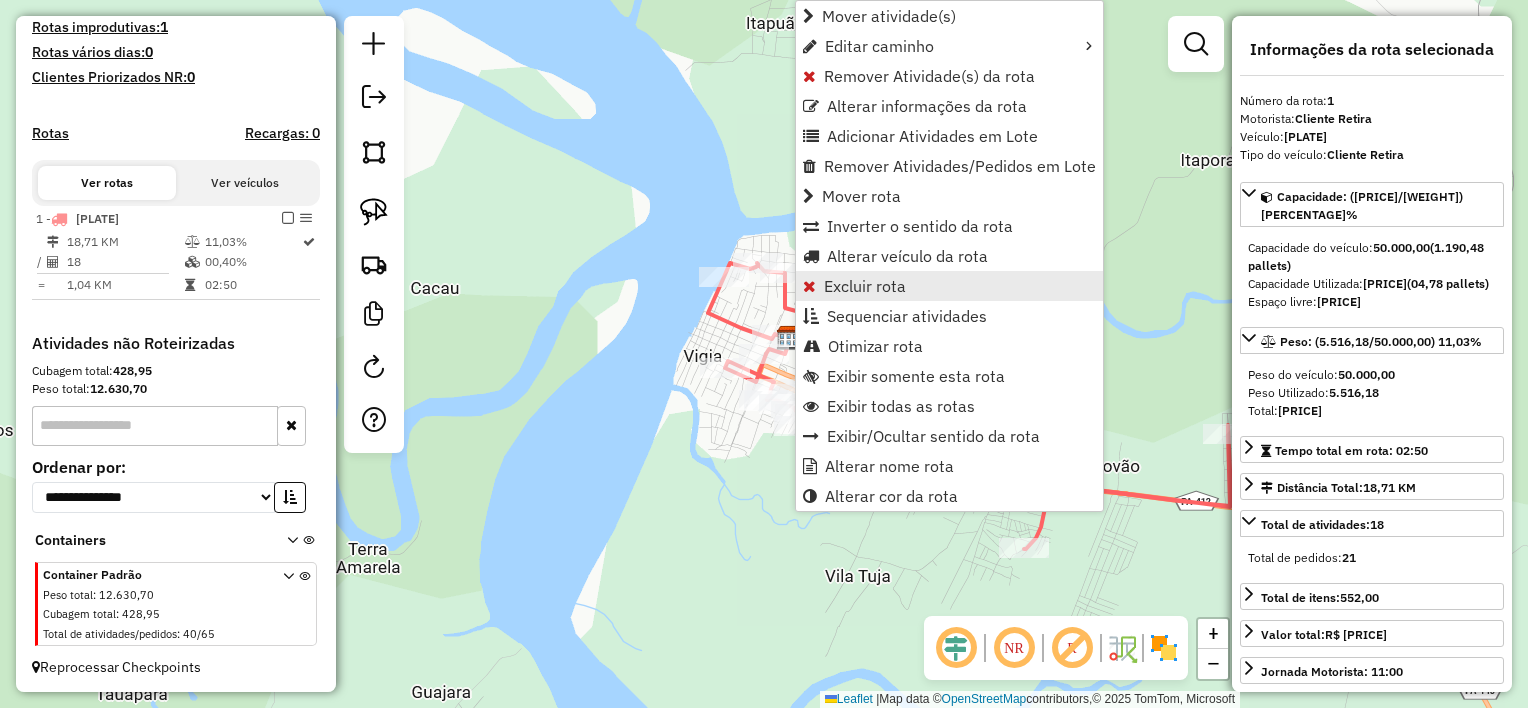 click on "Excluir rota" at bounding box center (865, 286) 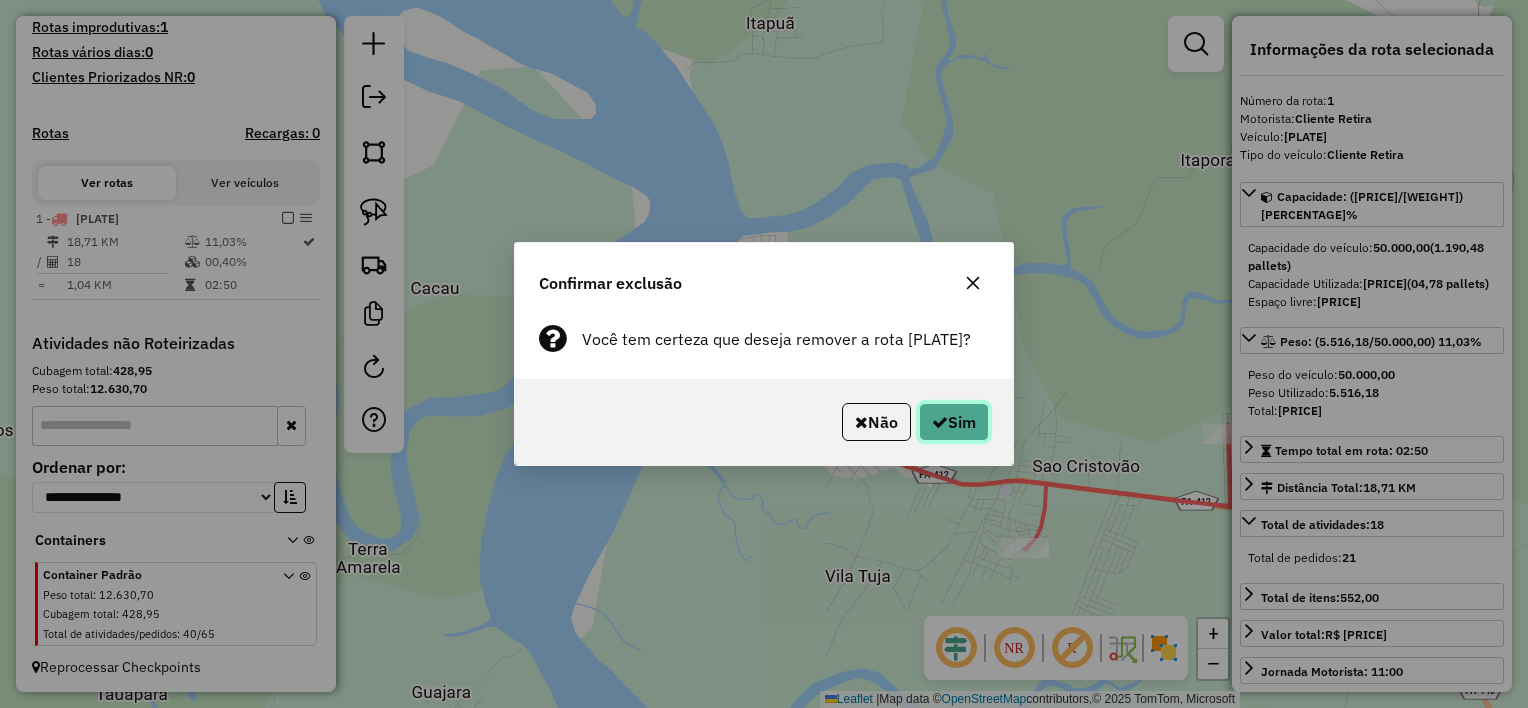 click 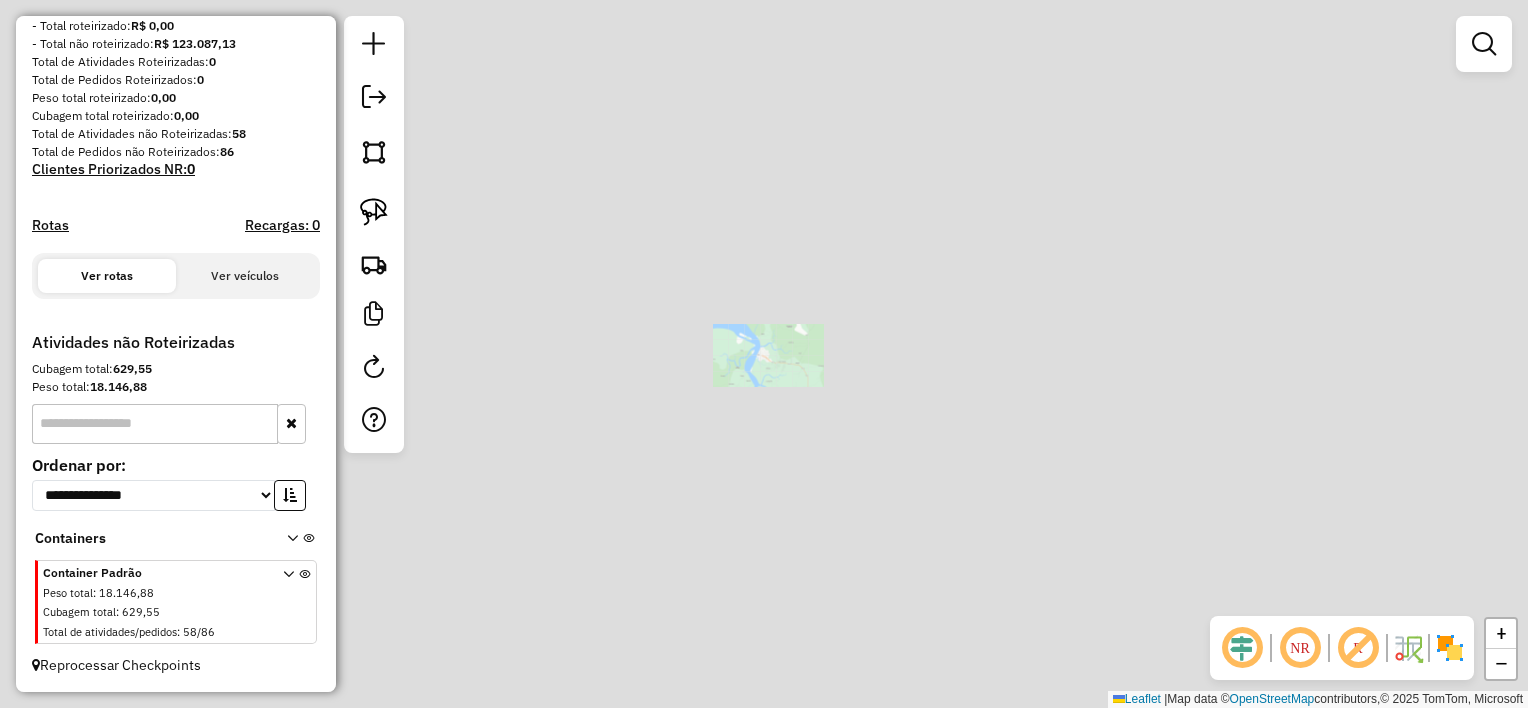scroll, scrollTop: 275, scrollLeft: 0, axis: vertical 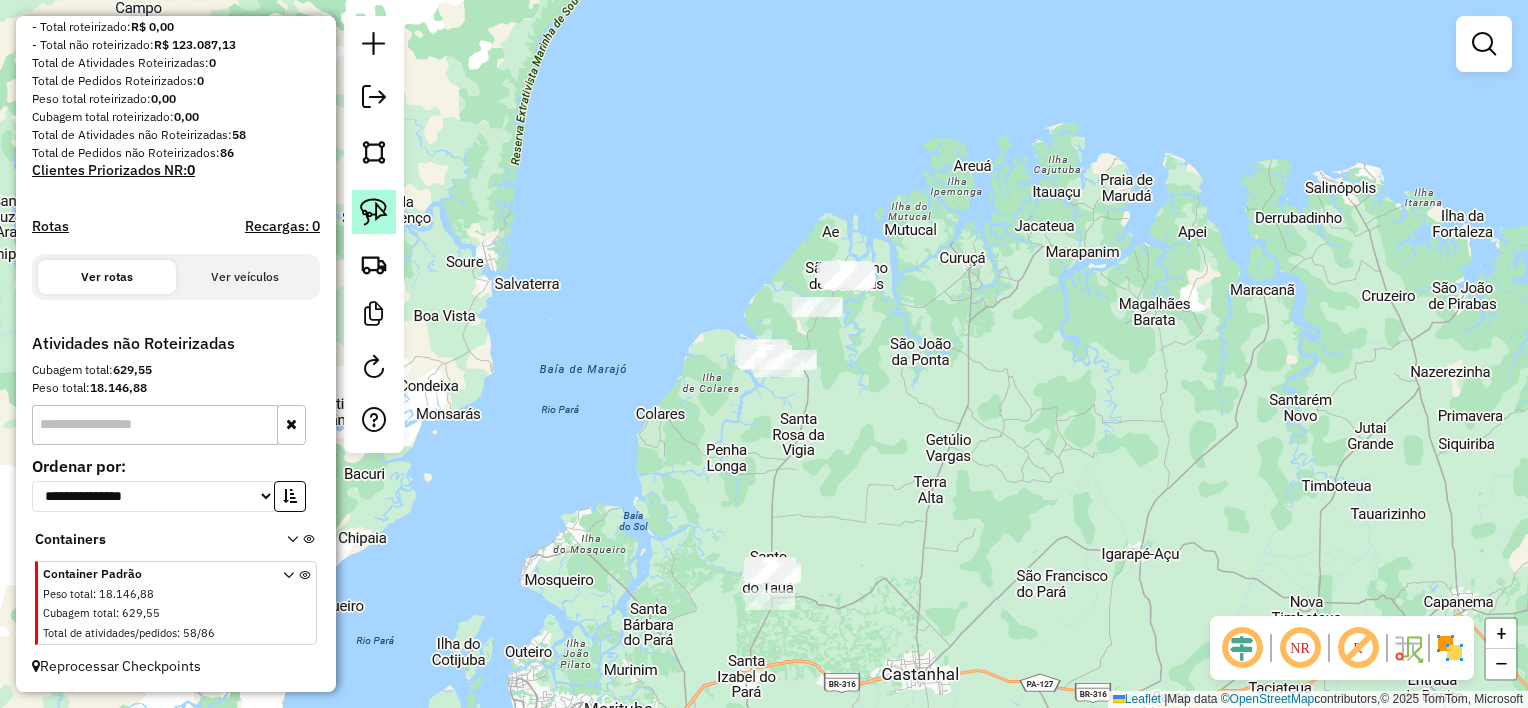 click 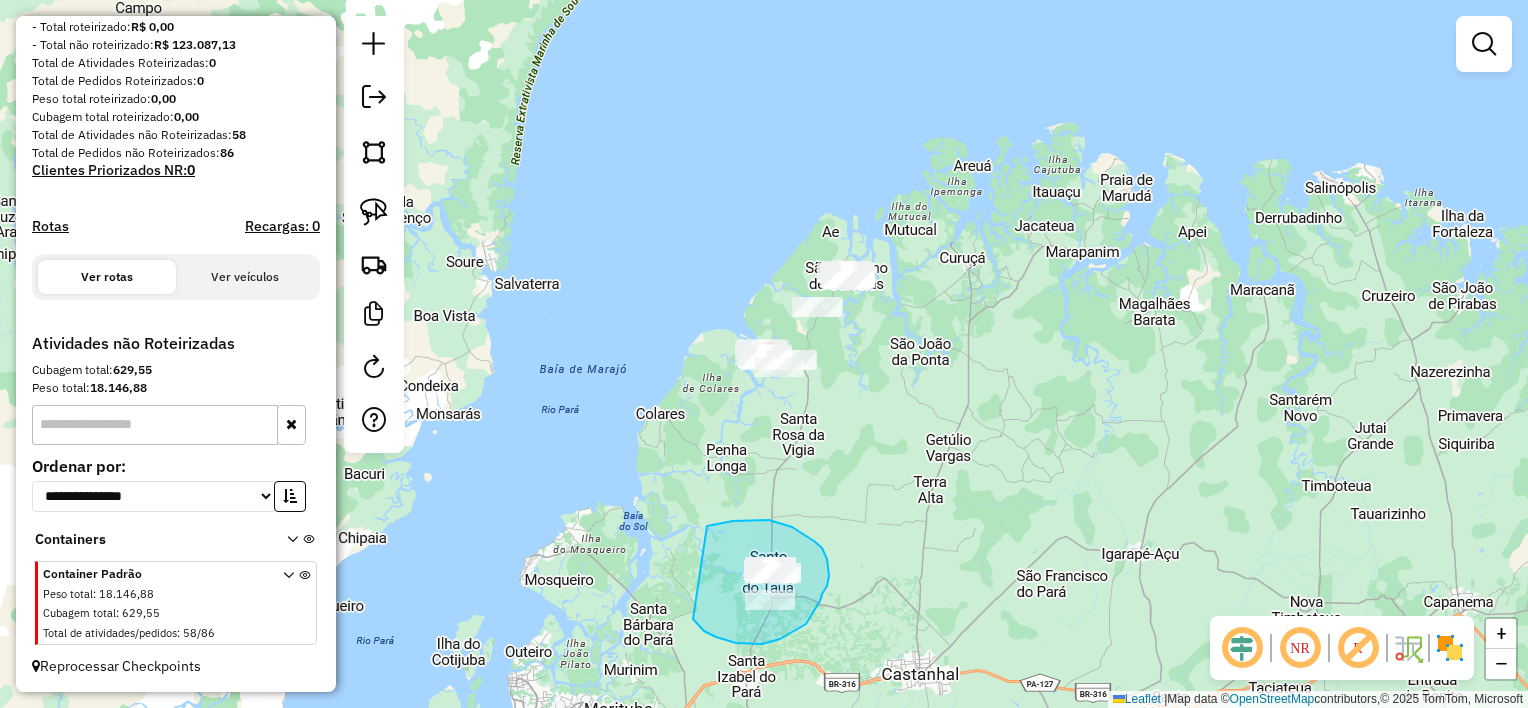 drag, startPoint x: 707, startPoint y: 526, endPoint x: 693, endPoint y: 619, distance: 94.04786 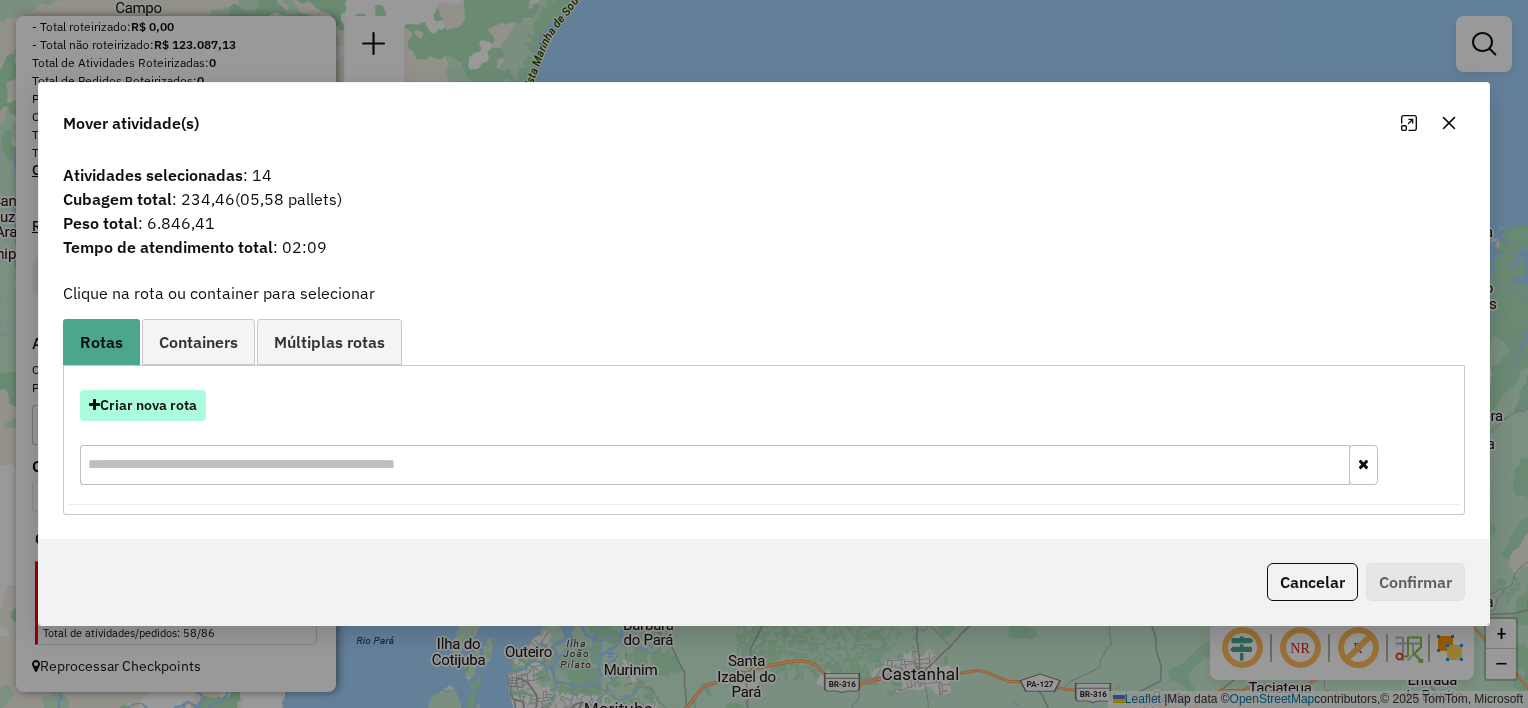 click on "Criar nova rota" at bounding box center [143, 405] 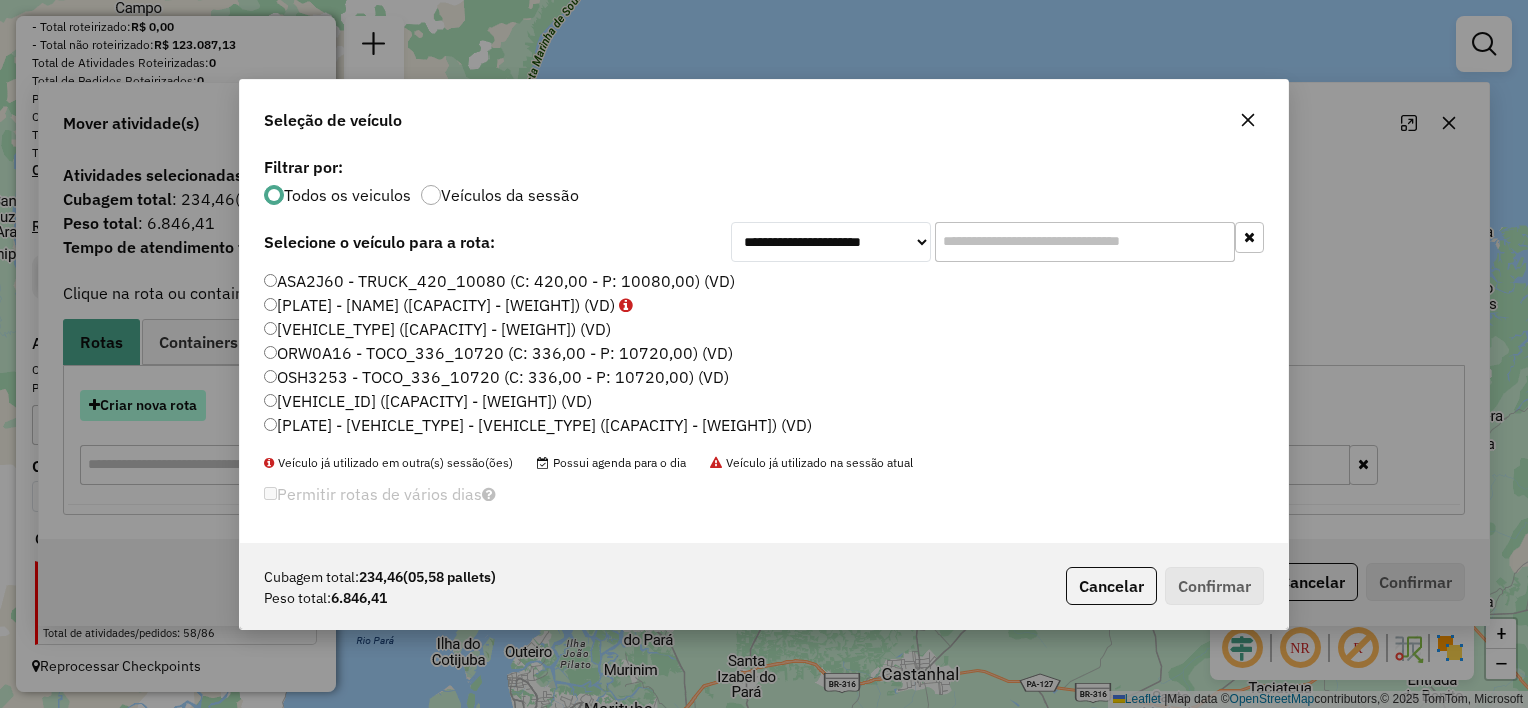 scroll, scrollTop: 10, scrollLeft: 6, axis: both 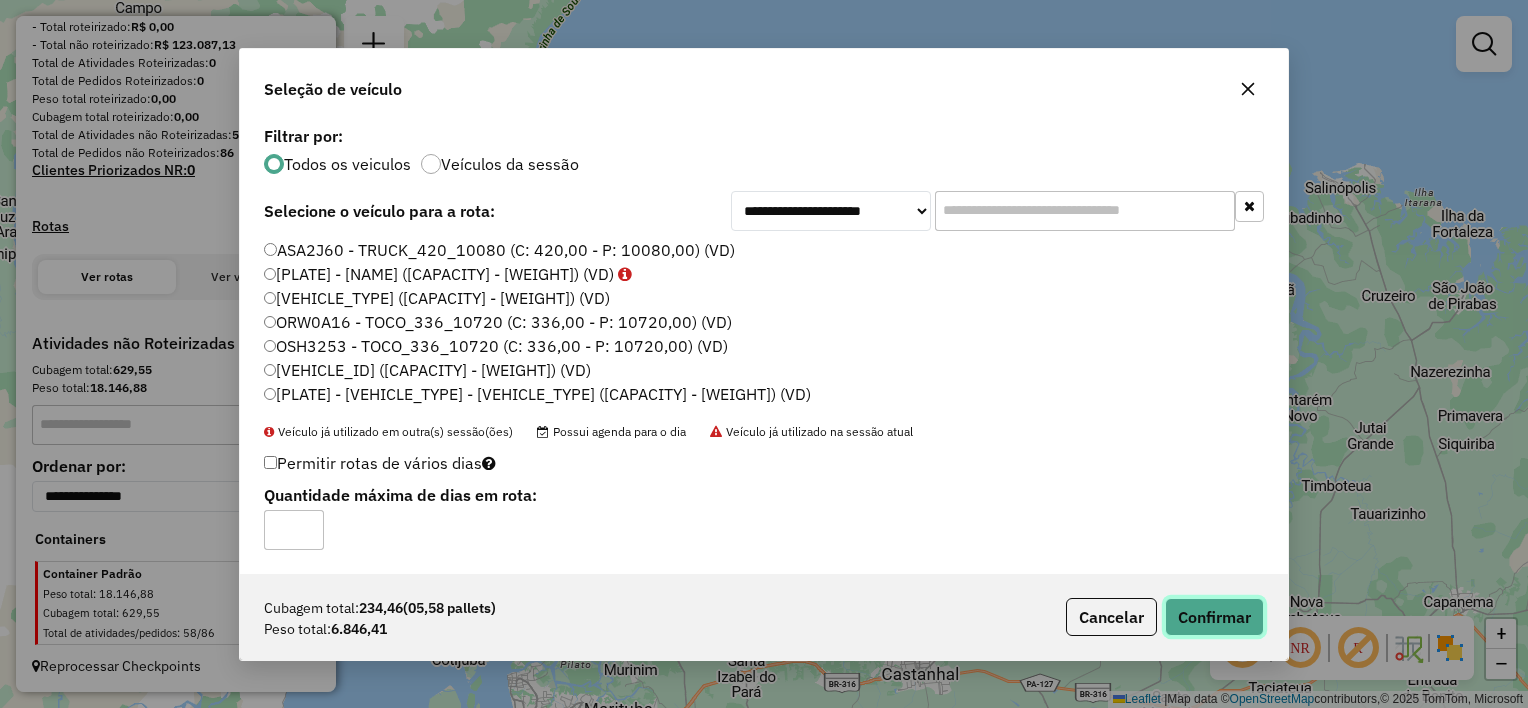 click on "Confirmar" 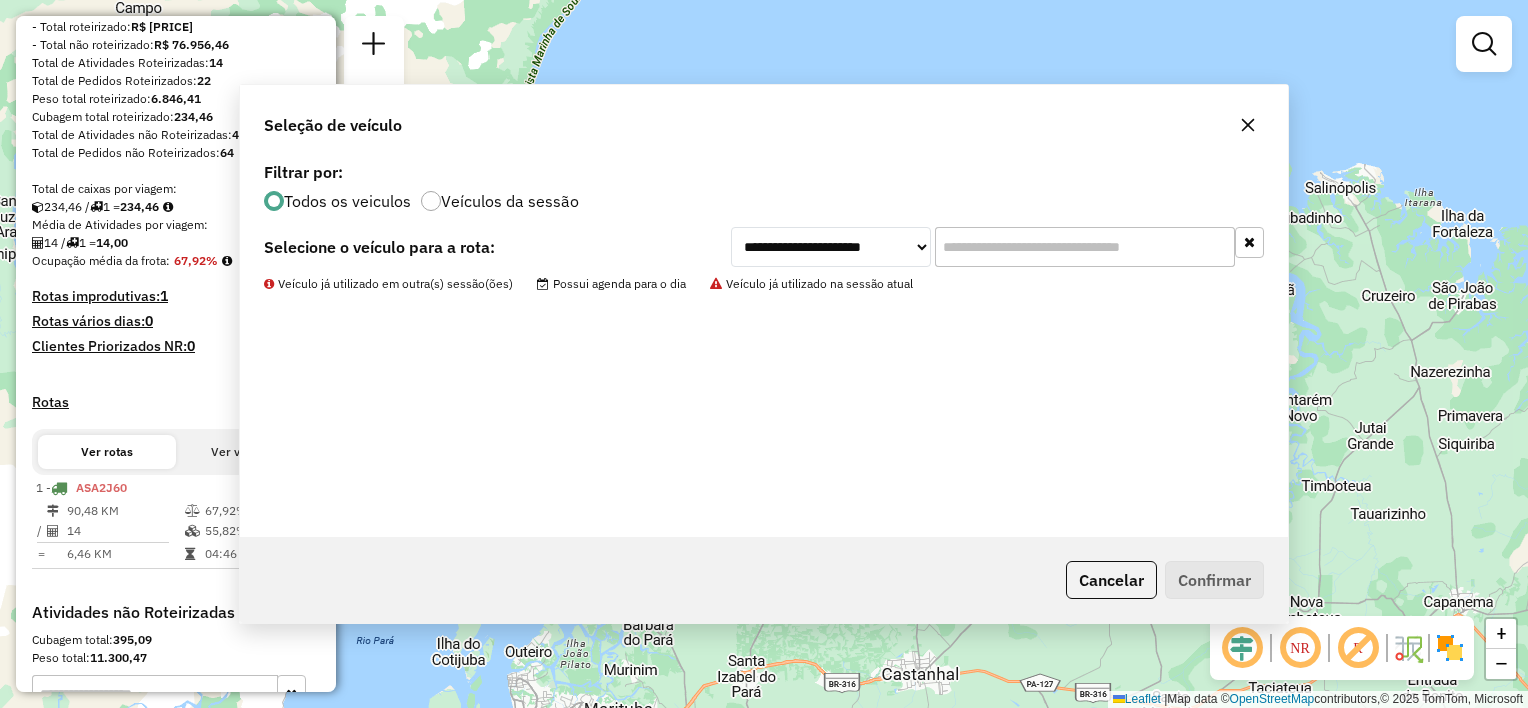 scroll, scrollTop: 544, scrollLeft: 0, axis: vertical 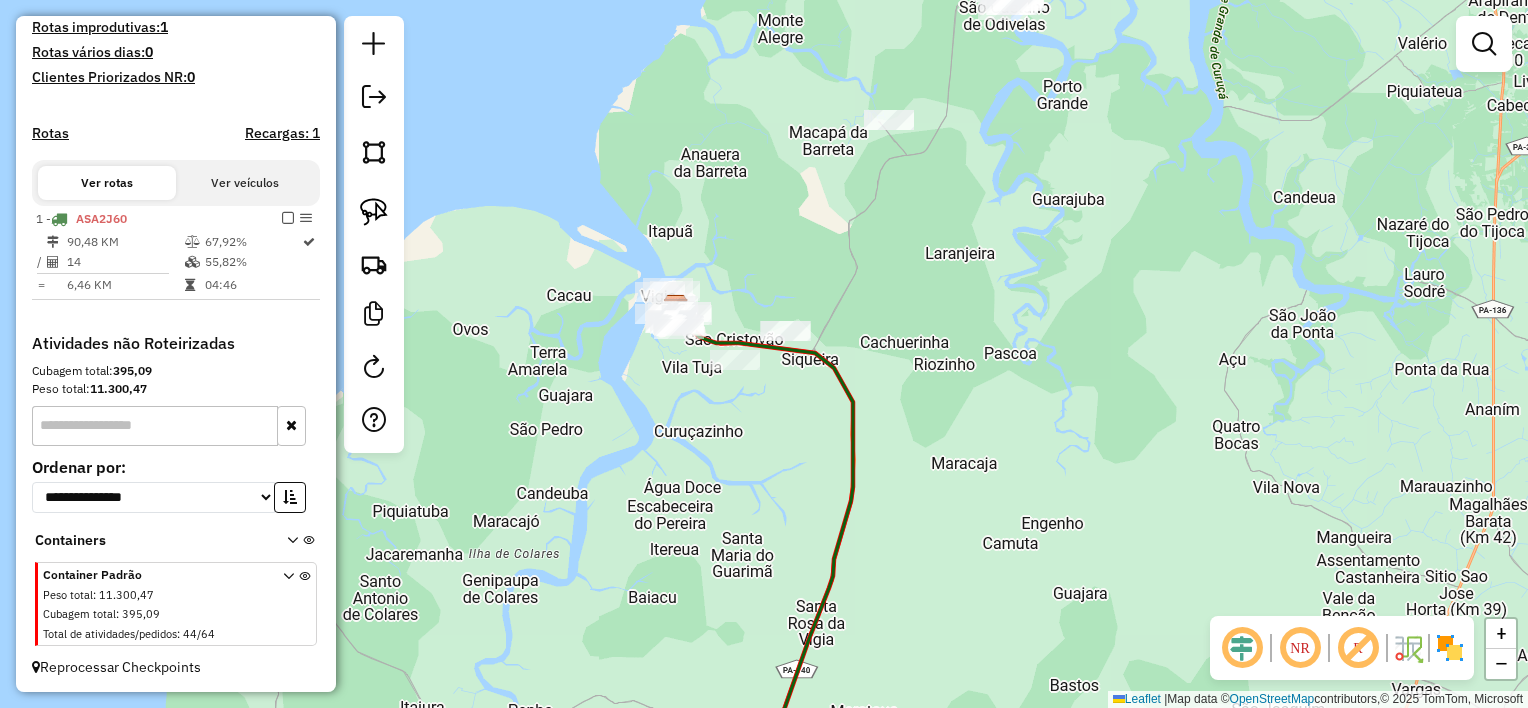 drag, startPoint x: 744, startPoint y: 273, endPoint x: 808, endPoint y: 361, distance: 108.81177 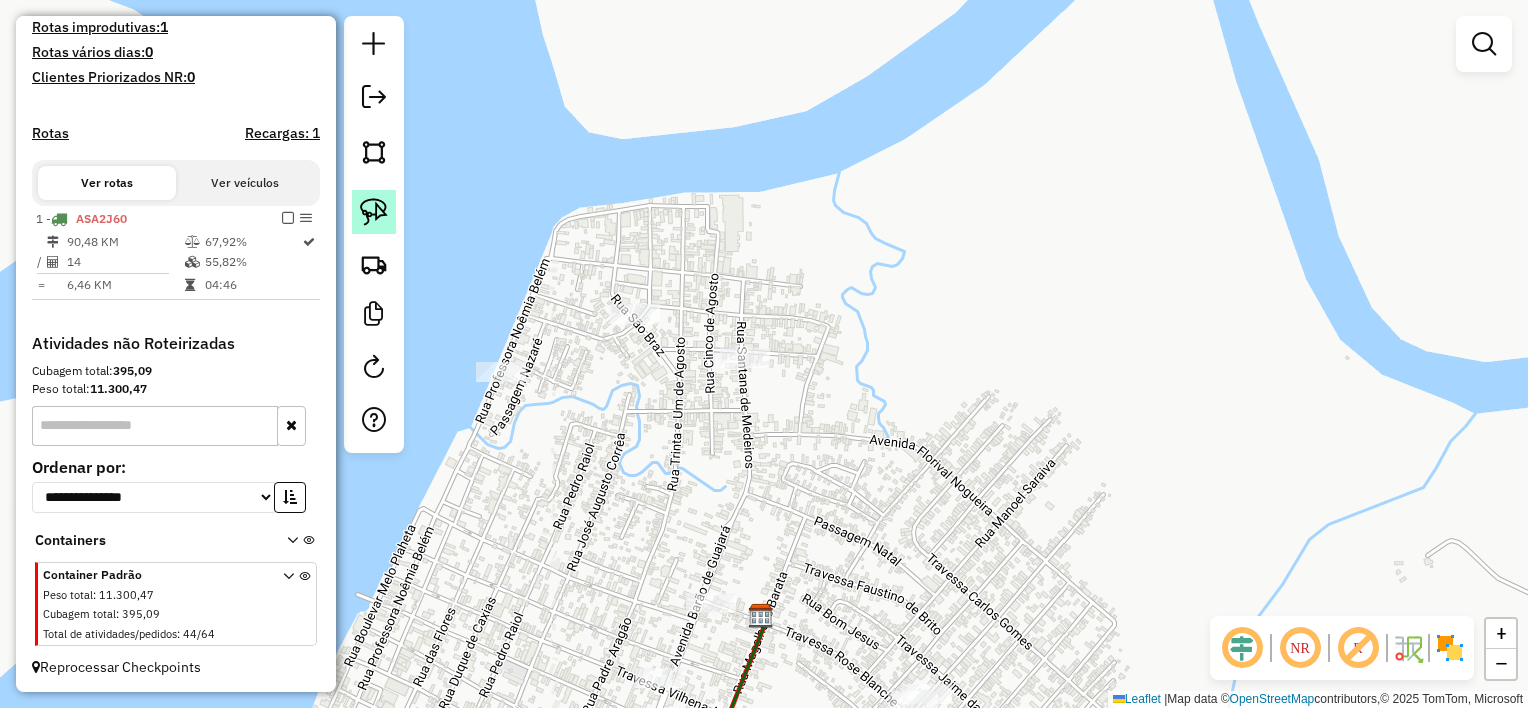 click 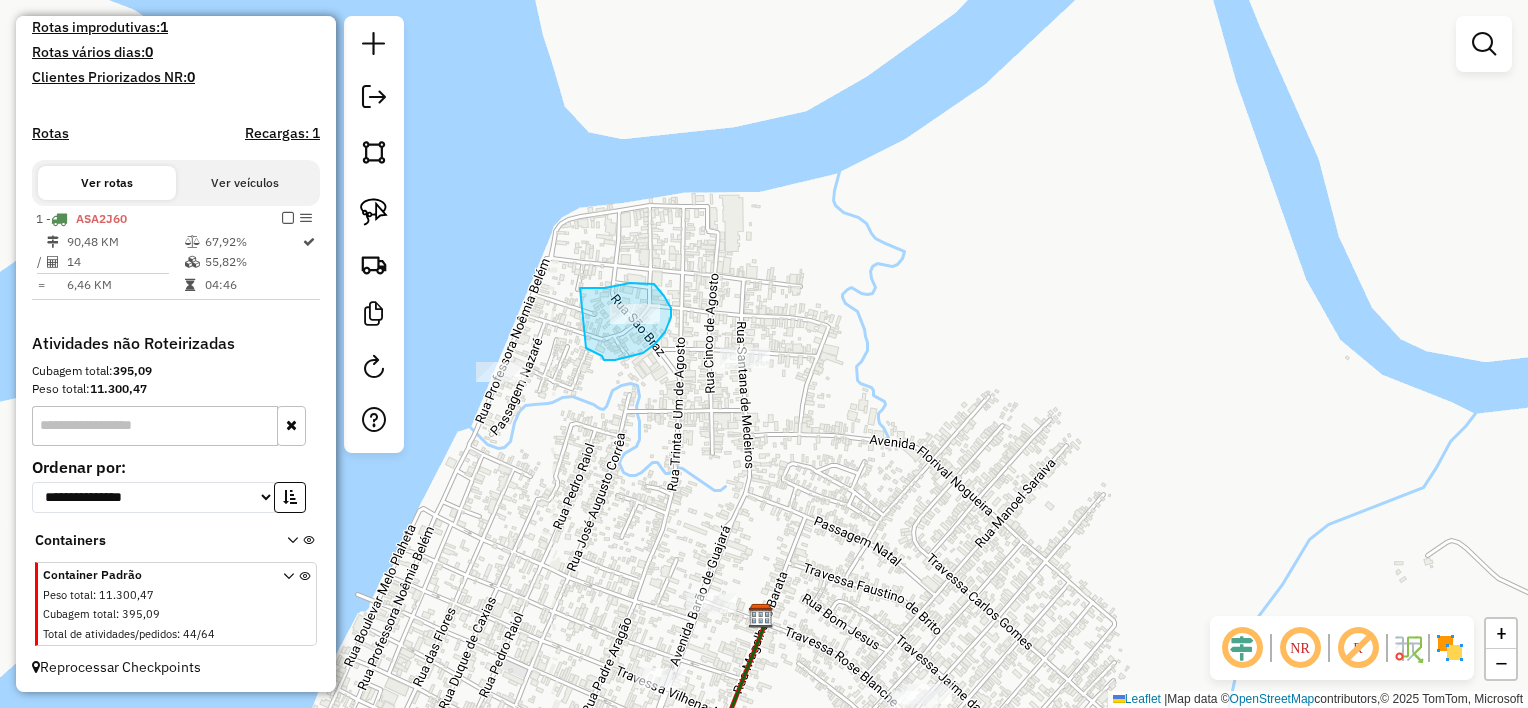 drag, startPoint x: 580, startPoint y: 288, endPoint x: 586, endPoint y: 348, distance: 60.299255 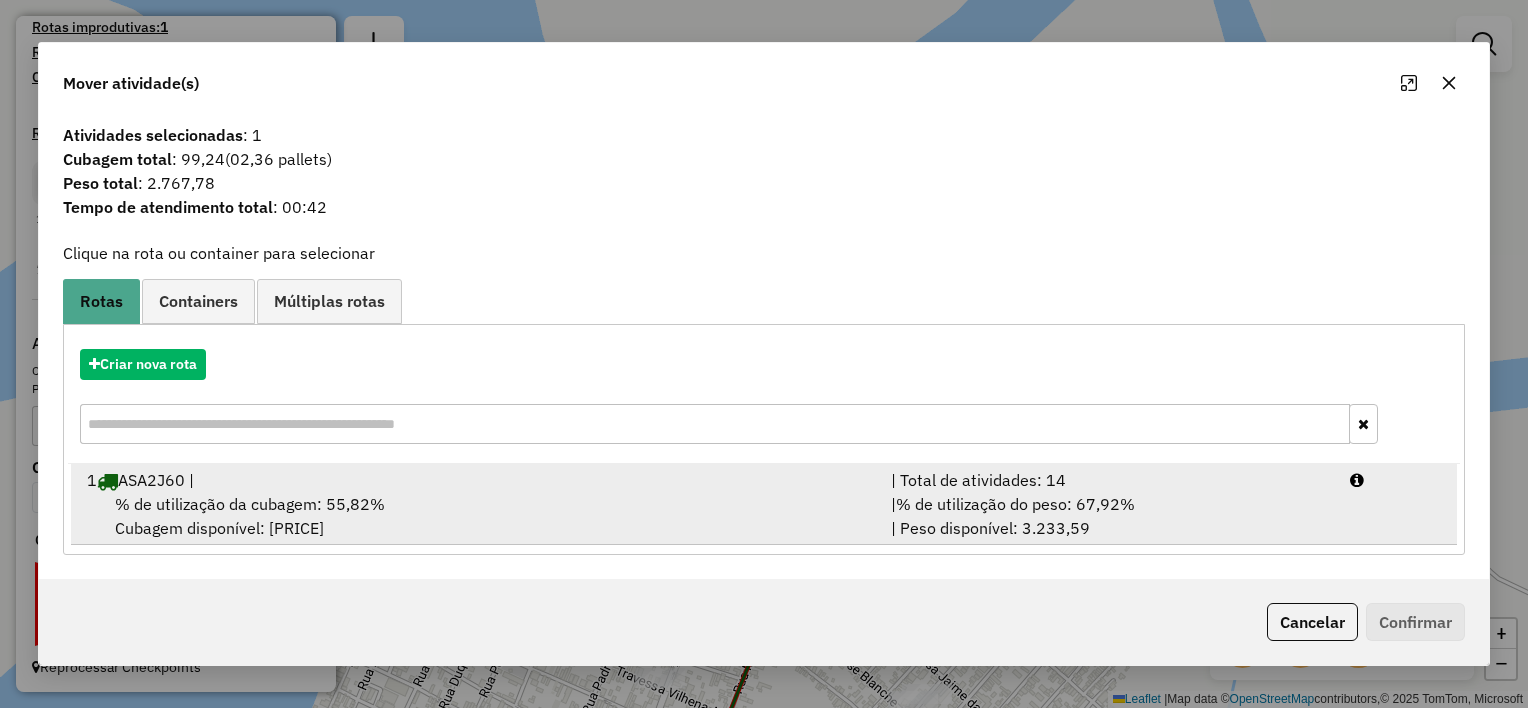 click on "1  ASA2J60 |" at bounding box center (477, 480) 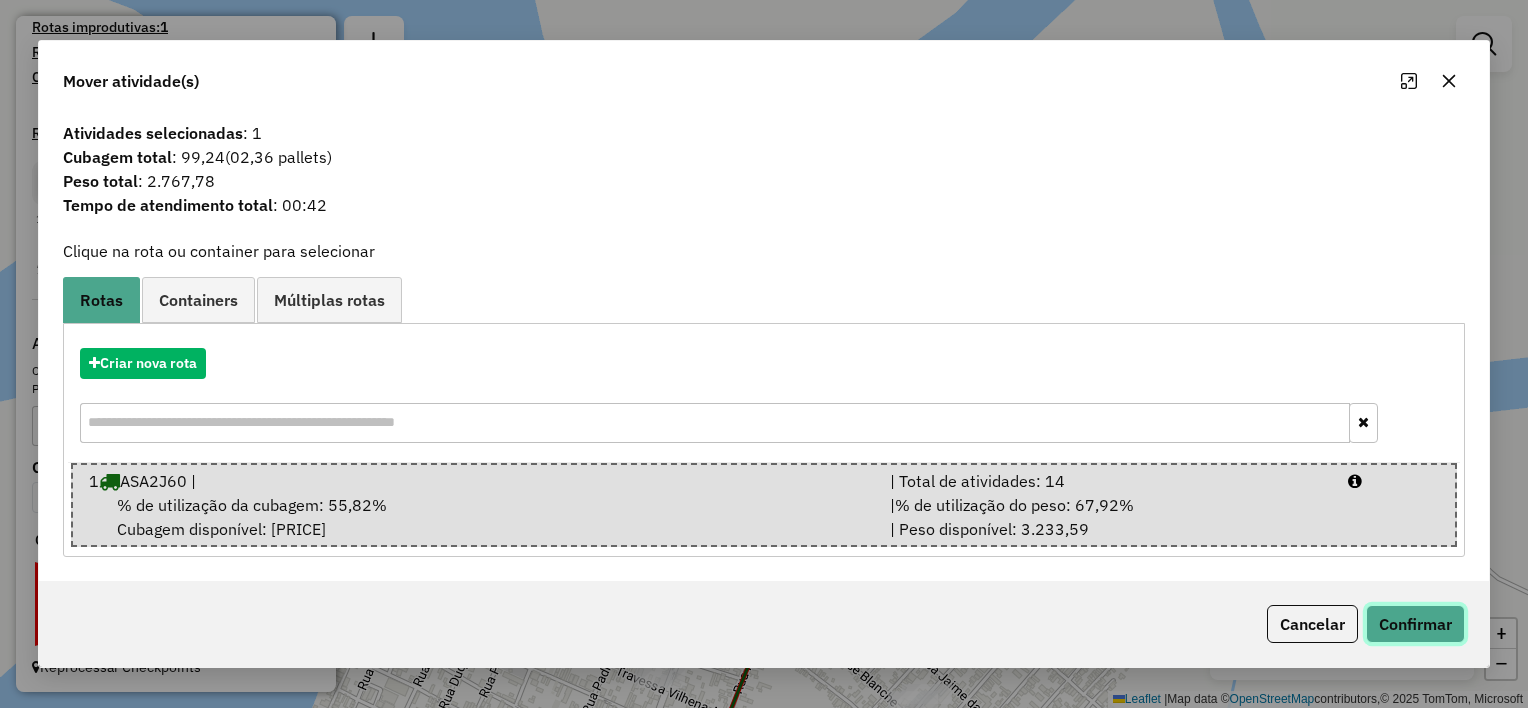 click on "Confirmar" 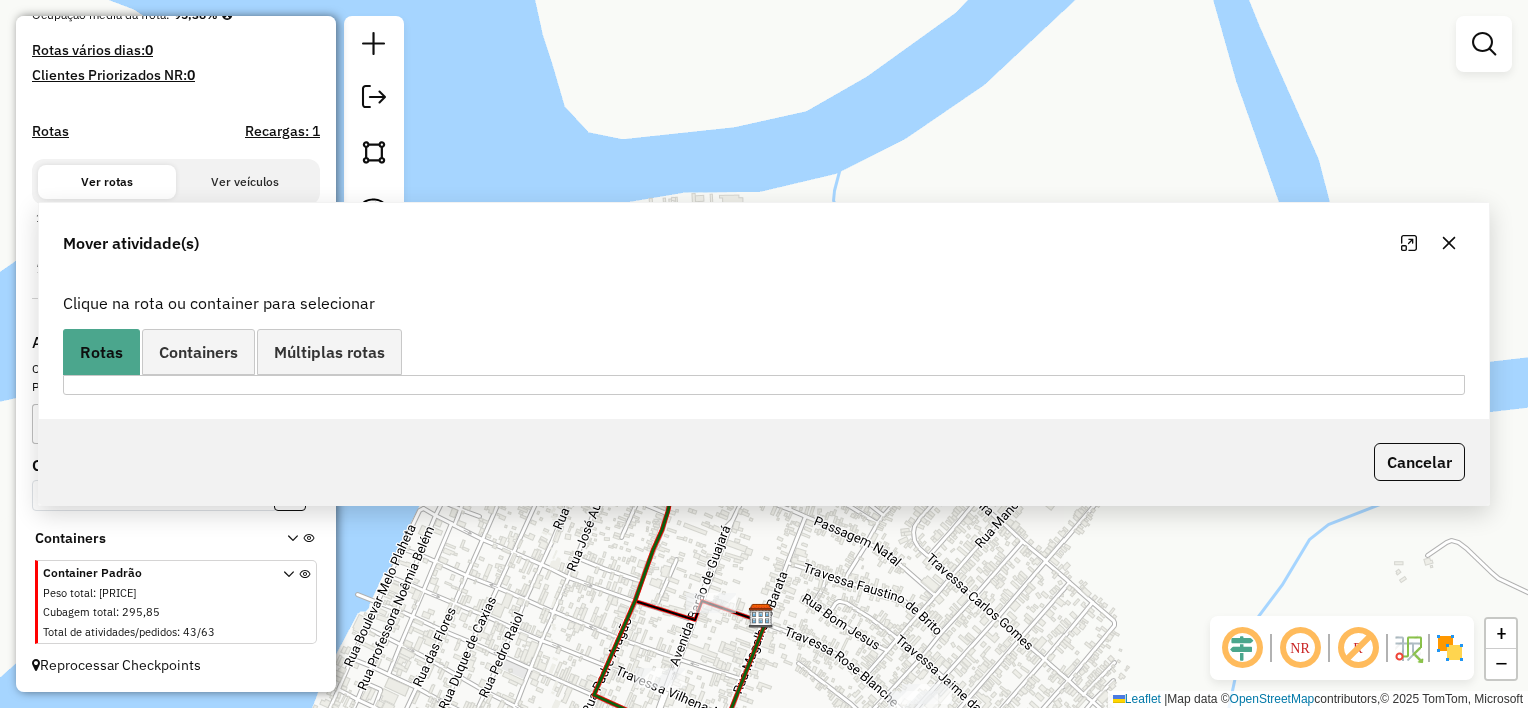 scroll, scrollTop: 520, scrollLeft: 0, axis: vertical 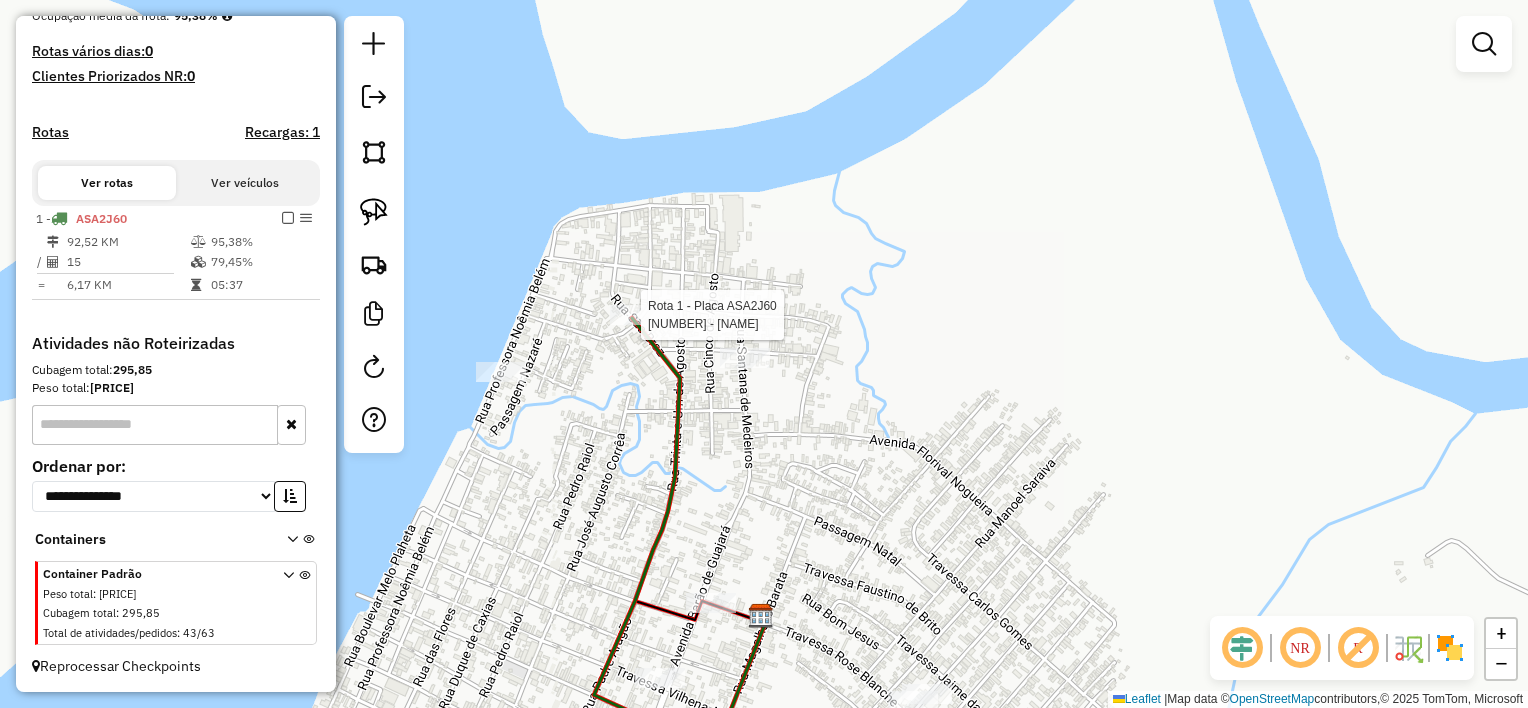 select on "**********" 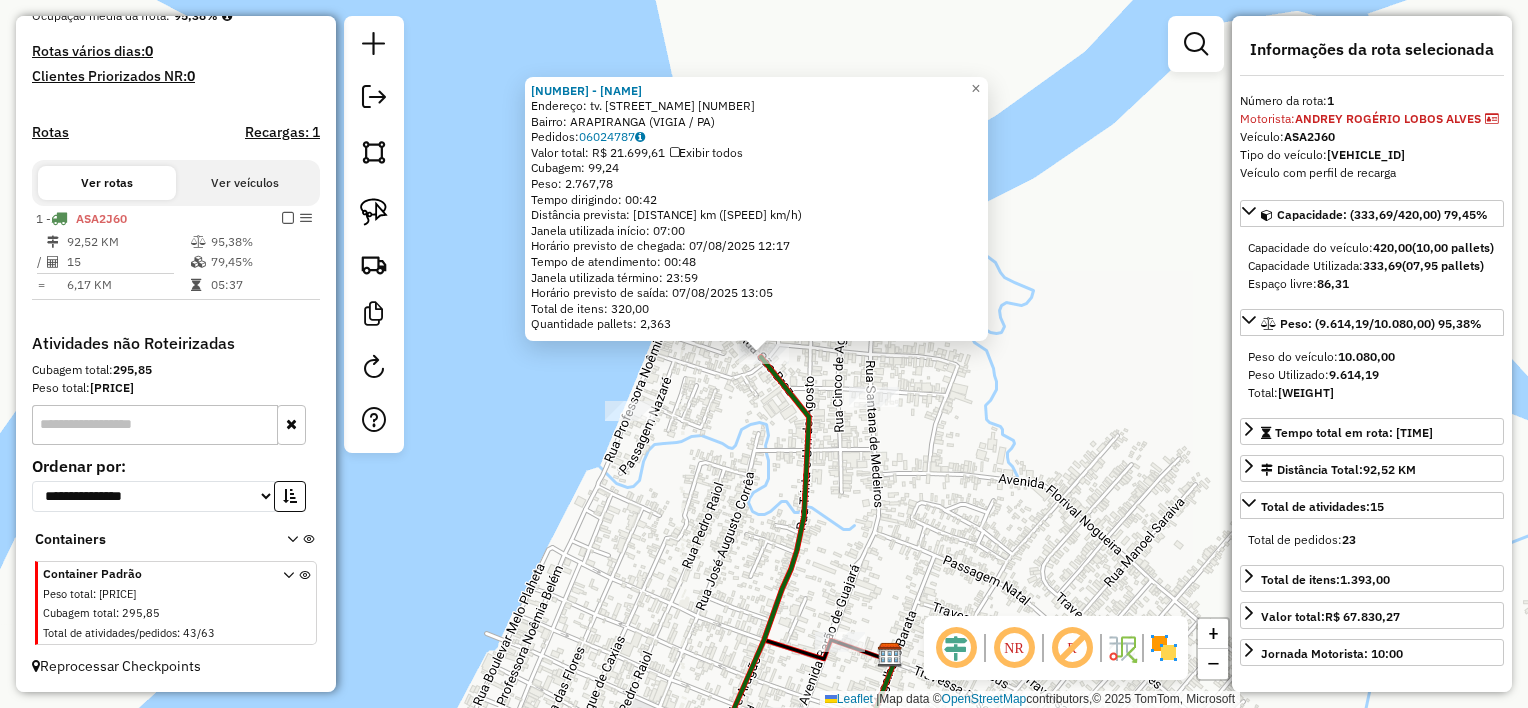 click on "Endereço: tv. sao Braz 261 Bairro: ARAPIRANGA ([CITY] / [STATE]) Pedidos: [ORDER_ID] Valor total: R$ 21.699,61 Cubagem: 99,24 Peso: 2.767,78 Tempo dirigindo: 00:42 Distância prevista: 39,785 km (56,84 km/h) Janela utilizada início: 07:00 Horário previsto de chegada: 07/08/2025 12:17 Tempo de atendimento: 00:48 Janela utilizada término: 23:59 Horário previsto de saída: 07/08/2025 13:05 Total de itens: 320,00 Quantidade pallets: 2,363 × Janela de atendimento Grade de atendimento Capacidade Transportadoras Veículos Cliente Pedidos Rotas Selecione os dias de semana para filtrar as janelas de atendimento Seg Ter Qua Qui Sex Sáb Dom Informe o período da janela de atendimento: De: Até: Filtrar exatamente a janela do cliente Considerar janela de atendimento padrão Selecione os dias de semana para filtrar as grades de atendimento Seg Ter Qua Qui Sex Sáb Dom Considerar clientes sem dia de atendimento cadastrado +" 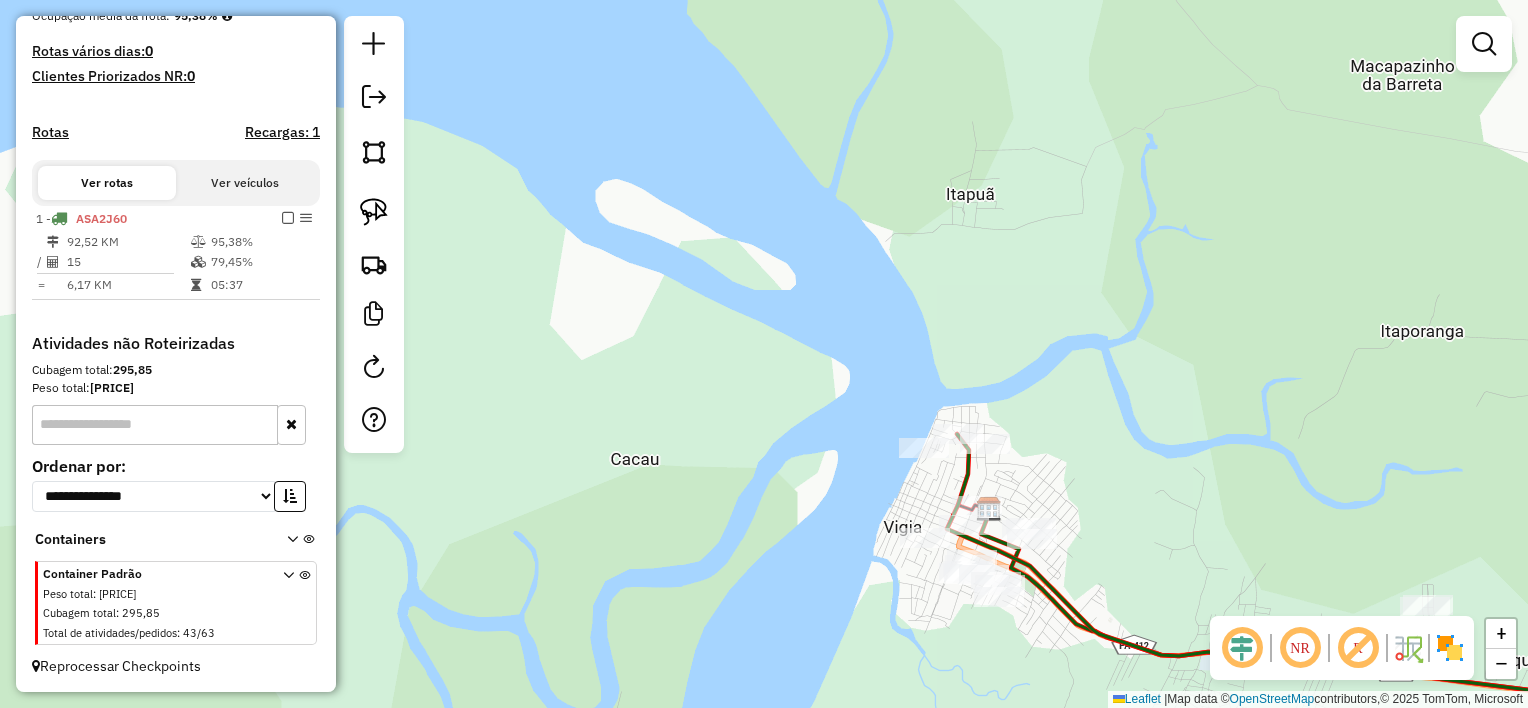 drag, startPoint x: 1144, startPoint y: 516, endPoint x: 1137, endPoint y: 508, distance: 10.630146 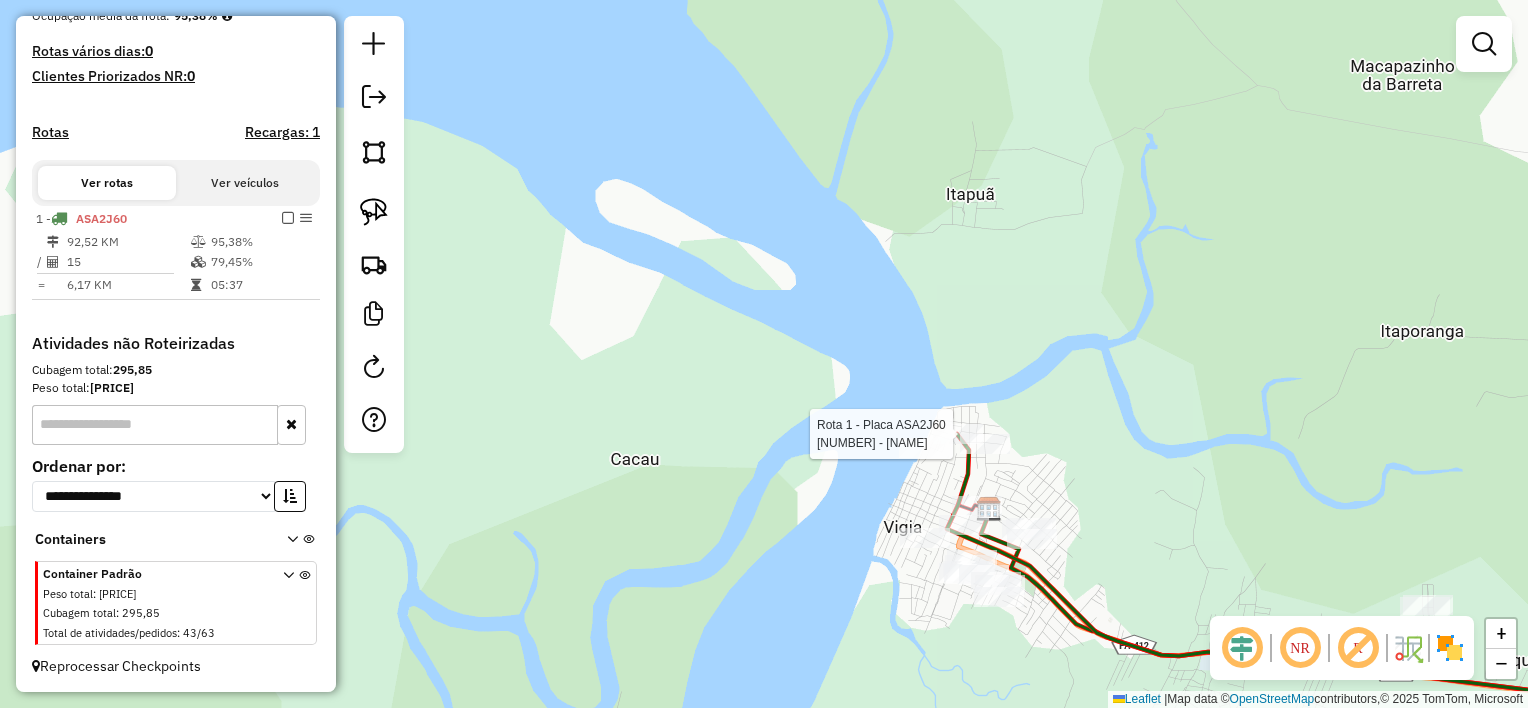 select on "**********" 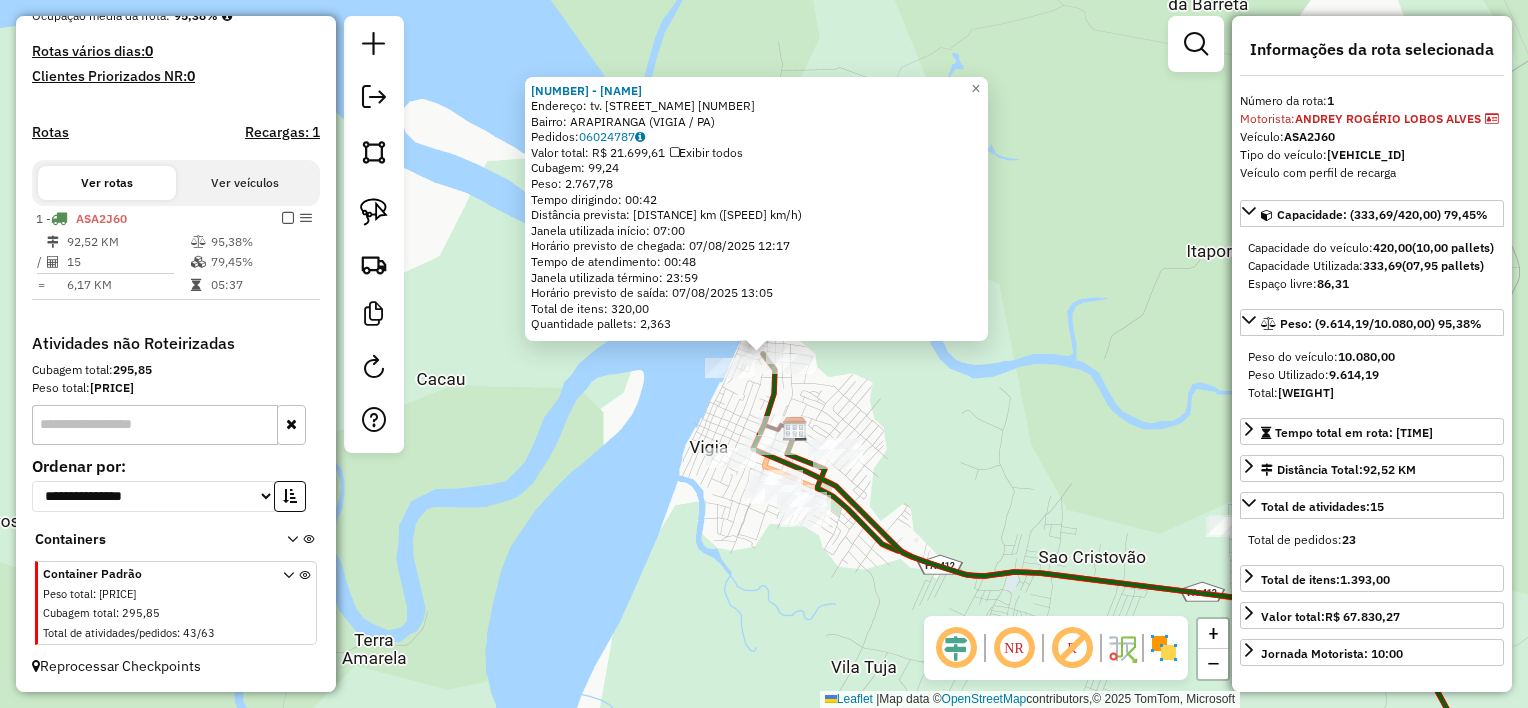 click on "Endereço: tv. sao Braz 261 Bairro: ARAPIRANGA ([CITY] / [STATE]) Pedidos: [ORDER_ID] Valor total: R$ 21.699,61 Cubagem: 99,24 Peso: 2.767,78 Tempo dirigindo: 00:42 Distância prevista: 39,785 km (56,84 km/h) Janela utilizada início: 07:00 Horário previsto de chegada: 07/08/2025 12:17 Tempo de atendimento: 00:48 Janela utilizada término: 23:59 Horário previsto de saída: 07/08/2025 13:05 Total de itens: 320,00 Quantidade pallets: 2,363 × Janela de atendimento Grade de atendimento Capacidade Transportadoras Veículos Cliente Pedidos Rotas Selecione os dias de semana para filtrar as janelas de atendimento Seg Ter Qua Qui Sex Sáb Dom Informe o período da janela de atendimento: De: Até: Filtrar exatamente a janela do cliente Considerar janela de atendimento padrão Selecione os dias de semana para filtrar as grades de atendimento Seg Ter Qua Qui Sex Sáb Dom Considerar clientes sem dia de atendimento cadastrado +" 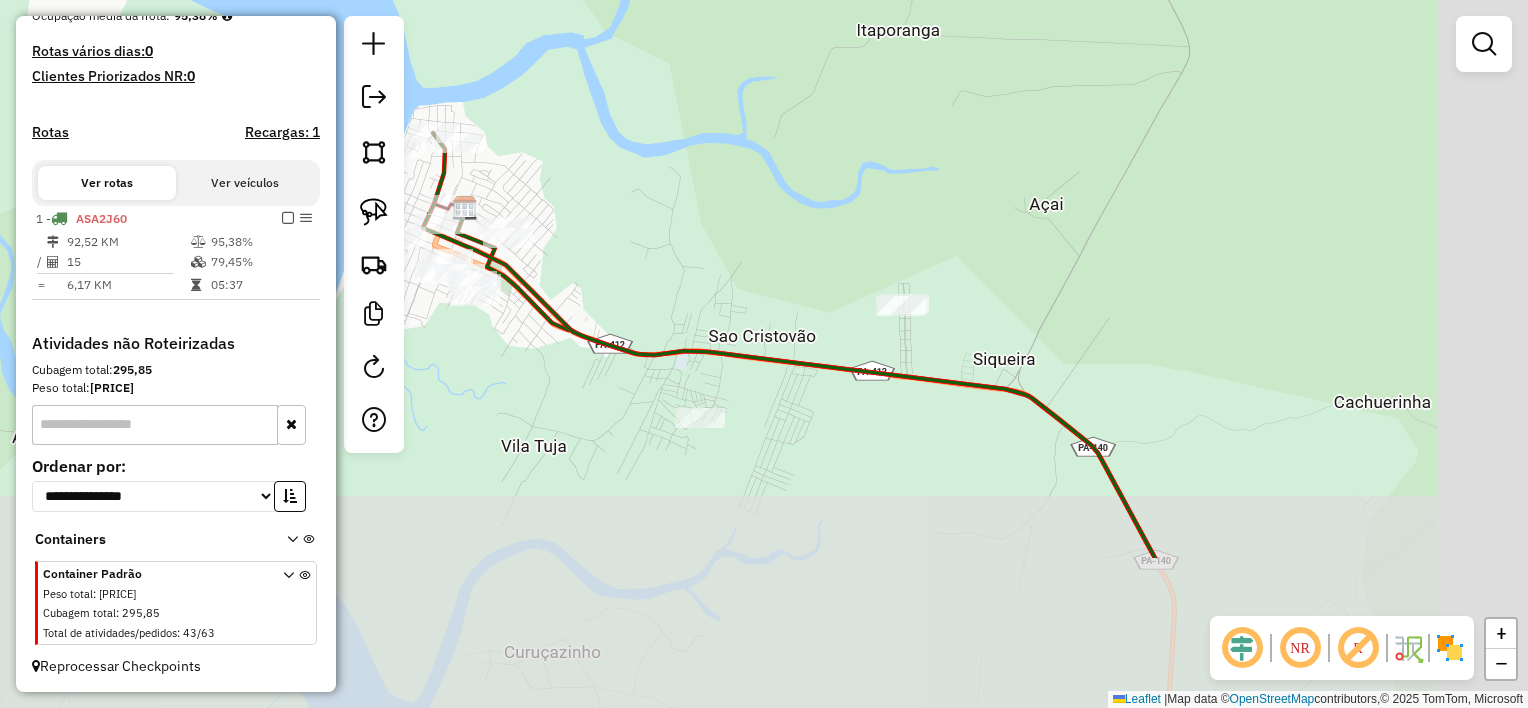 drag, startPoint x: 1363, startPoint y: 488, endPoint x: 950, endPoint y: 214, distance: 495.62585 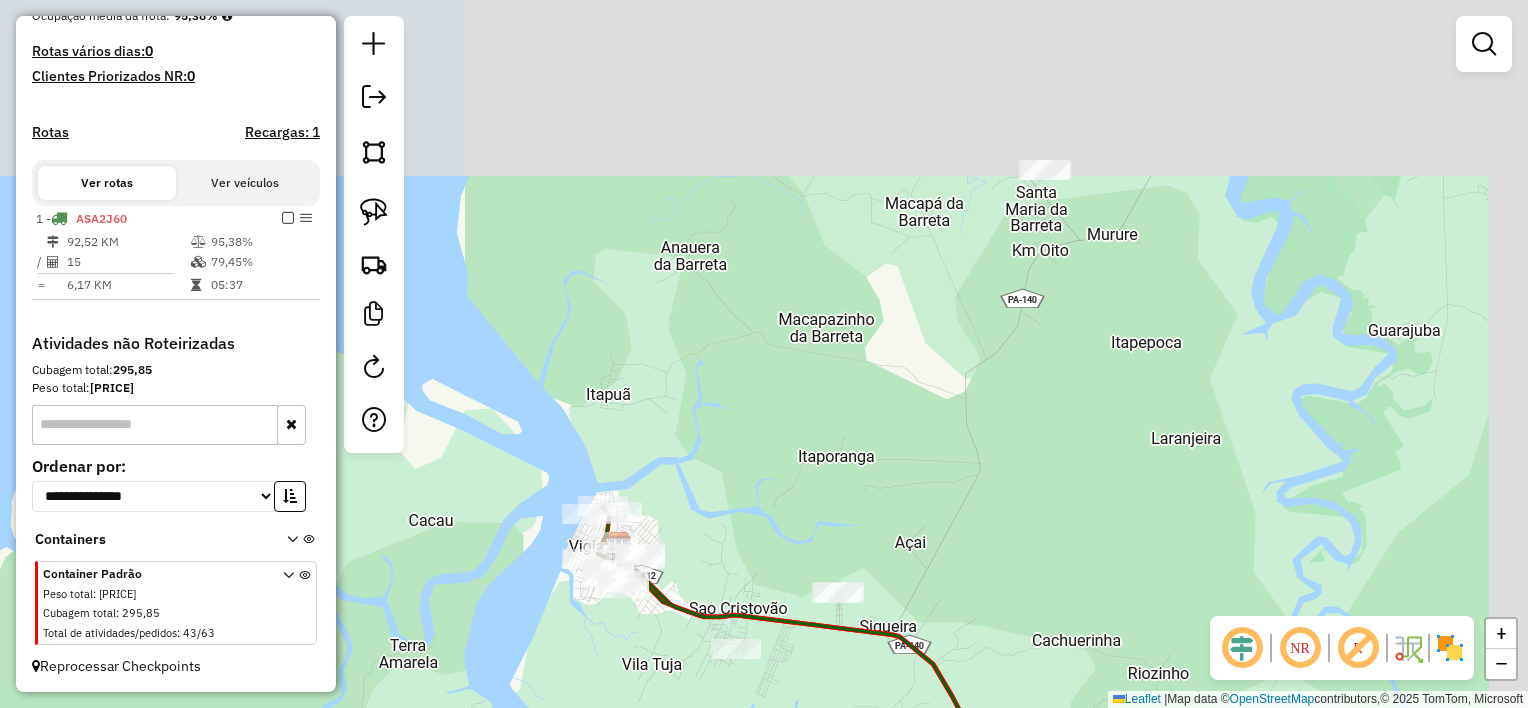 drag, startPoint x: 1036, startPoint y: 196, endPoint x: 988, endPoint y: 661, distance: 467.47086 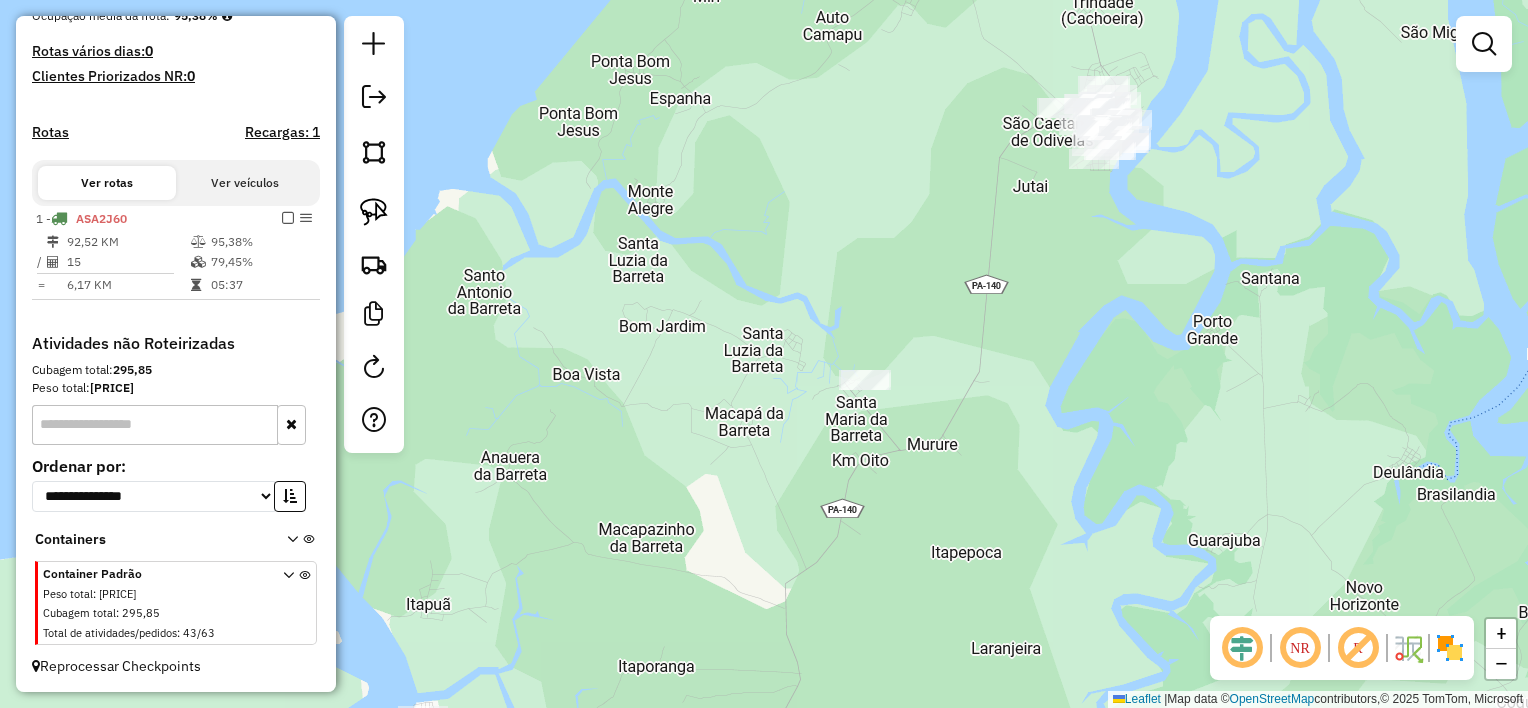 drag, startPoint x: 1164, startPoint y: 424, endPoint x: 941, endPoint y: 544, distance: 253.23705 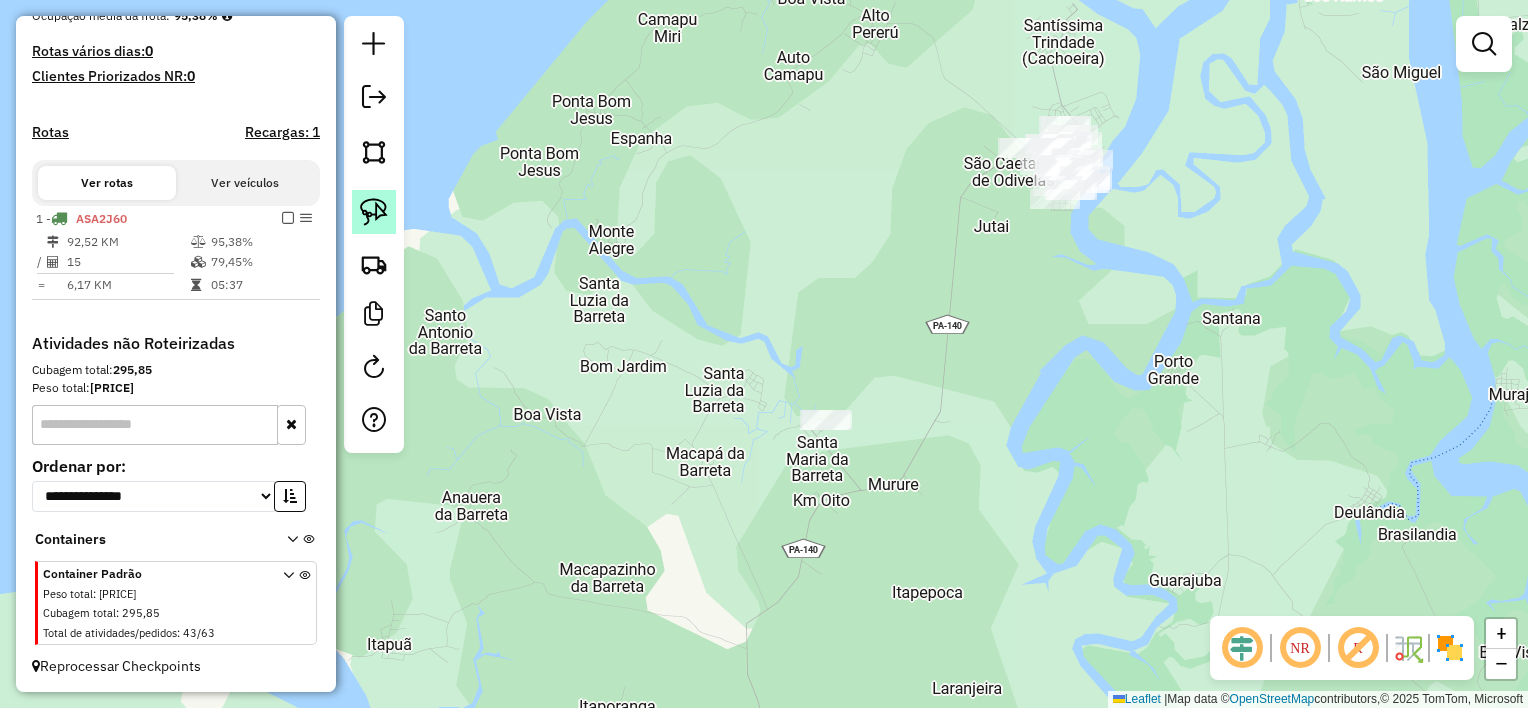 click 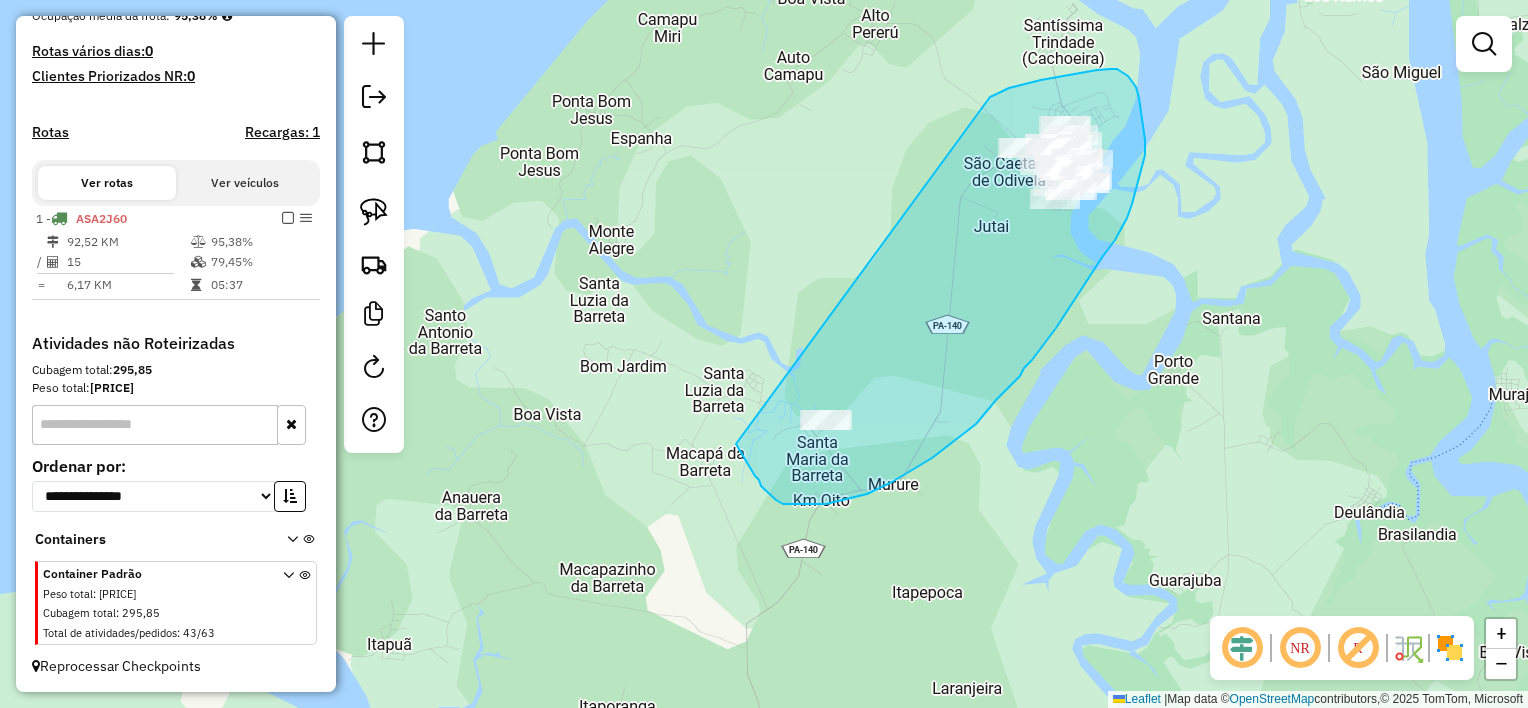 drag, startPoint x: 990, startPoint y: 97, endPoint x: 736, endPoint y: 444, distance: 430.02908 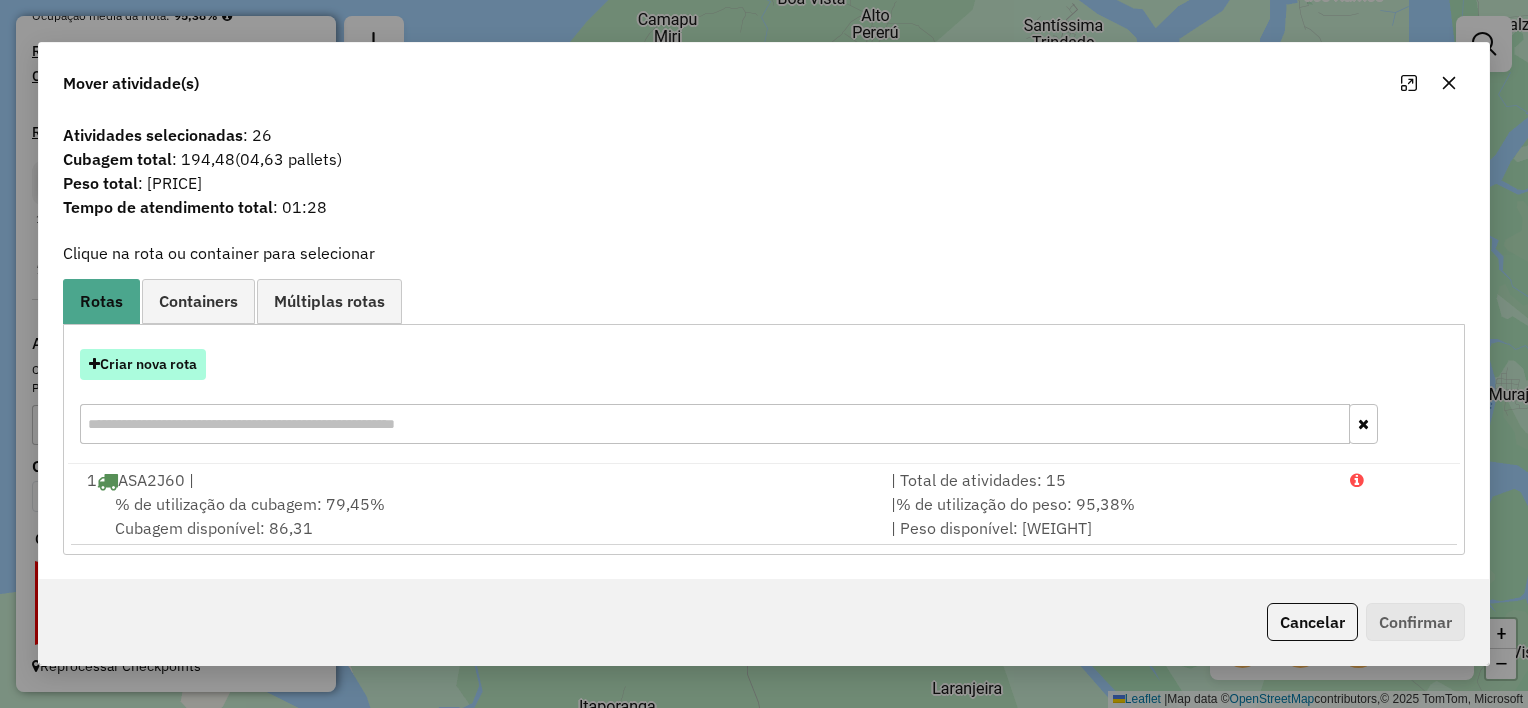click on "Criar nova rota" at bounding box center (143, 364) 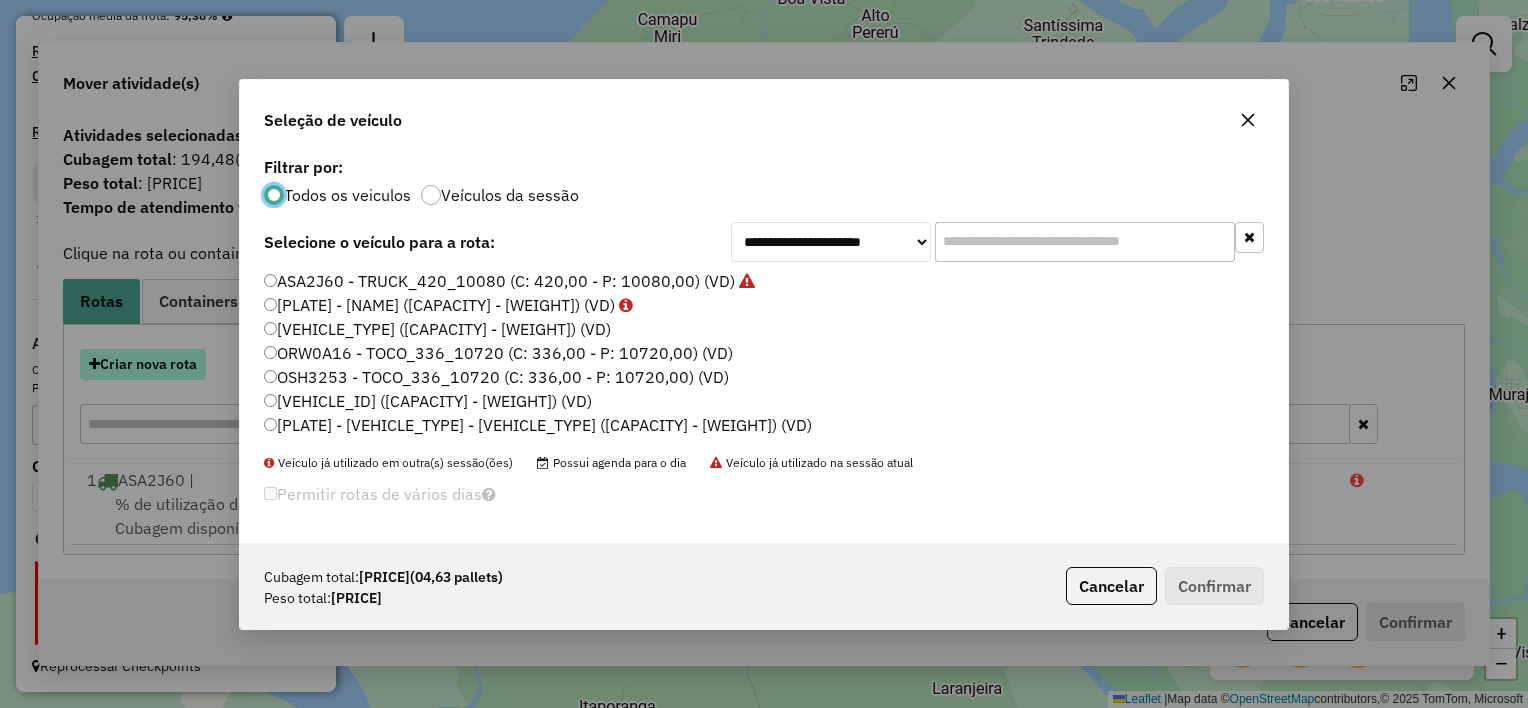 scroll, scrollTop: 10, scrollLeft: 6, axis: both 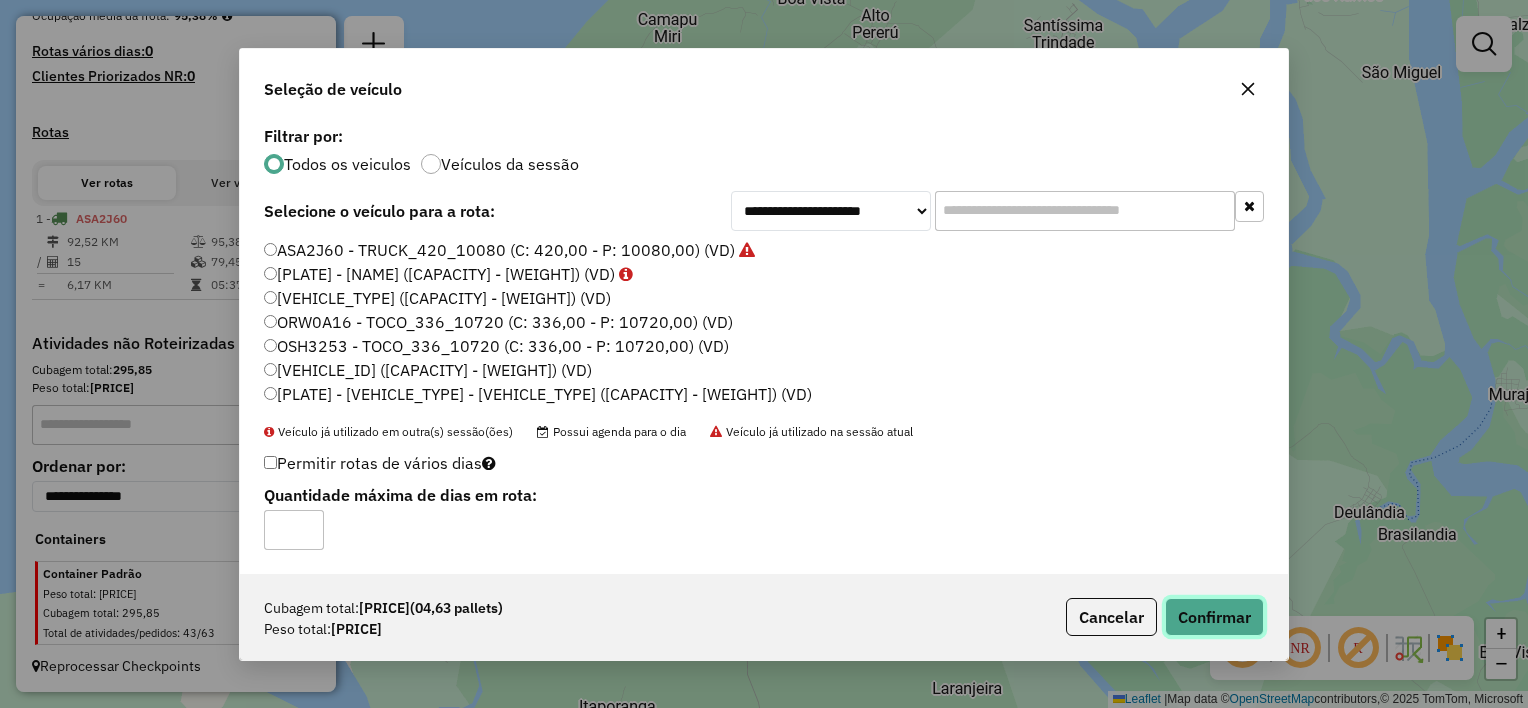 click on "Confirmar" 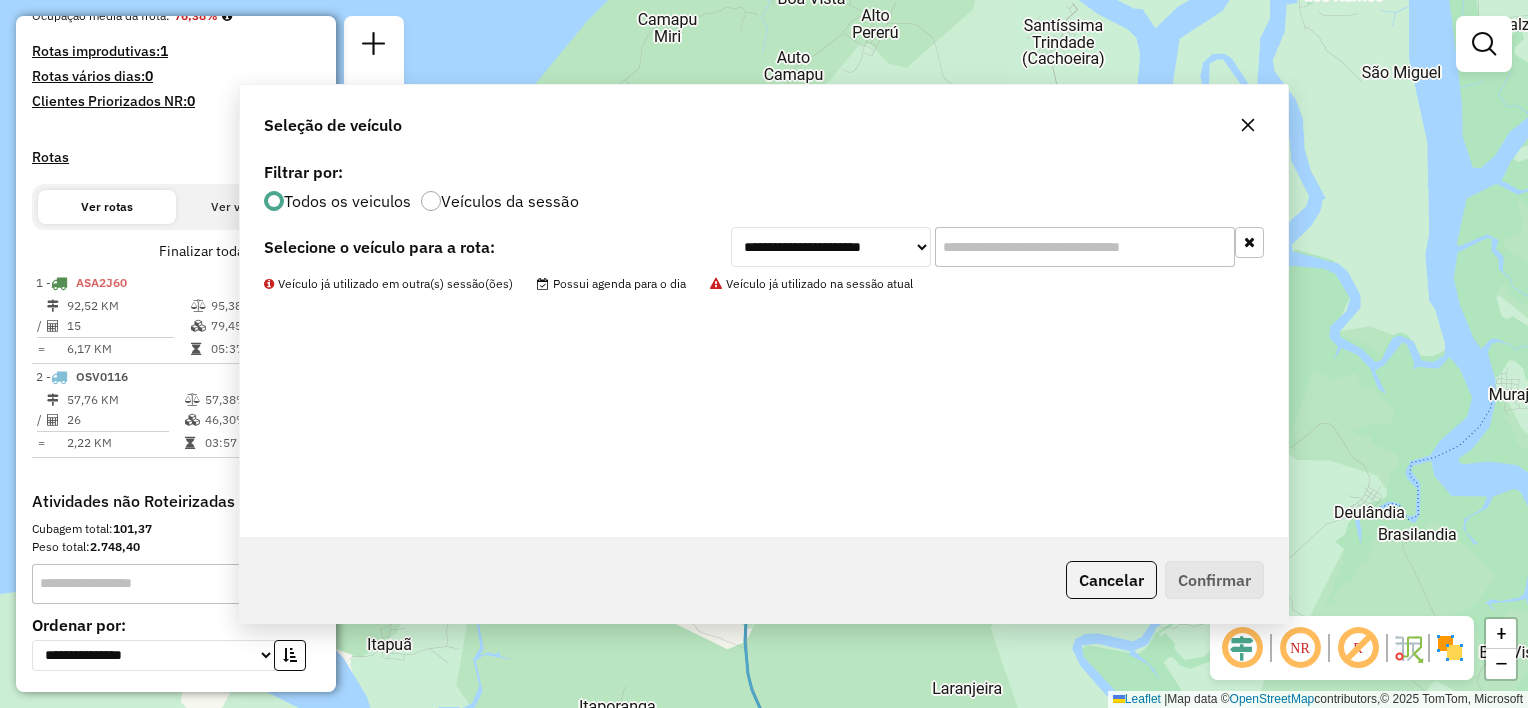 scroll, scrollTop: 544, scrollLeft: 0, axis: vertical 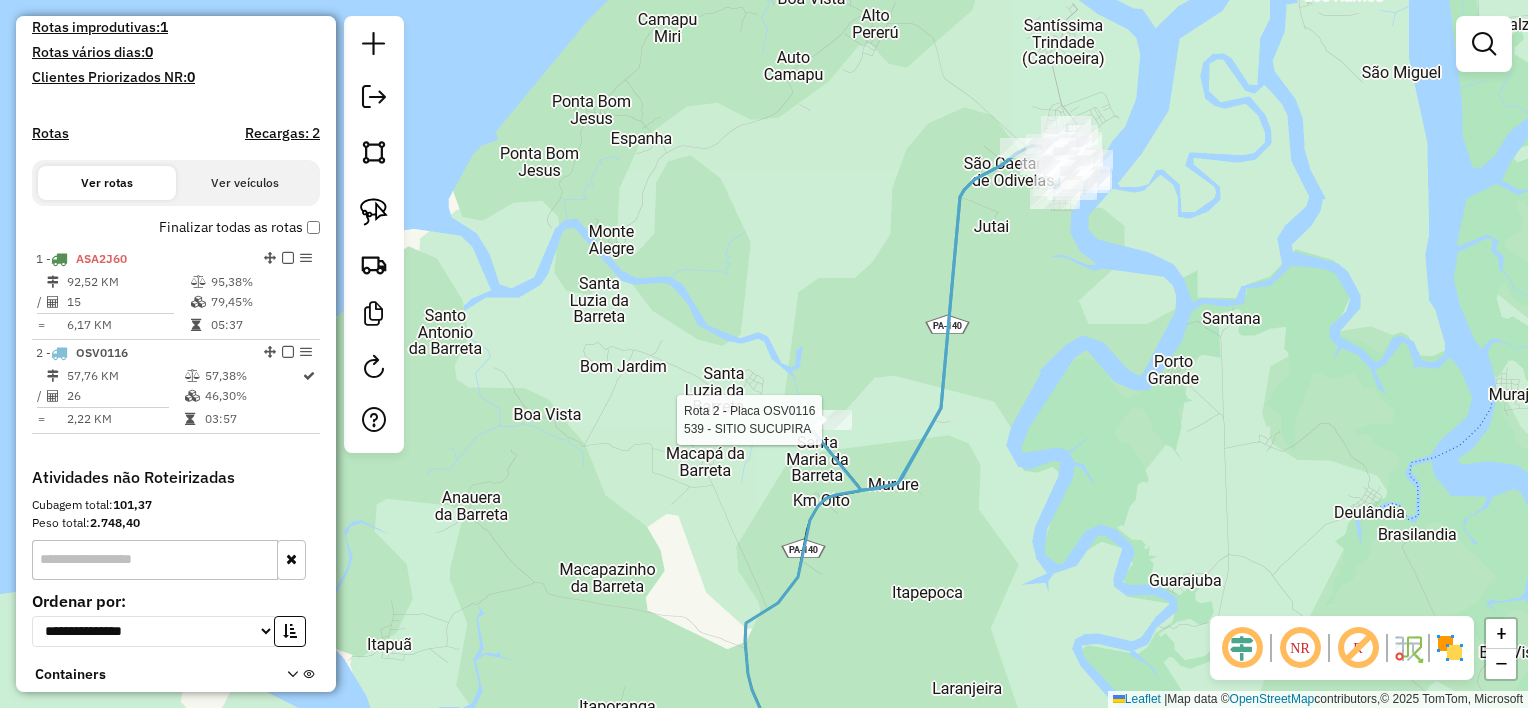 select on "**********" 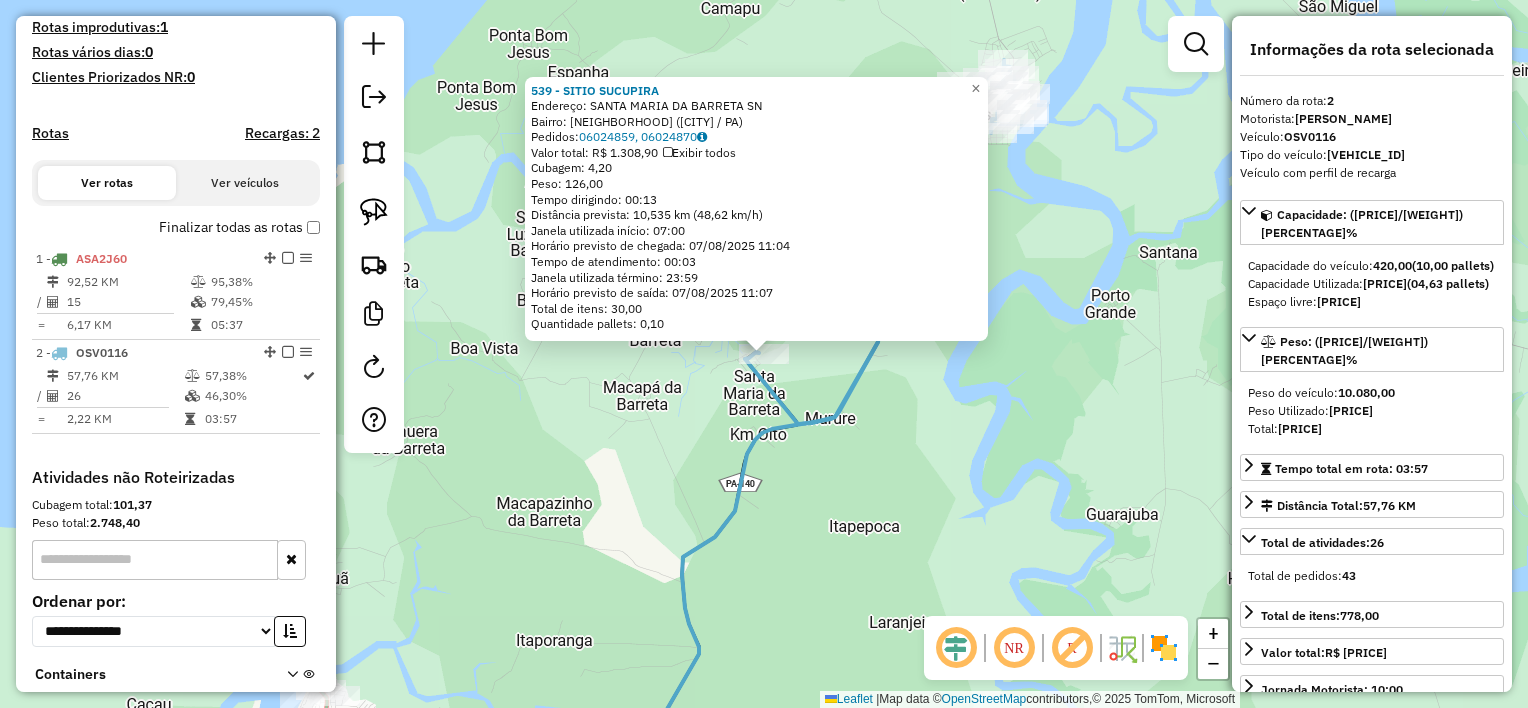 scroll, scrollTop: 678, scrollLeft: 0, axis: vertical 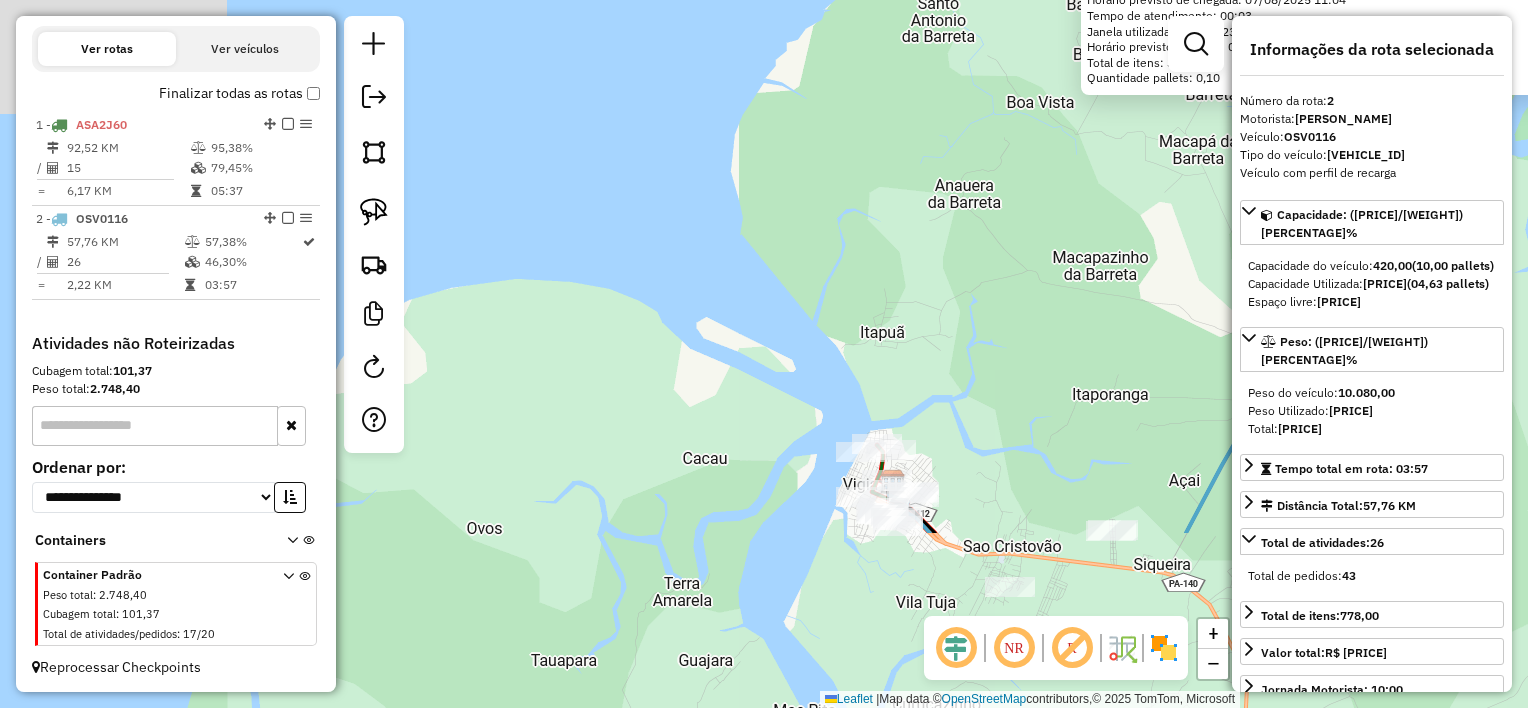 drag, startPoint x: 592, startPoint y: 454, endPoint x: 1149, endPoint y: 208, distance: 608.9047 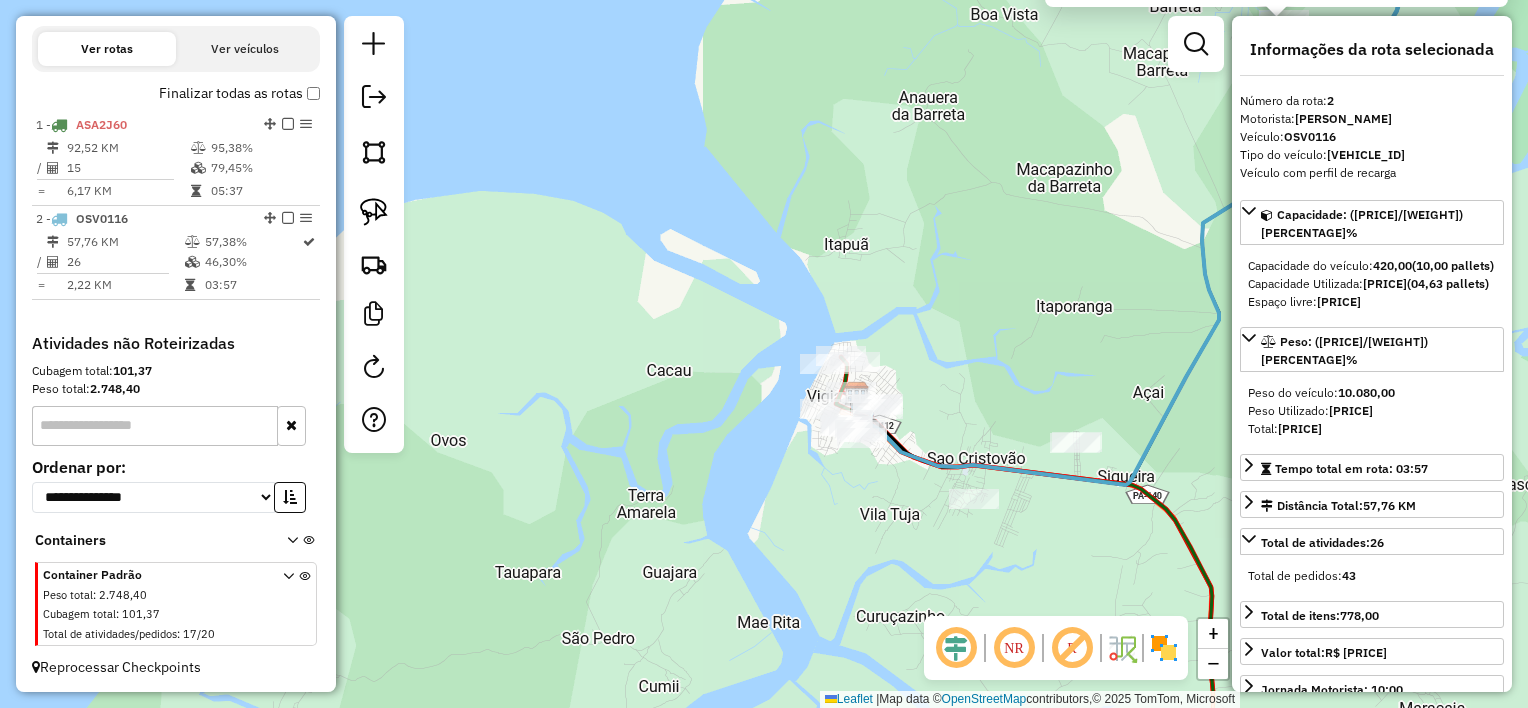 drag, startPoint x: 1086, startPoint y: 386, endPoint x: 984, endPoint y: 237, distance: 180.56854 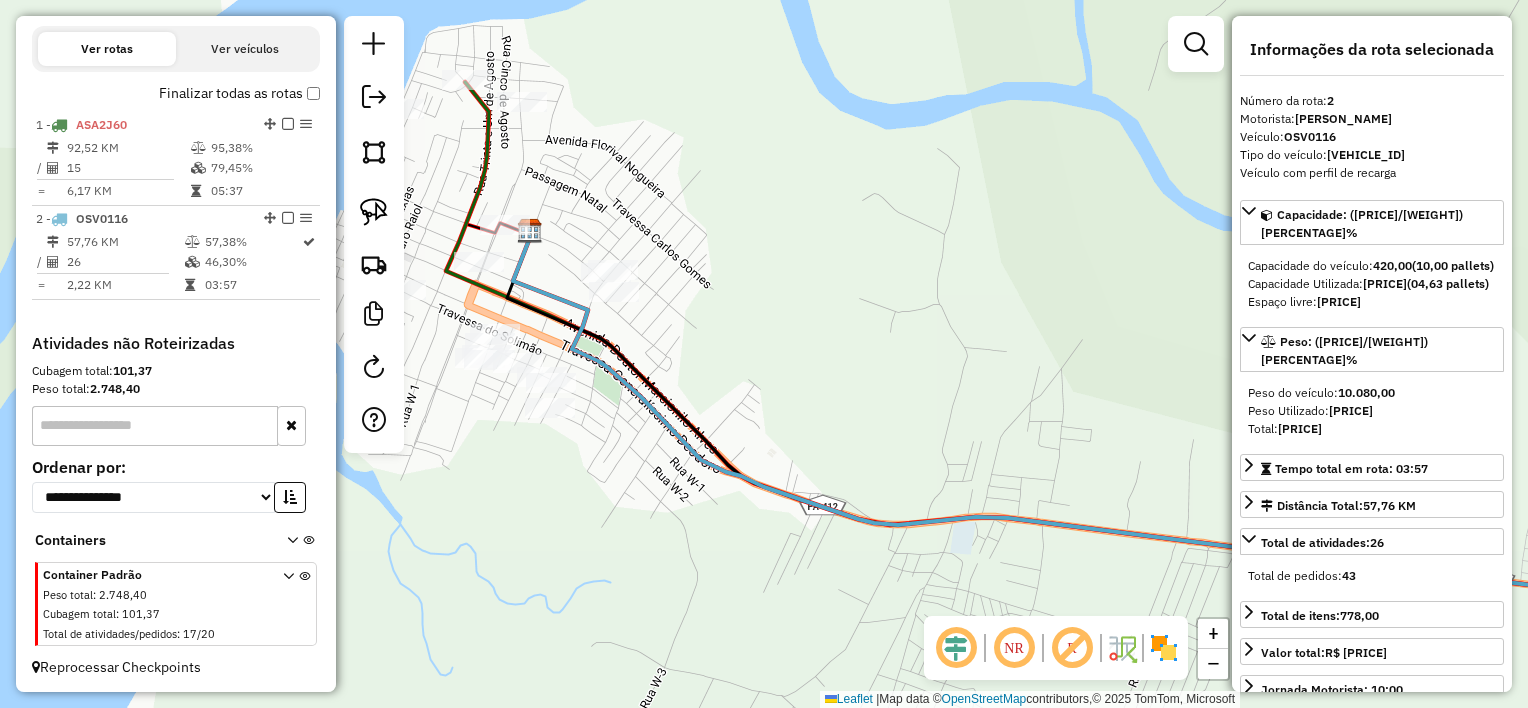 drag, startPoint x: 744, startPoint y: 332, endPoint x: 1066, endPoint y: 291, distance: 324.59976 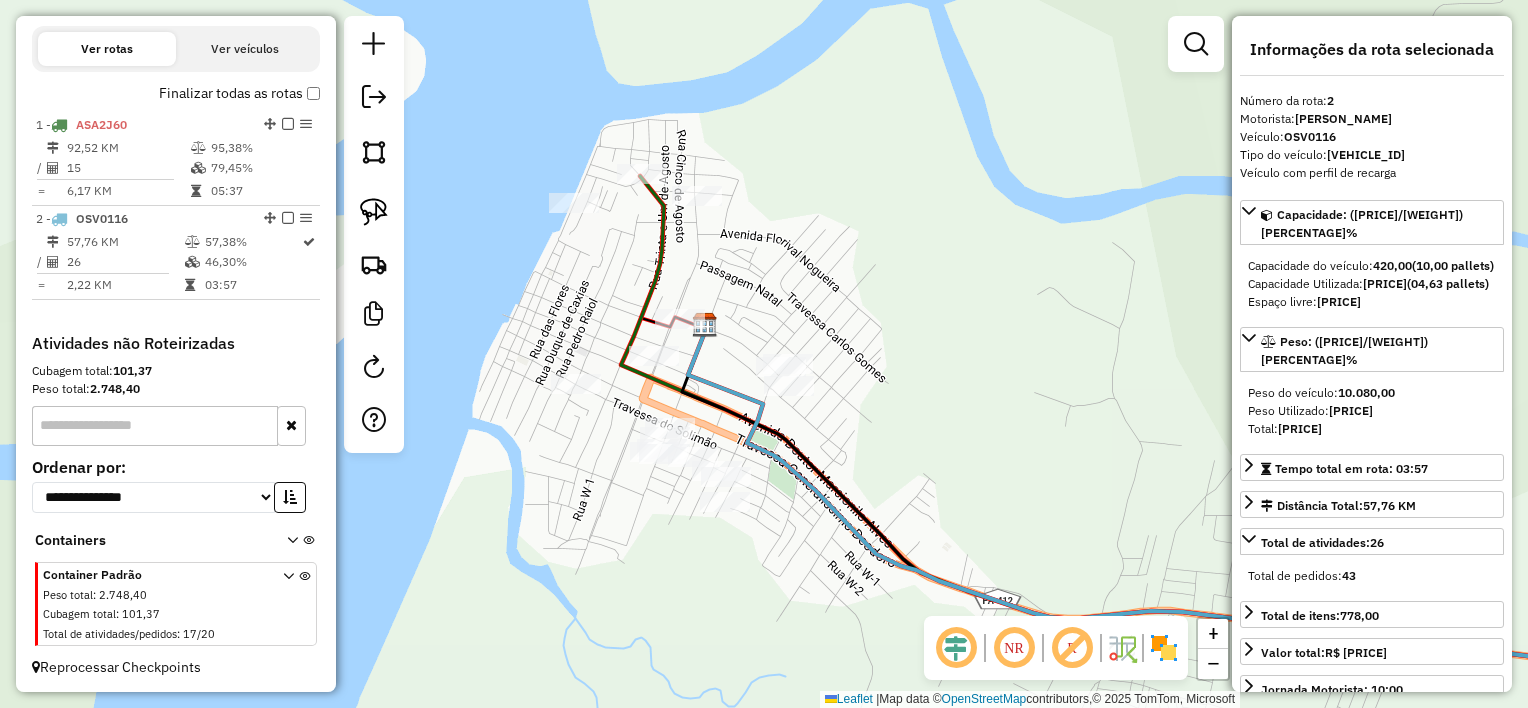 drag, startPoint x: 997, startPoint y: 229, endPoint x: 891, endPoint y: 362, distance: 170.07352 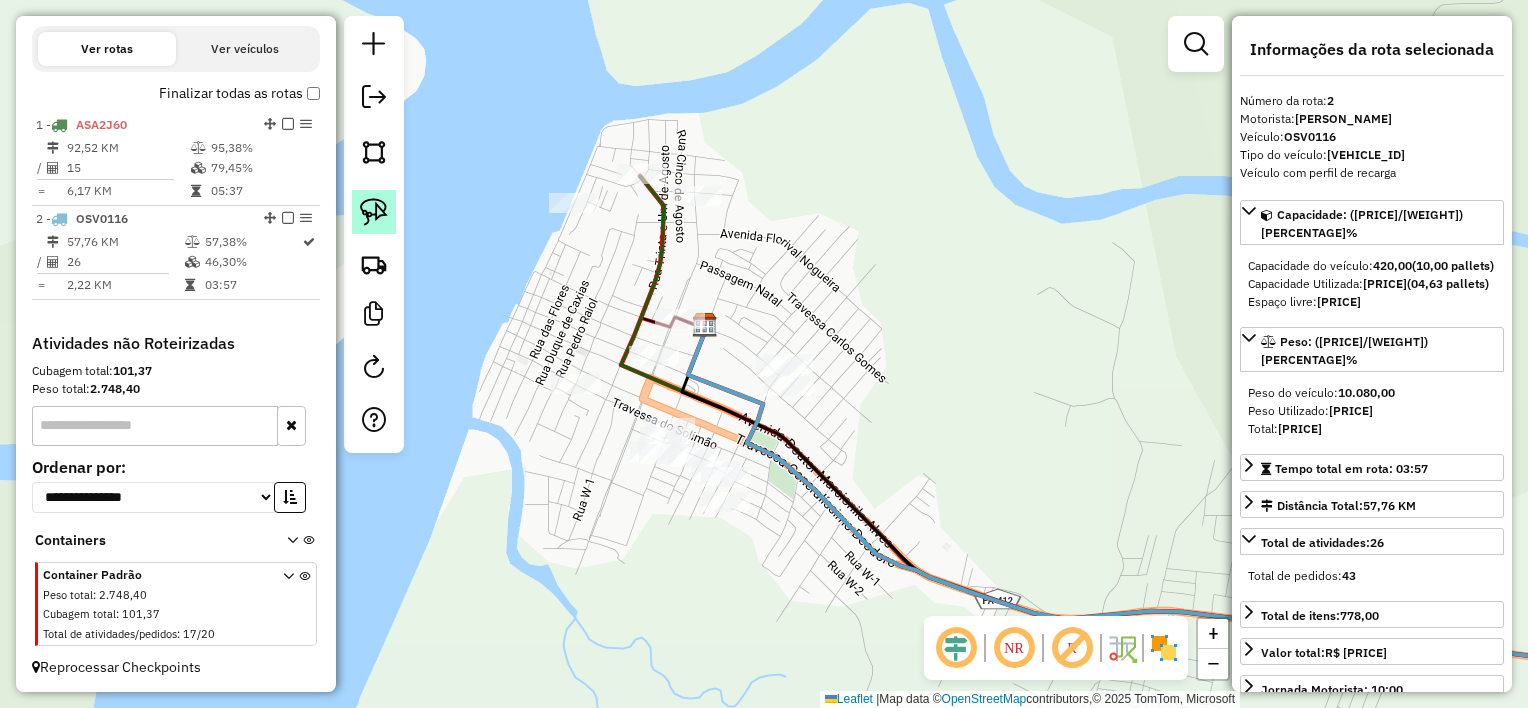 click 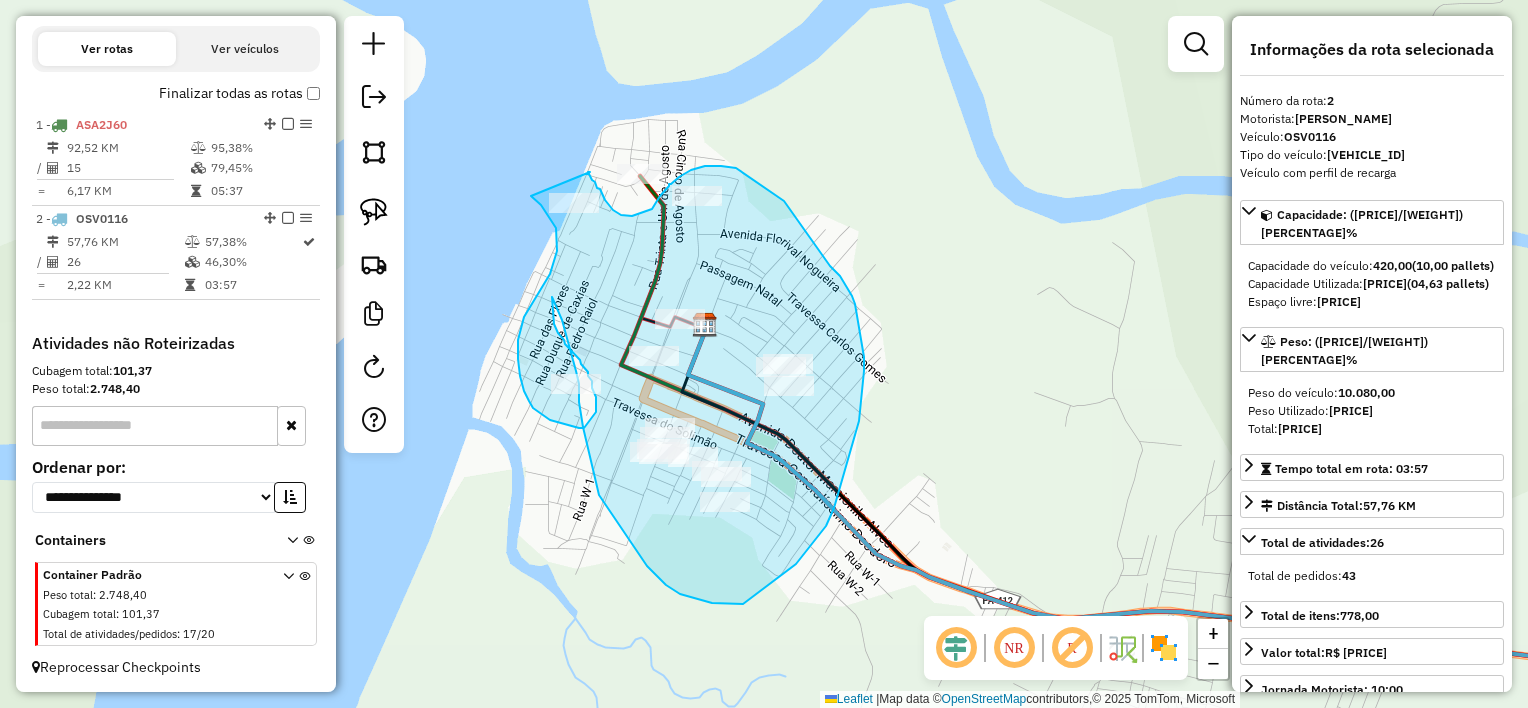 drag, startPoint x: 590, startPoint y: 172, endPoint x: 531, endPoint y: 196, distance: 63.694584 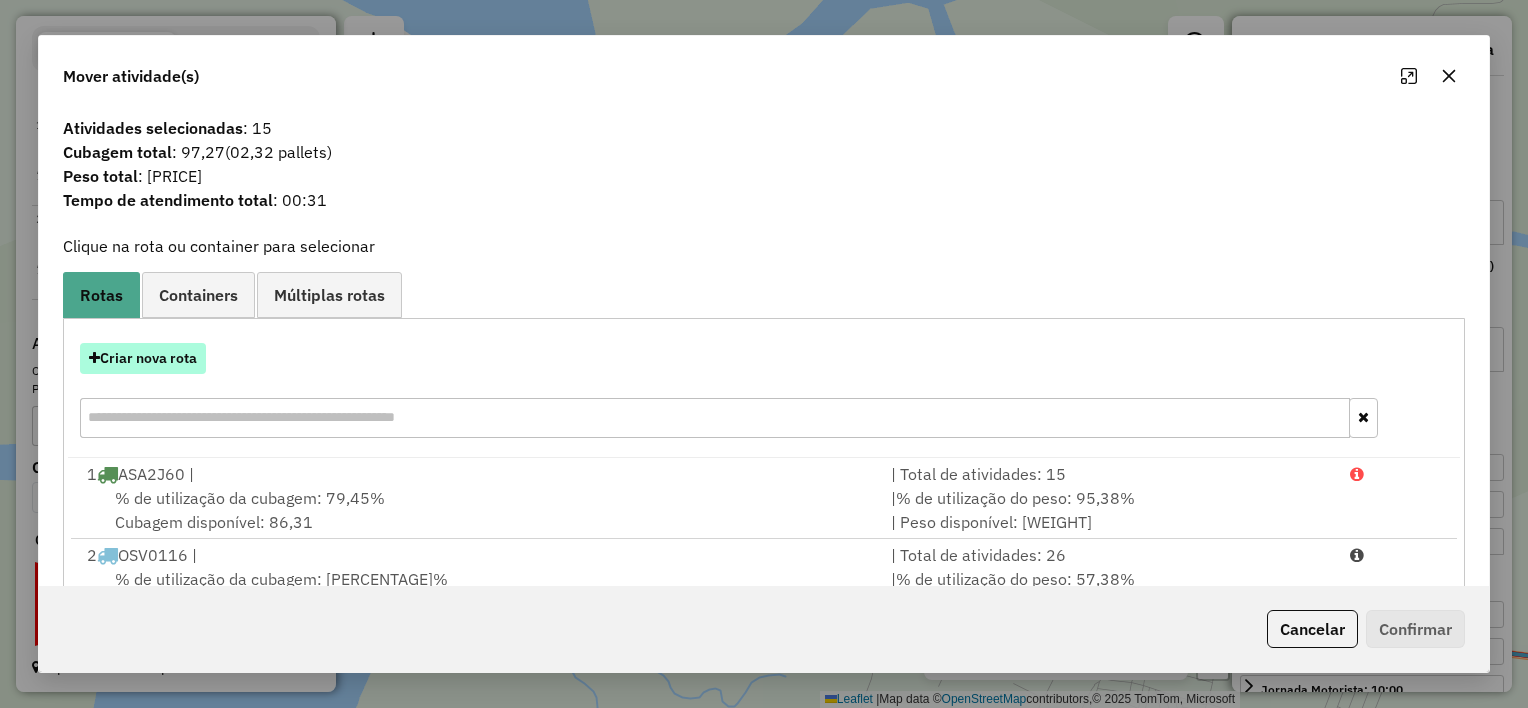 click on "Criar nova rota" at bounding box center [143, 358] 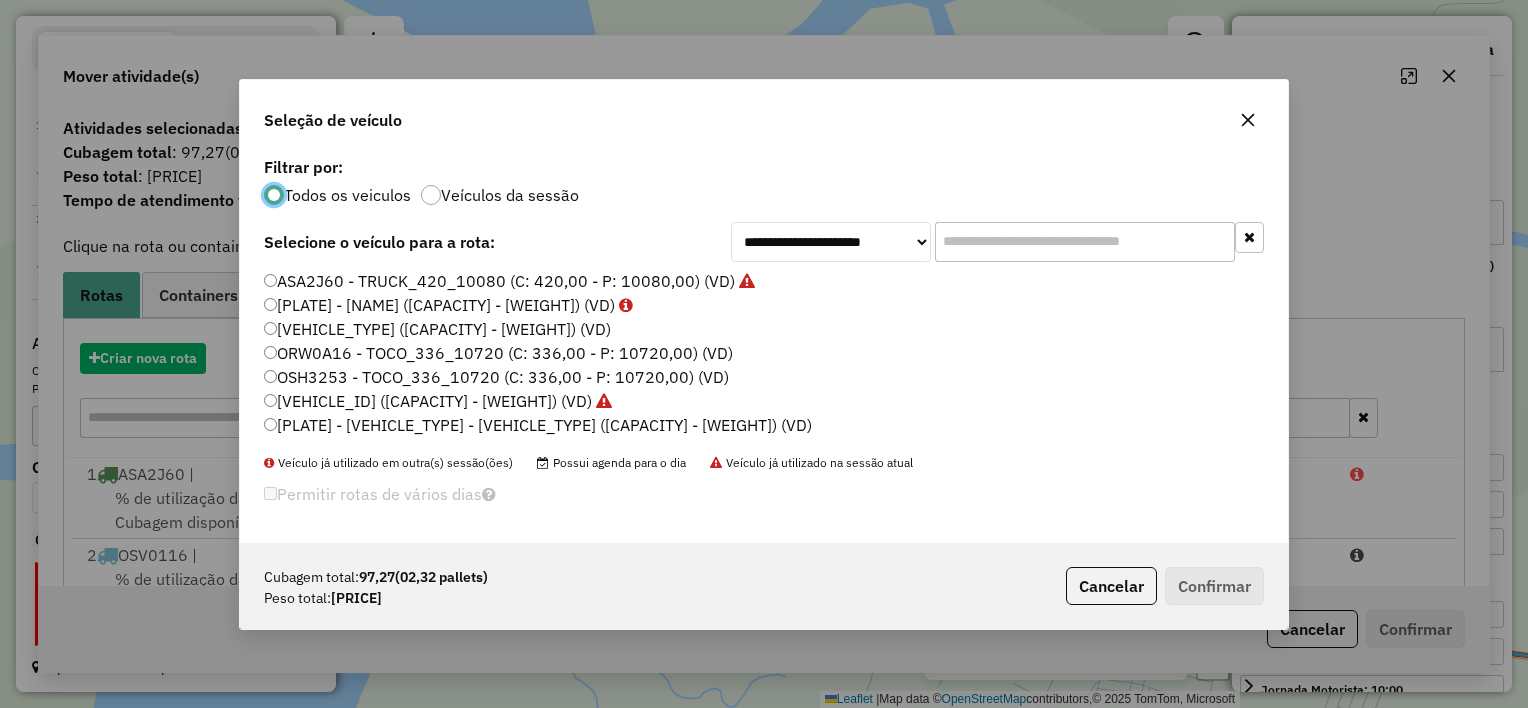 scroll, scrollTop: 10, scrollLeft: 6, axis: both 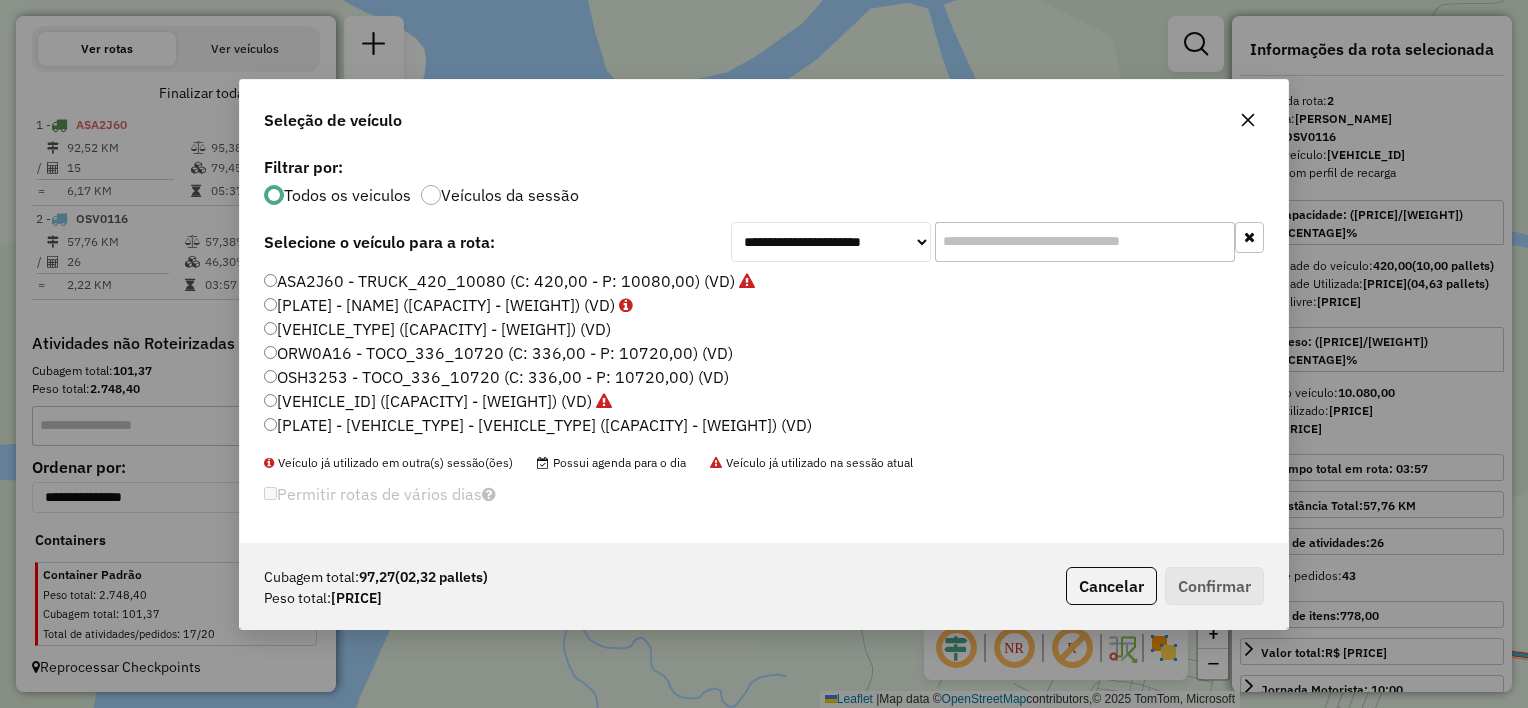 click on "[PLATE] - [VEHICLE_TYPE] - [VEHICLE_TYPE] ([CAPACITY] - [WEIGHT]) (VD)" 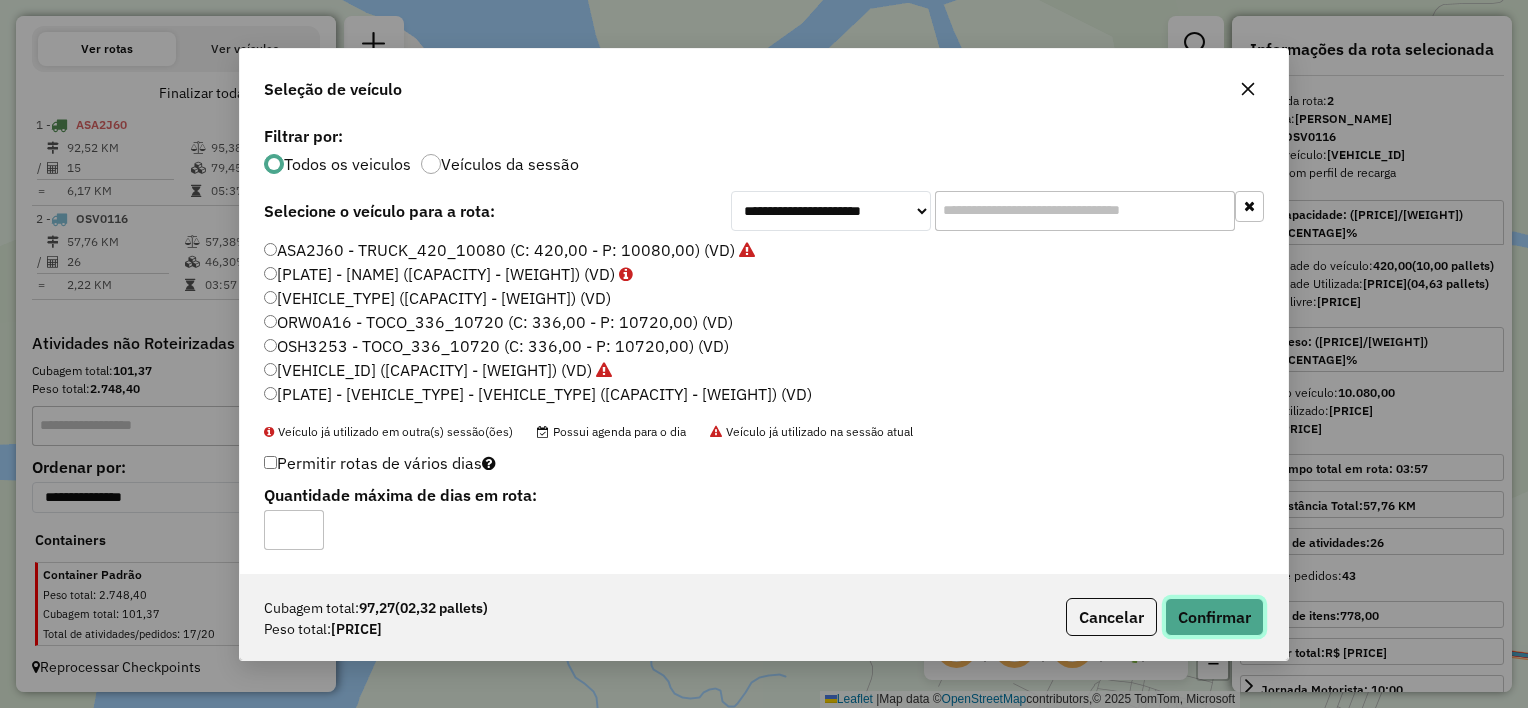 click on "Confirmar" 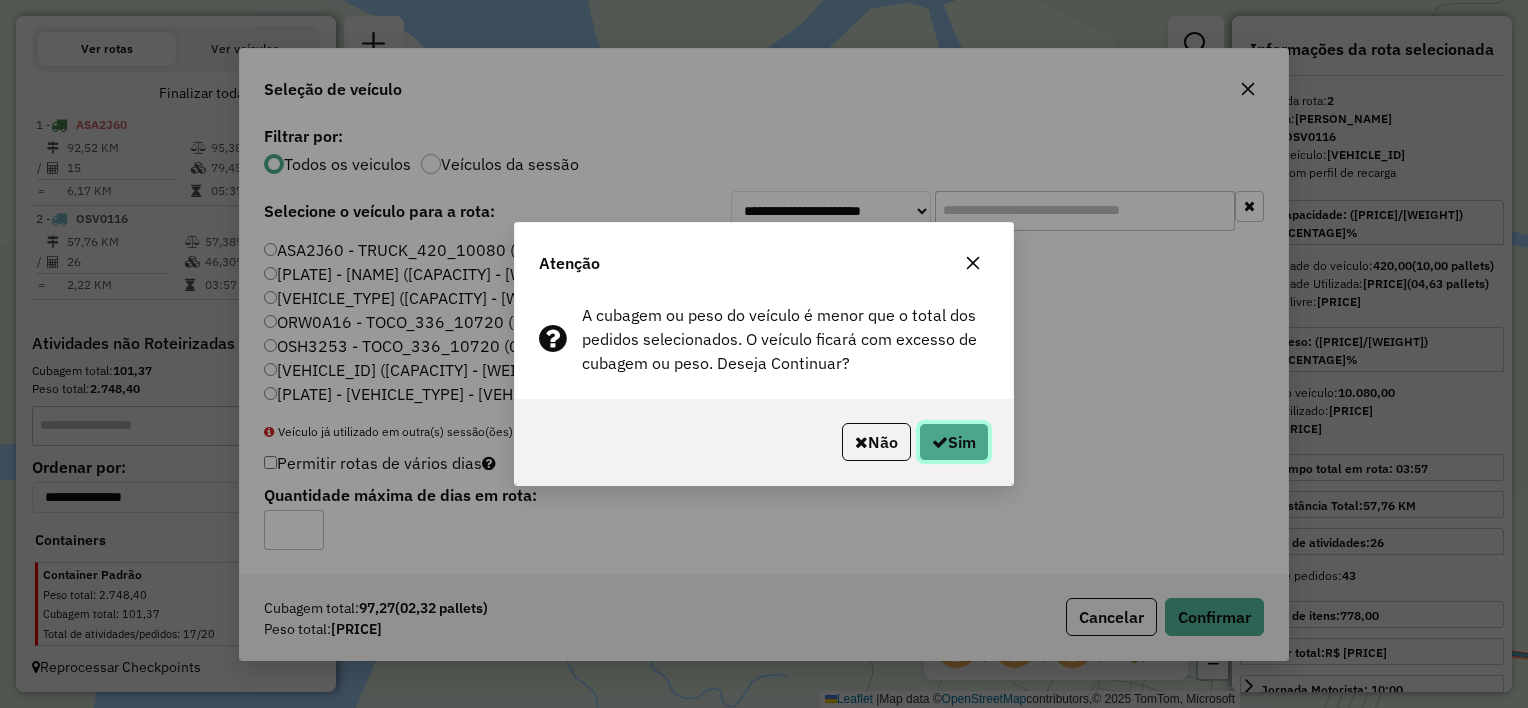 click on "Sim" 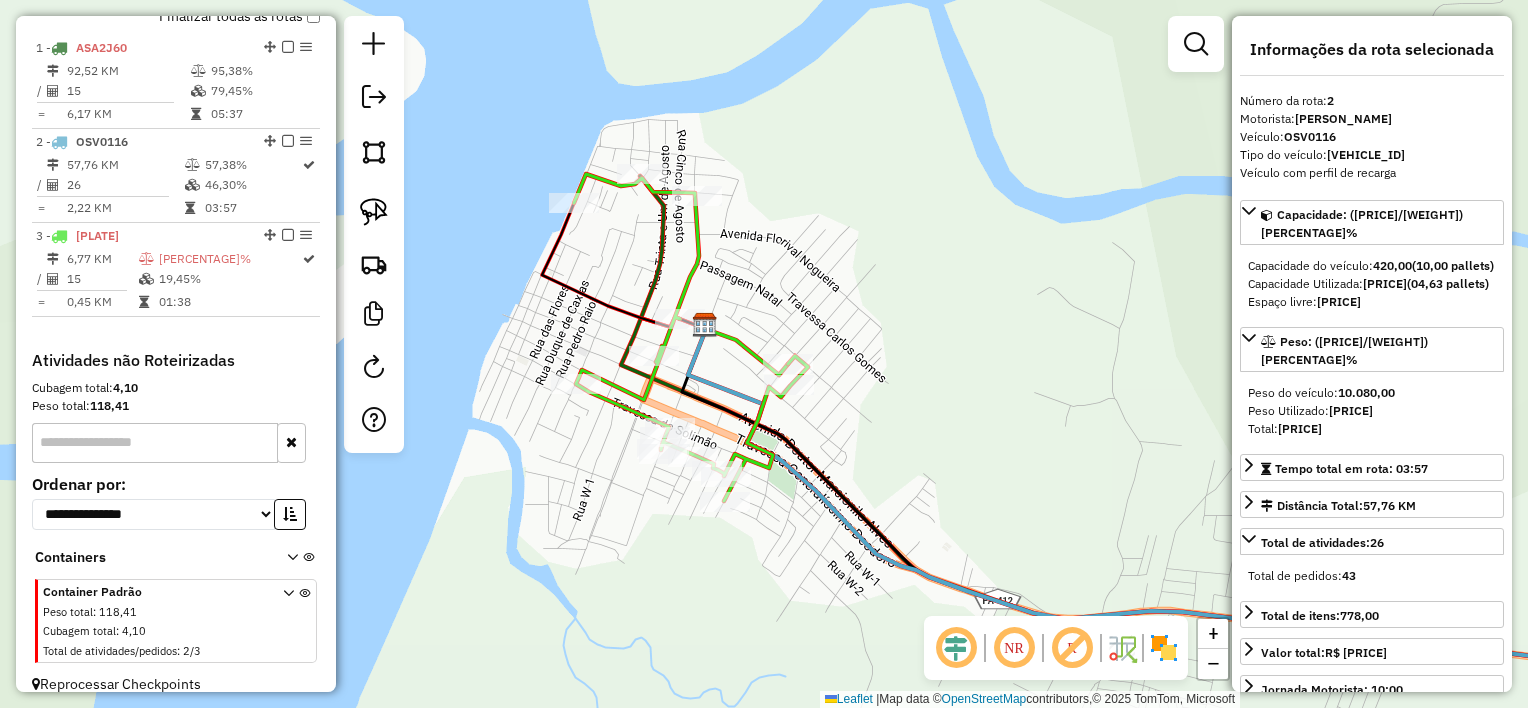 scroll, scrollTop: 772, scrollLeft: 0, axis: vertical 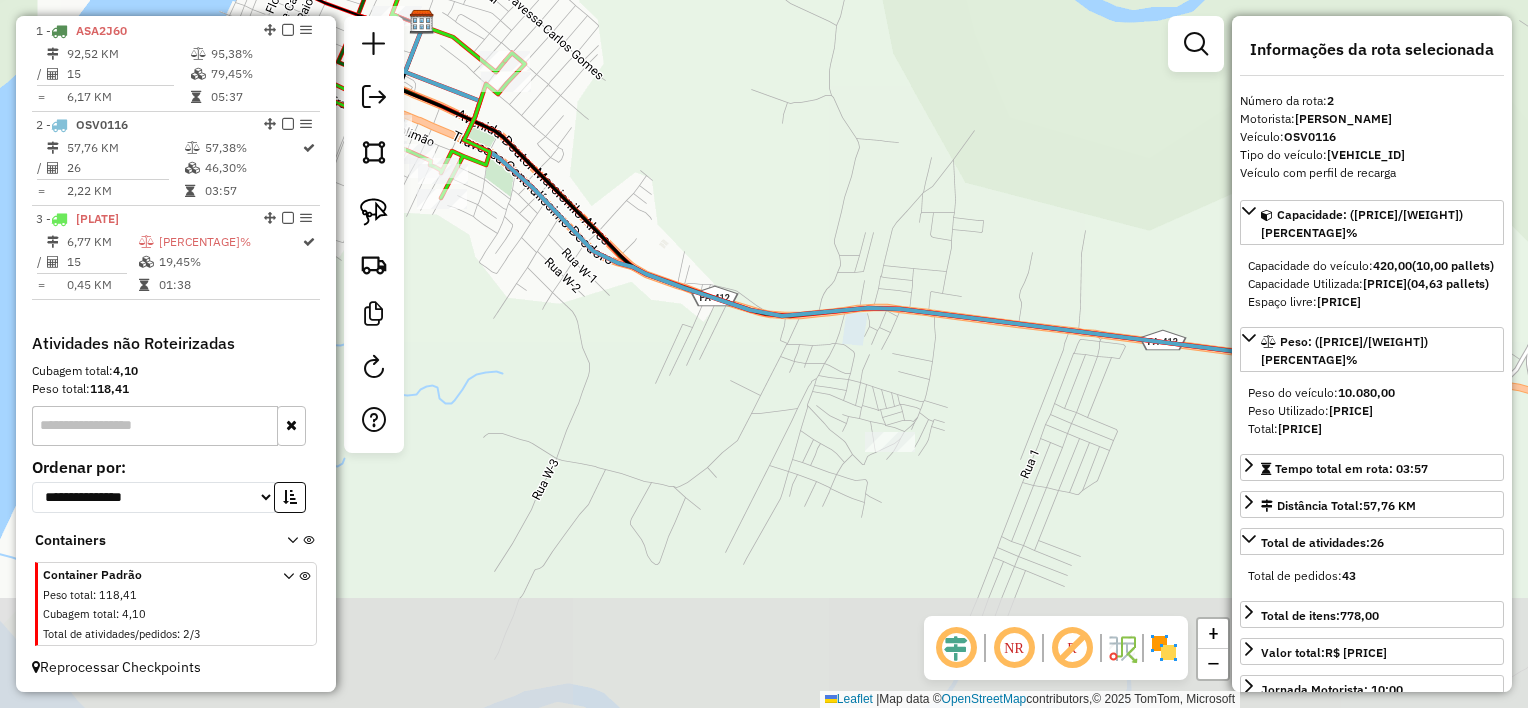 drag, startPoint x: 955, startPoint y: 449, endPoint x: 672, endPoint y: 146, distance: 414.60583 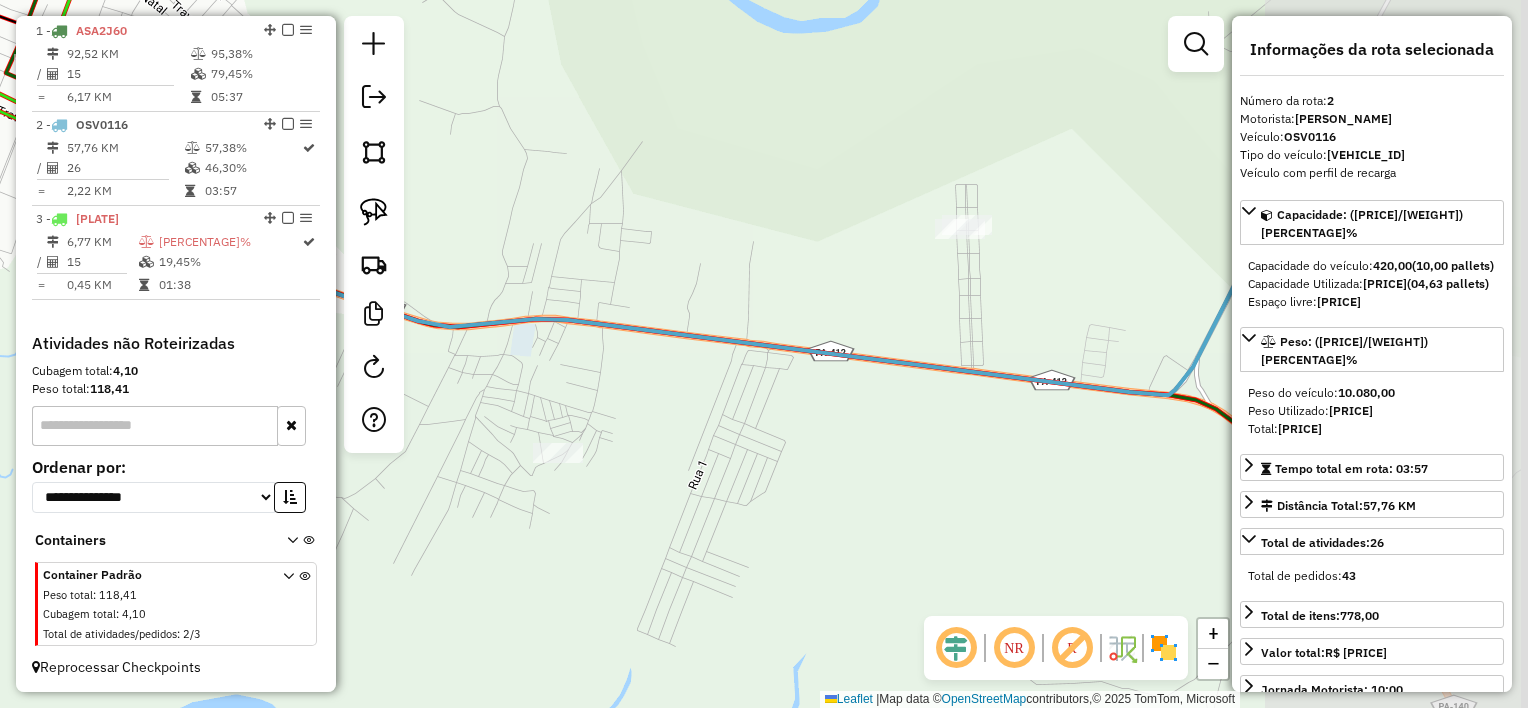 drag, startPoint x: 976, startPoint y: 332, endPoint x: 644, endPoint y: 343, distance: 332.1822 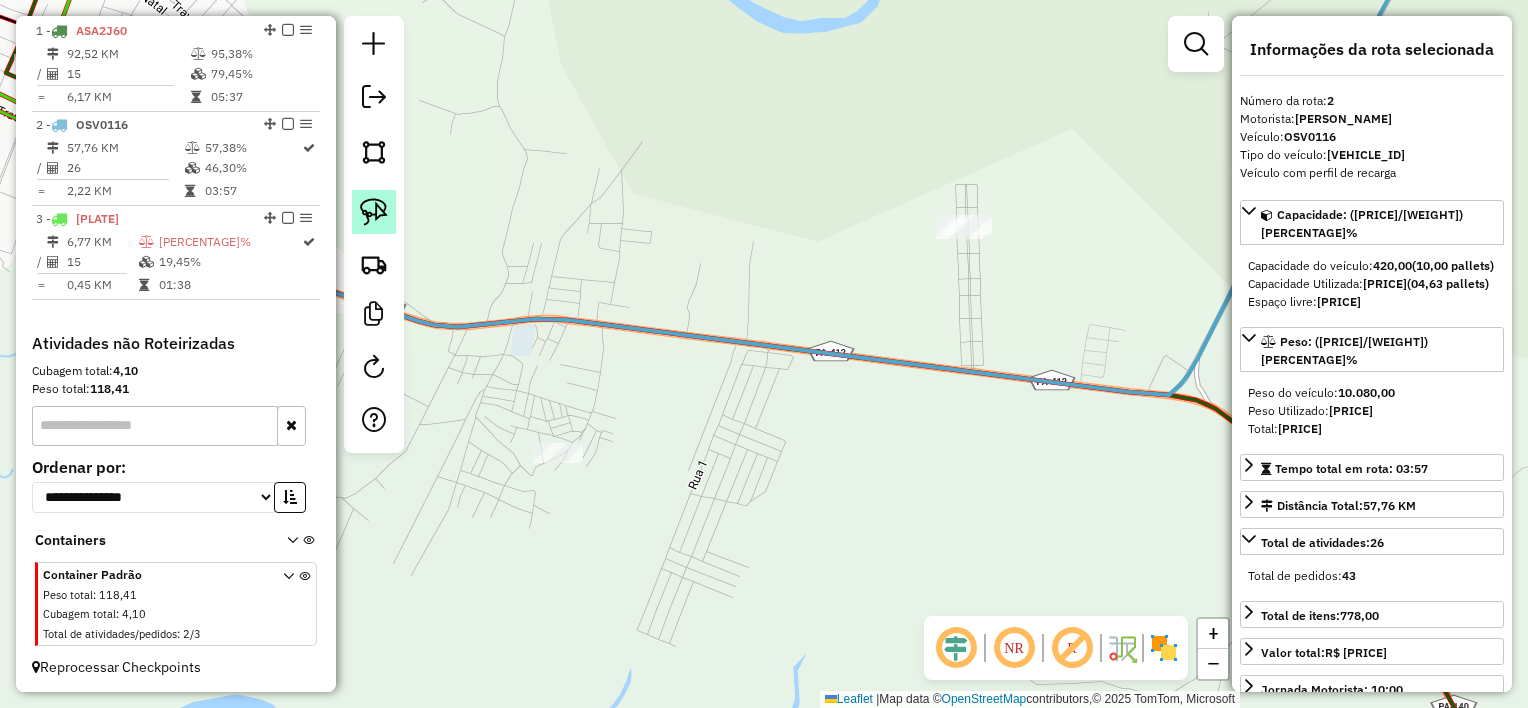 click 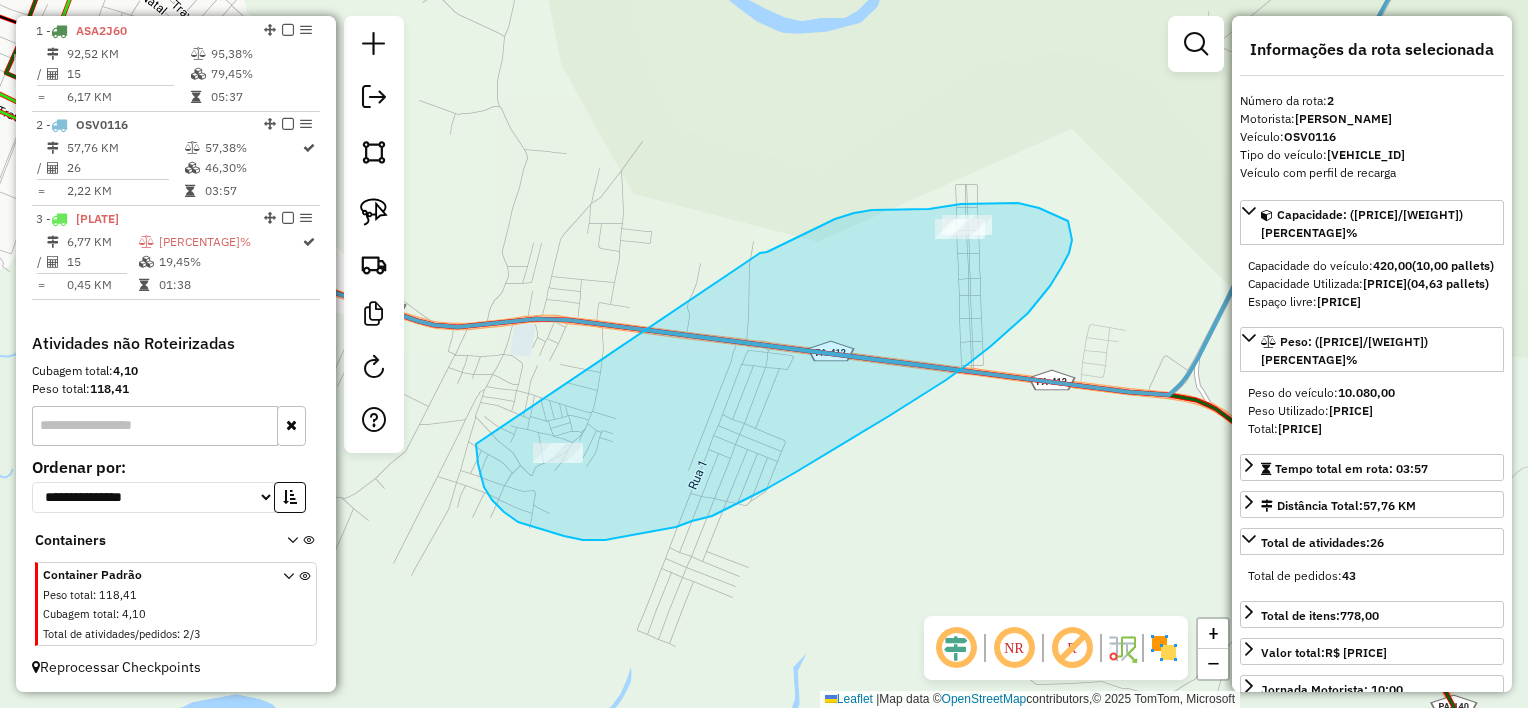 drag, startPoint x: 835, startPoint y: 219, endPoint x: 476, endPoint y: 444, distance: 423.6815 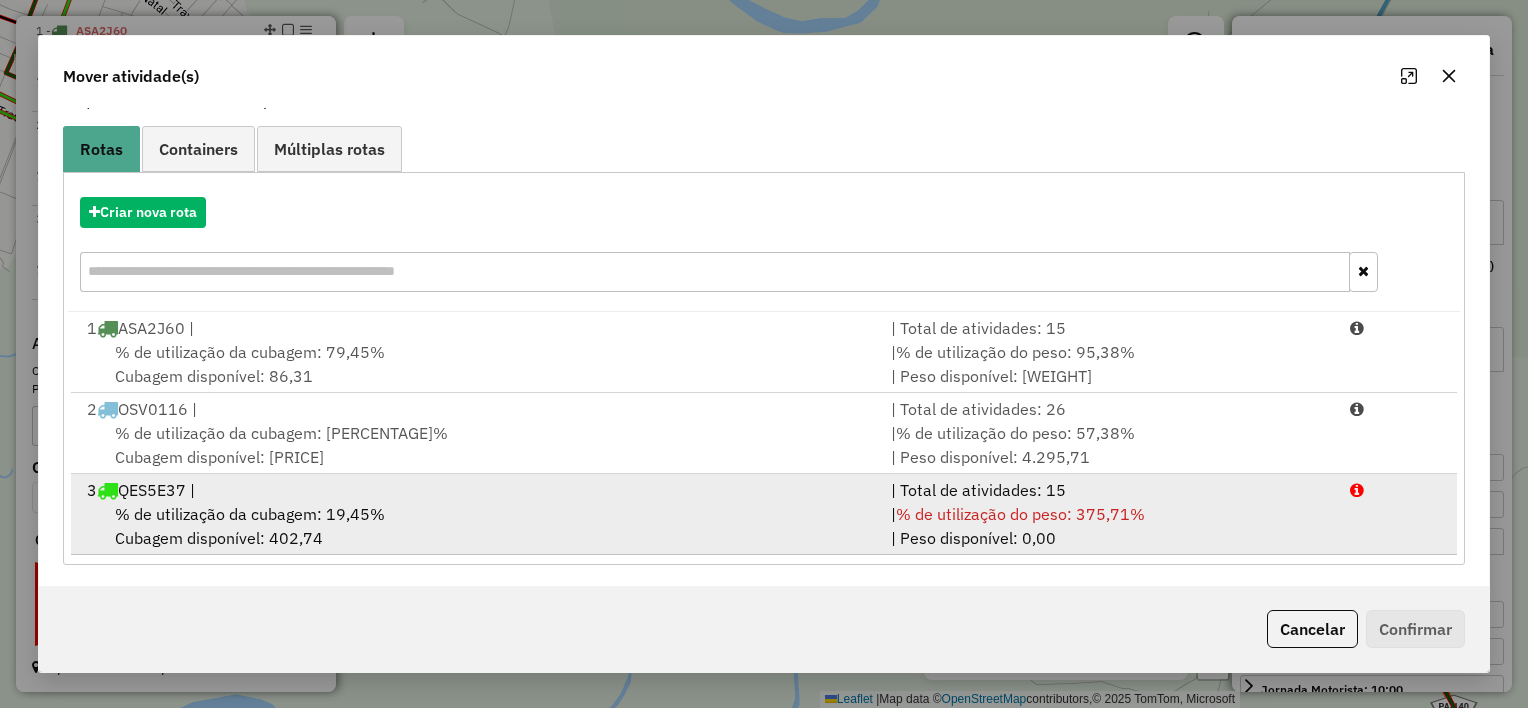 scroll, scrollTop: 148, scrollLeft: 0, axis: vertical 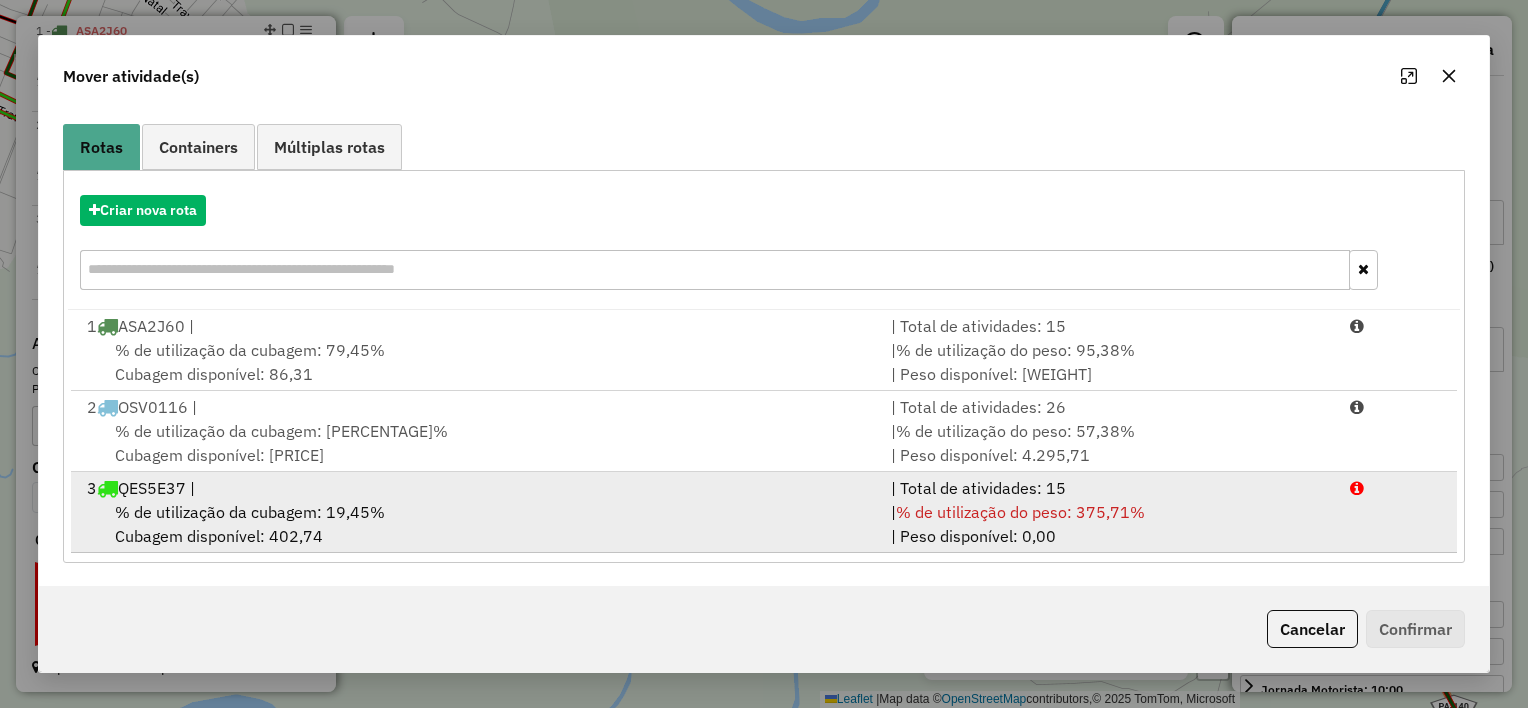 click on "% de utilização da cubagem: 19,45%" at bounding box center (250, 512) 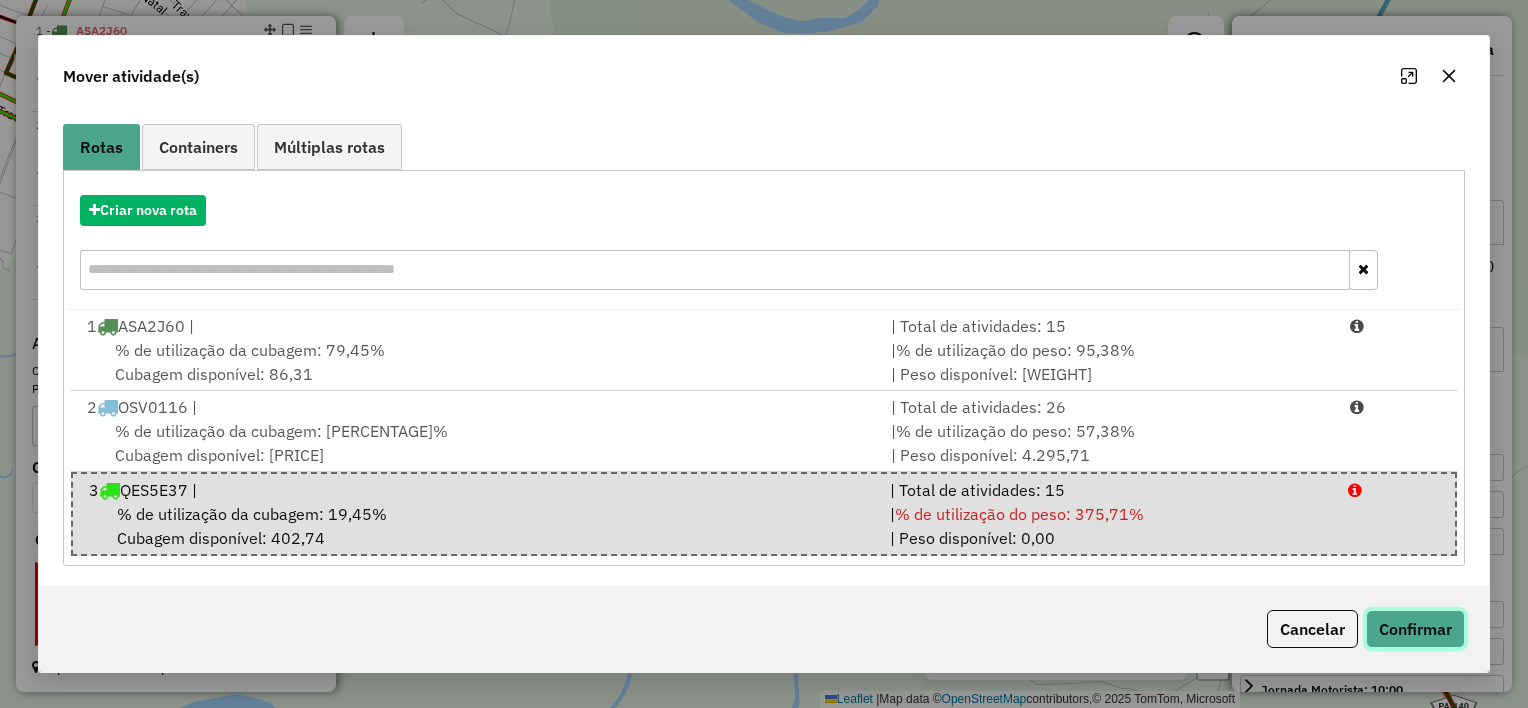 click on "Confirmar" 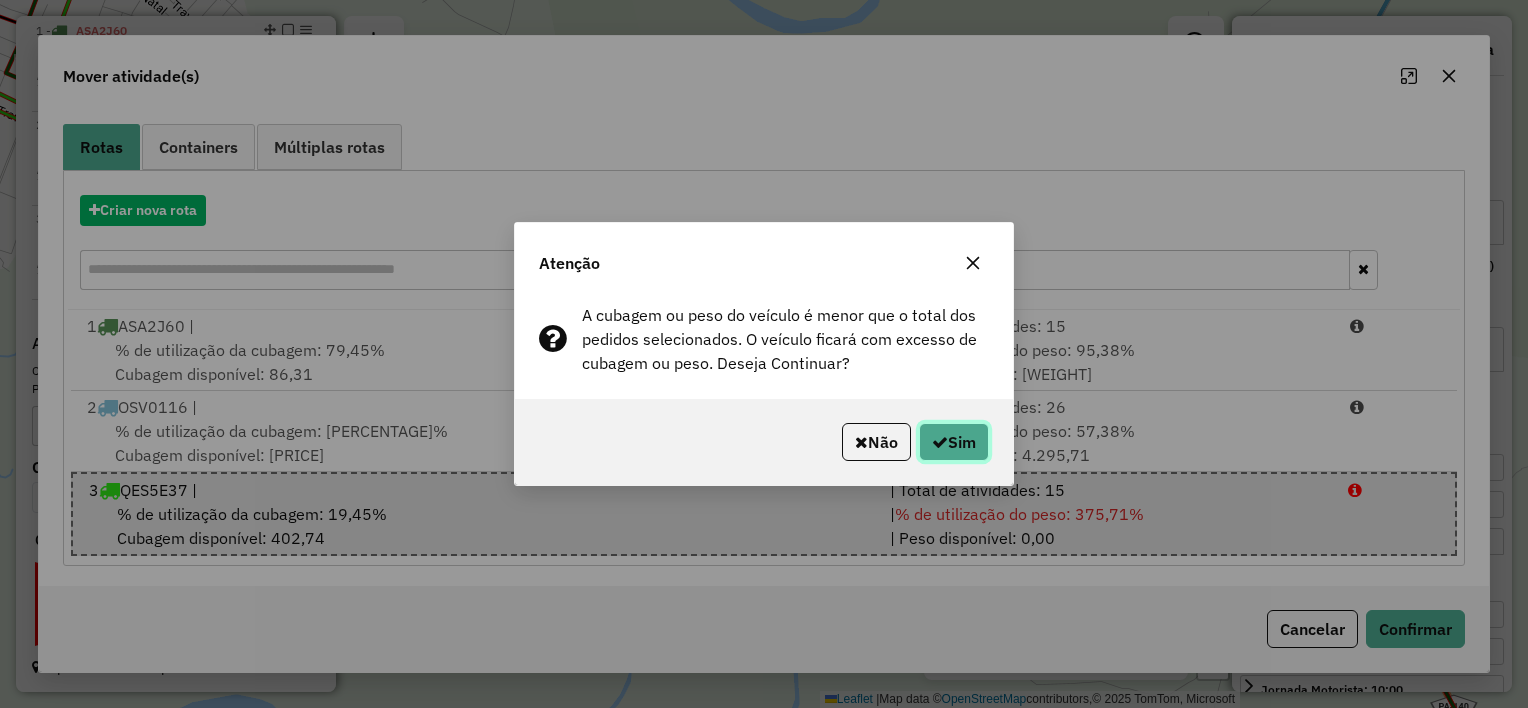 click on "Sim" 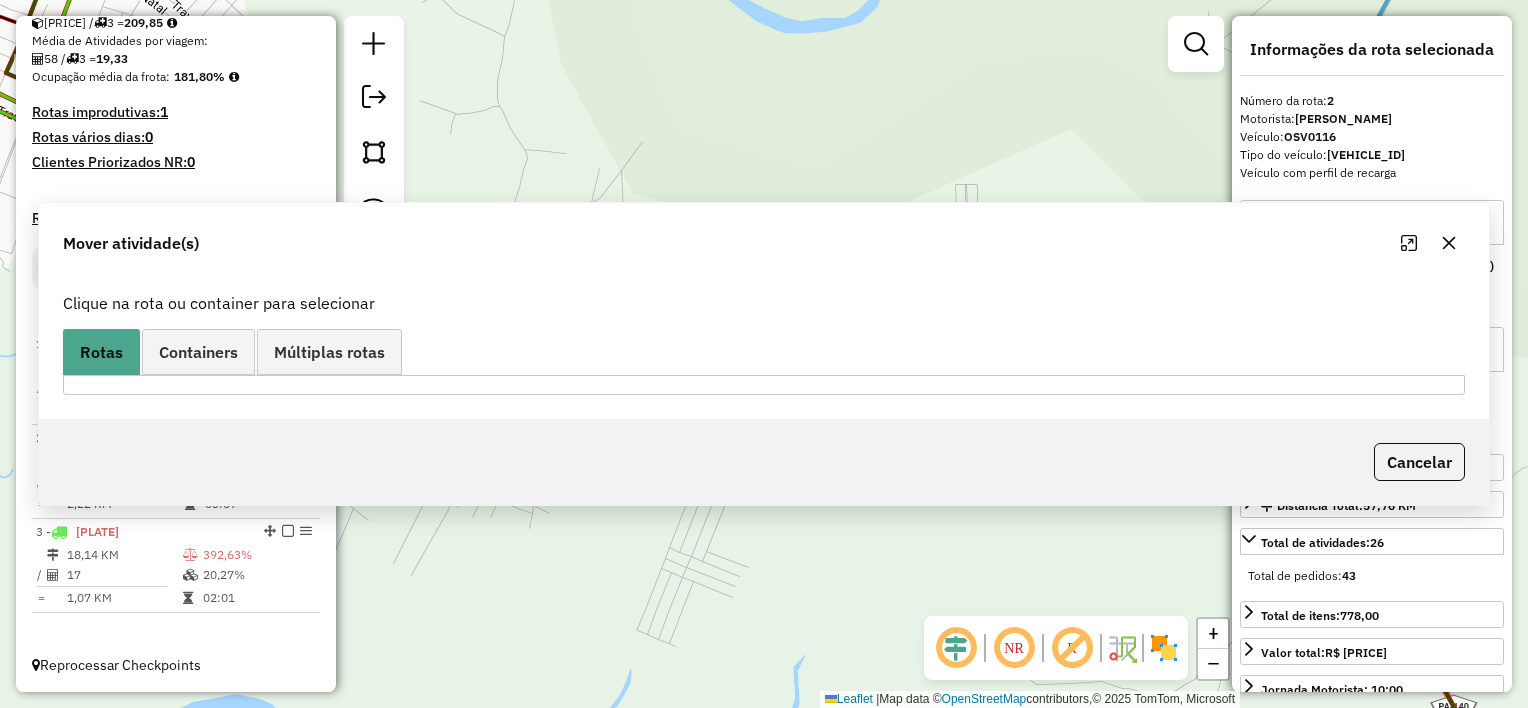 scroll, scrollTop: 458, scrollLeft: 0, axis: vertical 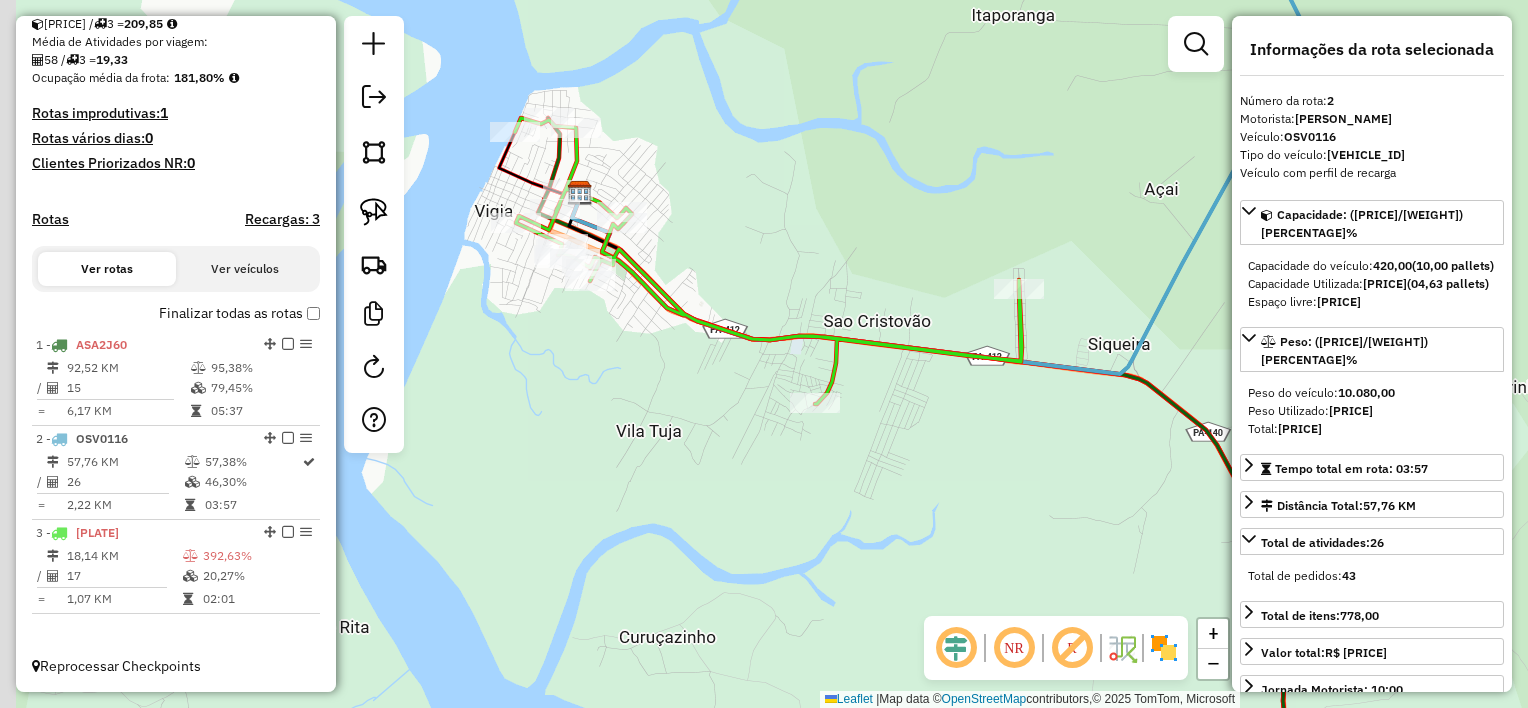 drag, startPoint x: 785, startPoint y: 437, endPoint x: 940, endPoint y: 417, distance: 156.285 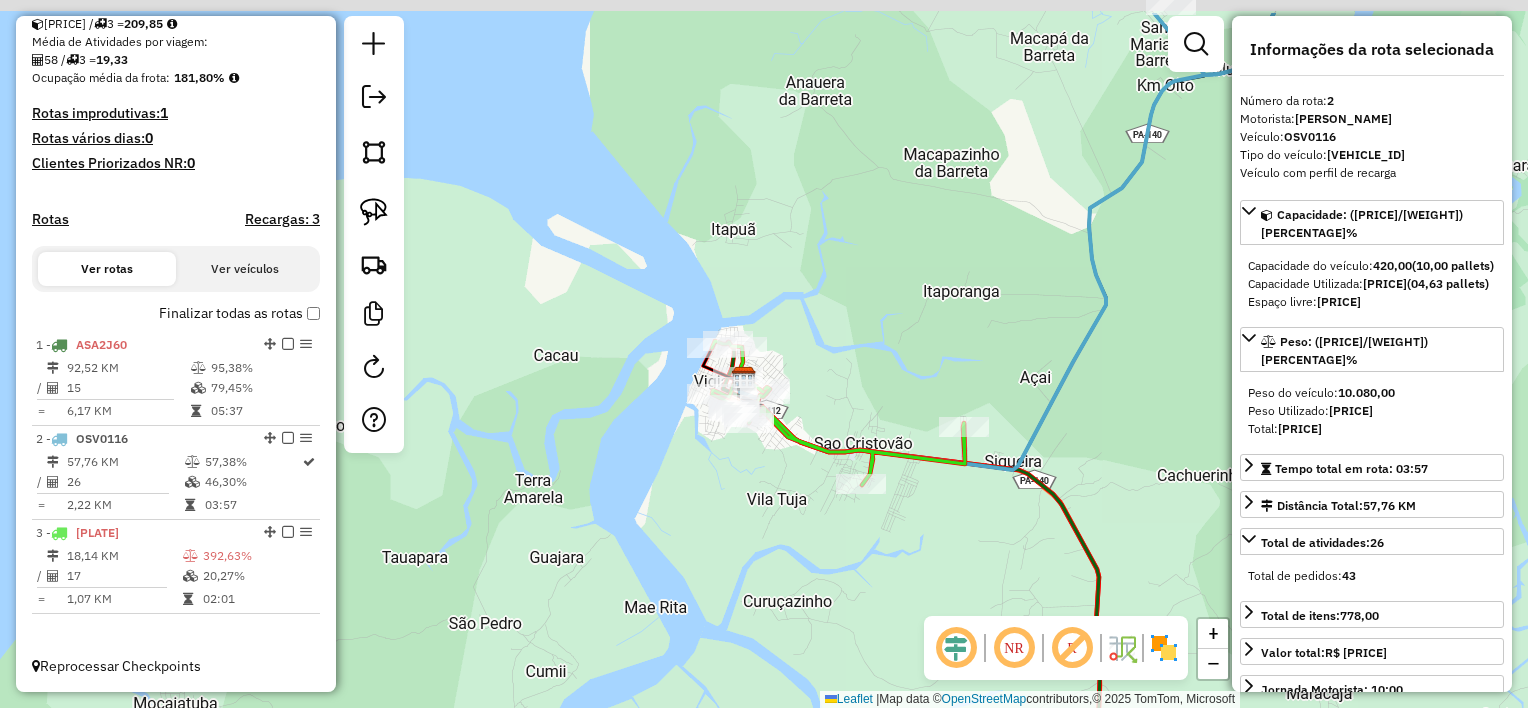 drag, startPoint x: 915, startPoint y: 456, endPoint x: 888, endPoint y: 540, distance: 88.23265 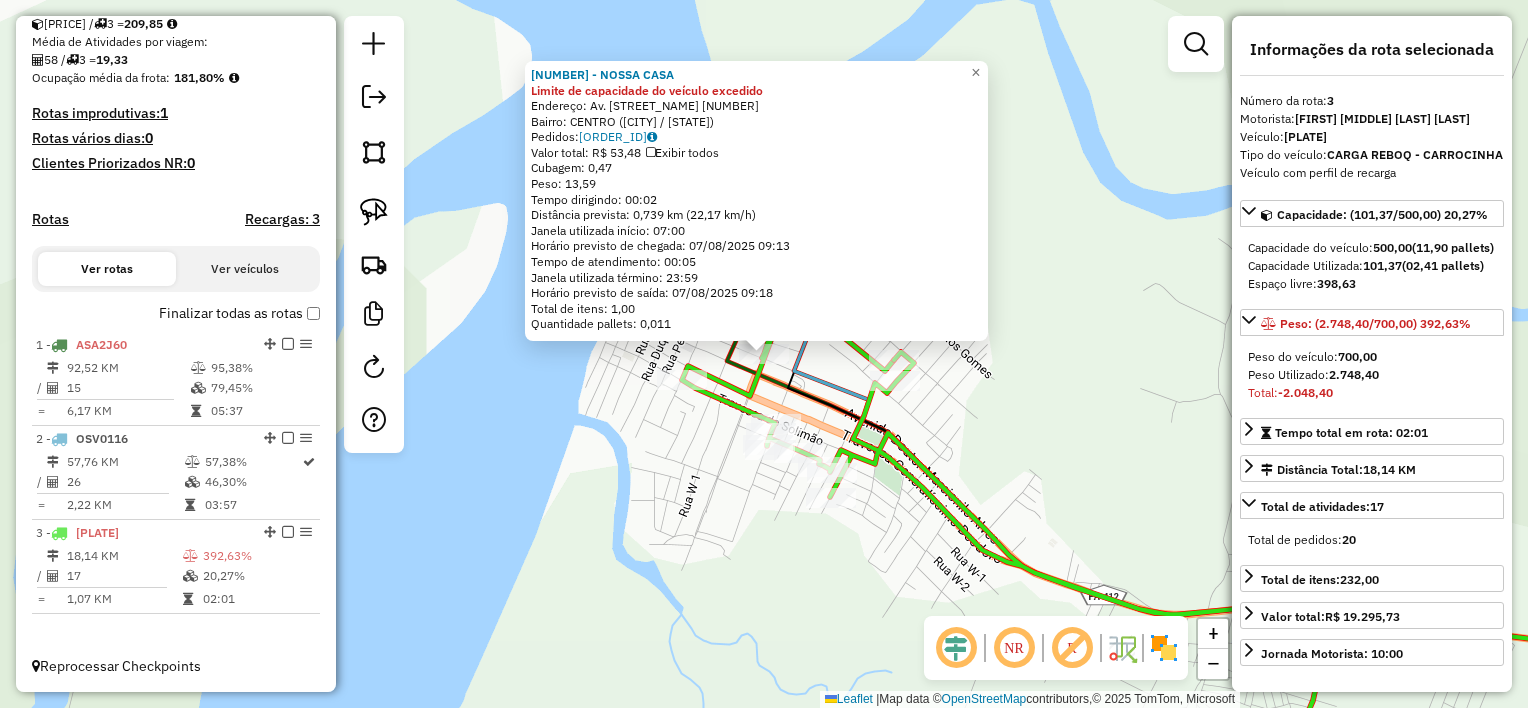 click on "[NUMBER] - [NAME] Limite de capacidade do veículo excedido  Endereço:  Av. [STREET_NAME] [NUMBER]   Bairro: [NEIGHBORHOOD] ([CITY] / PA)   Pedidos:  [ORDER_ID]   Valor total: R$ [PRICE]   Exibir todos   Cubagem: [PRICE]  Peso: [WEIGHT]  Tempo dirigindo: [TIME]   Distância prevista: [DISTANCE] km ([SPEED] km/h)   Janela utilizada início: [TIME]   Horário previsto de chegada: [DATE] [TIME]   Tempo de atendimento: [TIME]   Janela utilizada término: [TIME]   Horário previsto de saída: [DATE] [TIME]   Total de itens: [NUMBER]   Quantidade pallets: [NUMBER]  × Janela de atendimento Grade de atendimento Capacidade Transportadoras Veículos Cliente Pedidos  Rotas Selecione os dias de semana para filtrar as janelas de atendimento  Seg   Ter   Qua   Qui   Sex   Sáb   Dom  Informe o período da janela de atendimento: De: Até:  Filtrar exatamente a janela do cliente  Considerar janela de atendimento padrão  Selecione os dias de semana para filtrar as grades de atendimento  Seg   Ter   Qua   Qui   Sex   Sáb   Dom   Peso mínimo:   De:   De:" 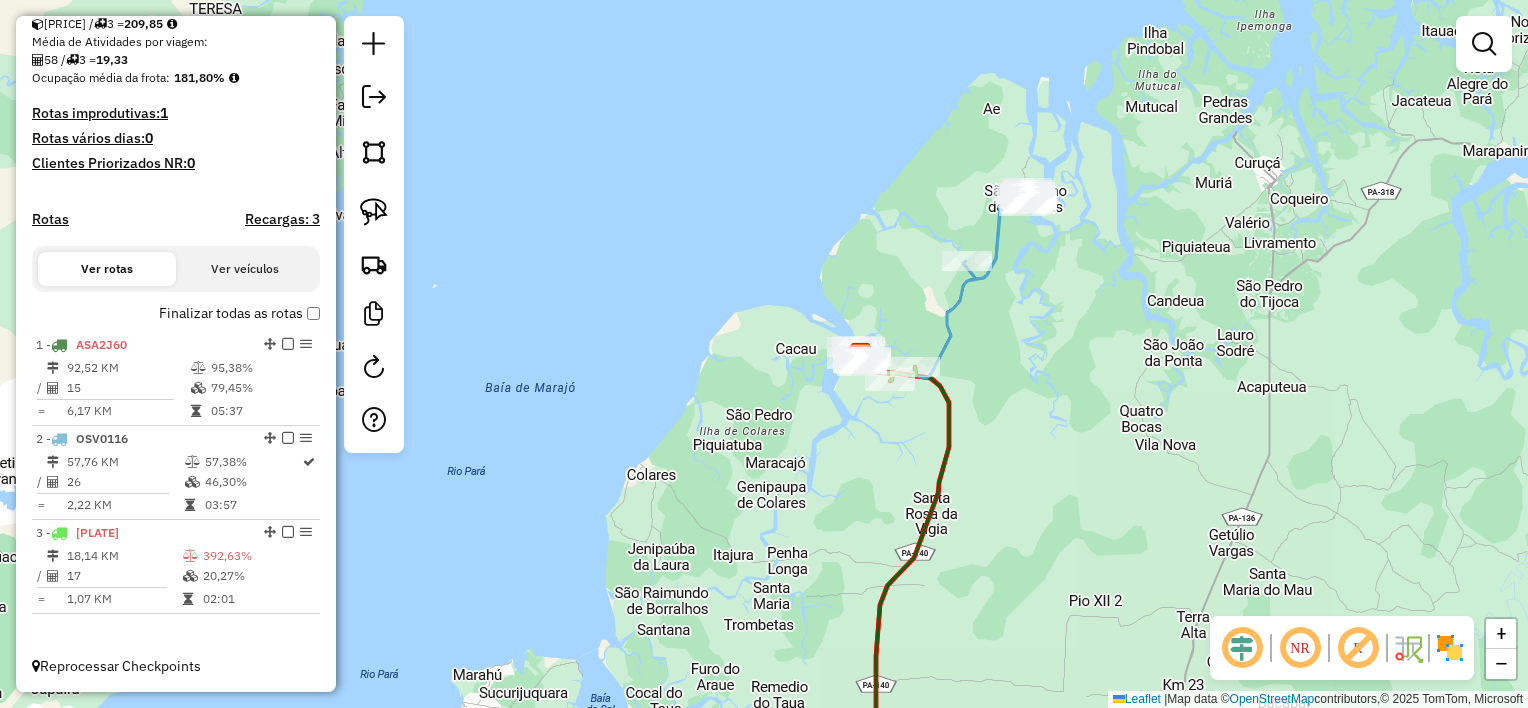 drag, startPoint x: 1092, startPoint y: 548, endPoint x: 935, endPoint y: 529, distance: 158.14551 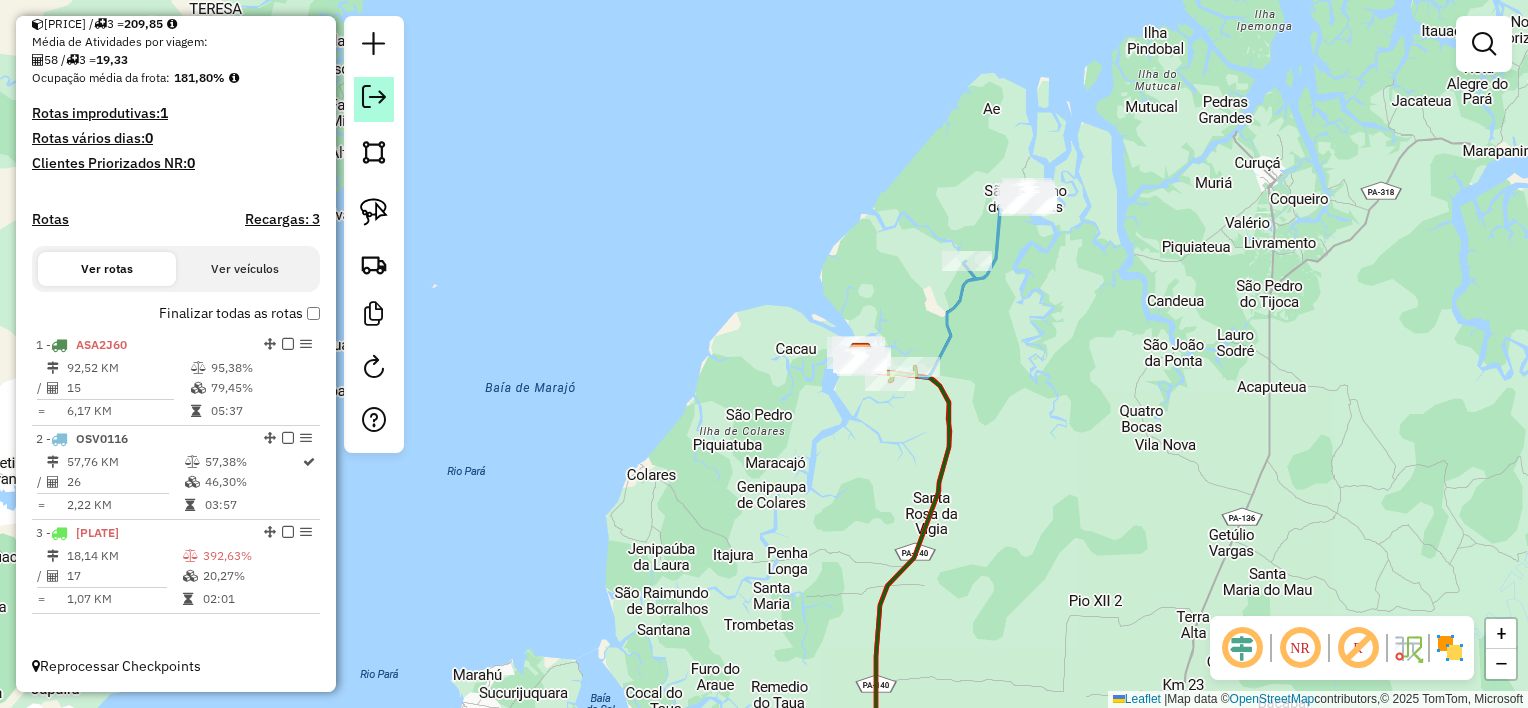 click 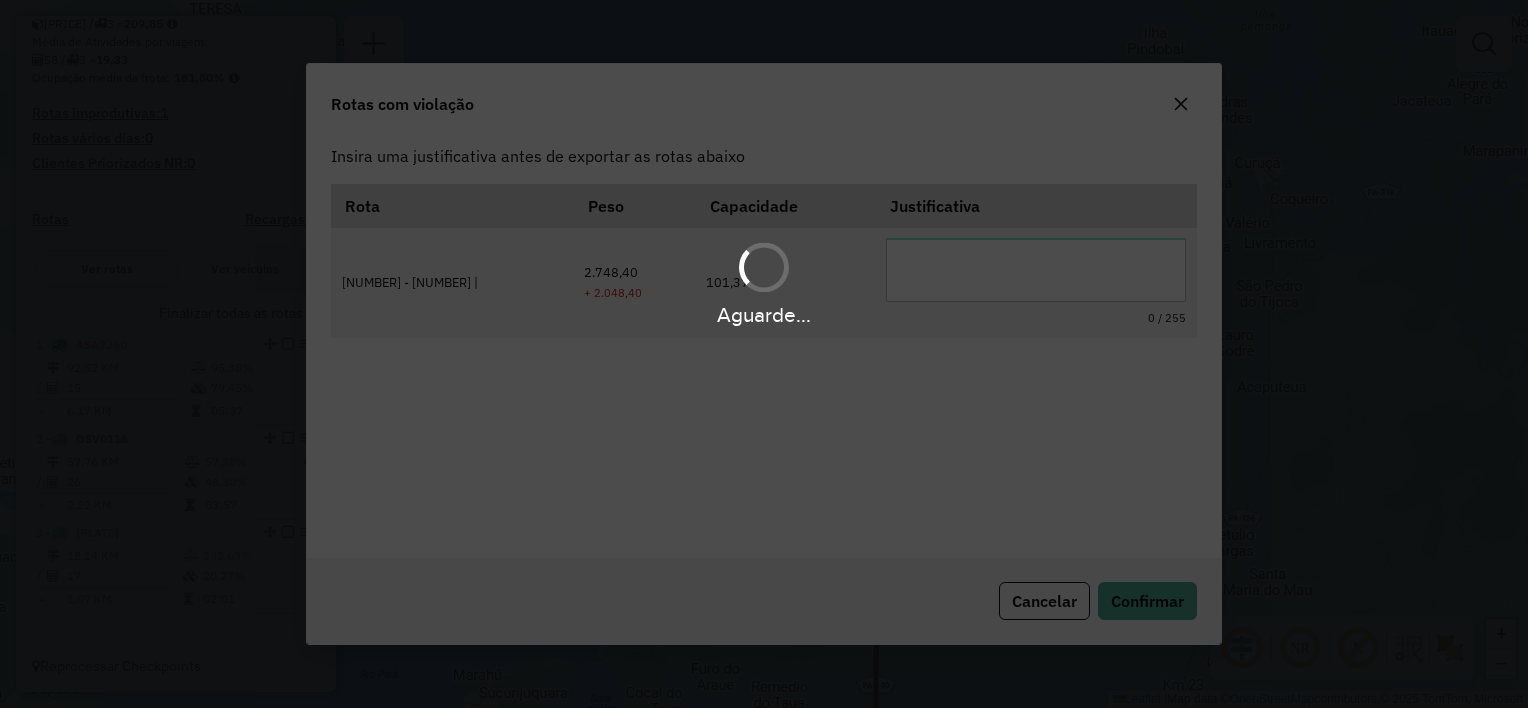 scroll, scrollTop: 0, scrollLeft: 0, axis: both 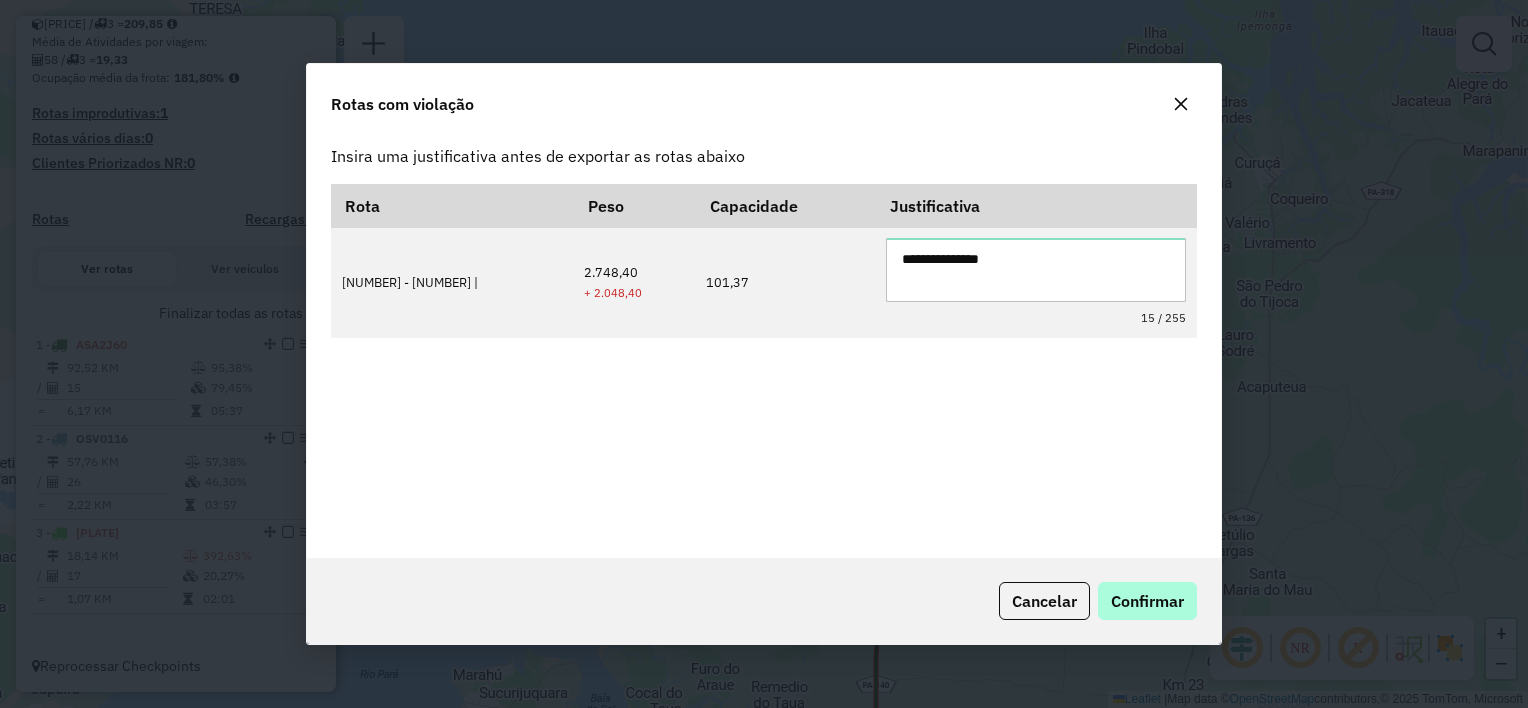 type on "**********" 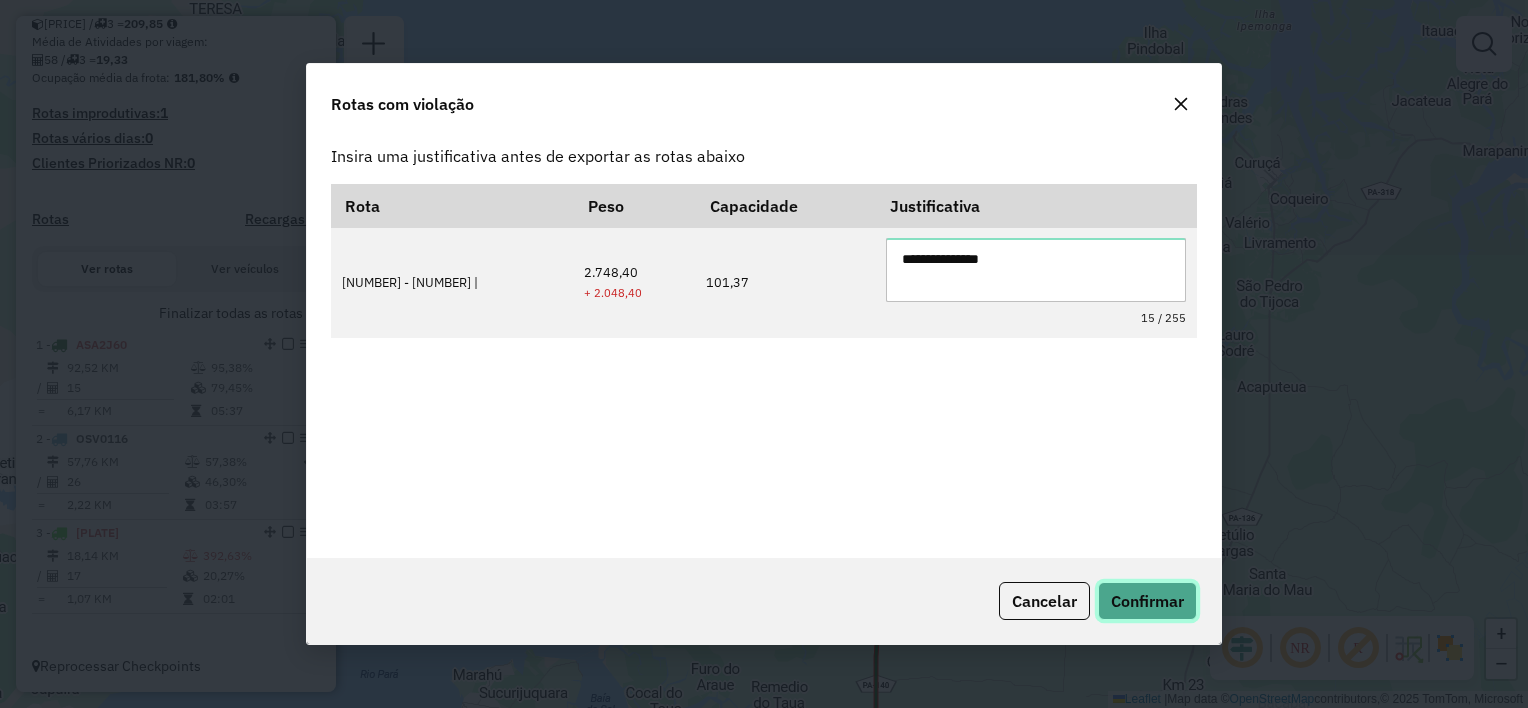 click on "Confirmar" 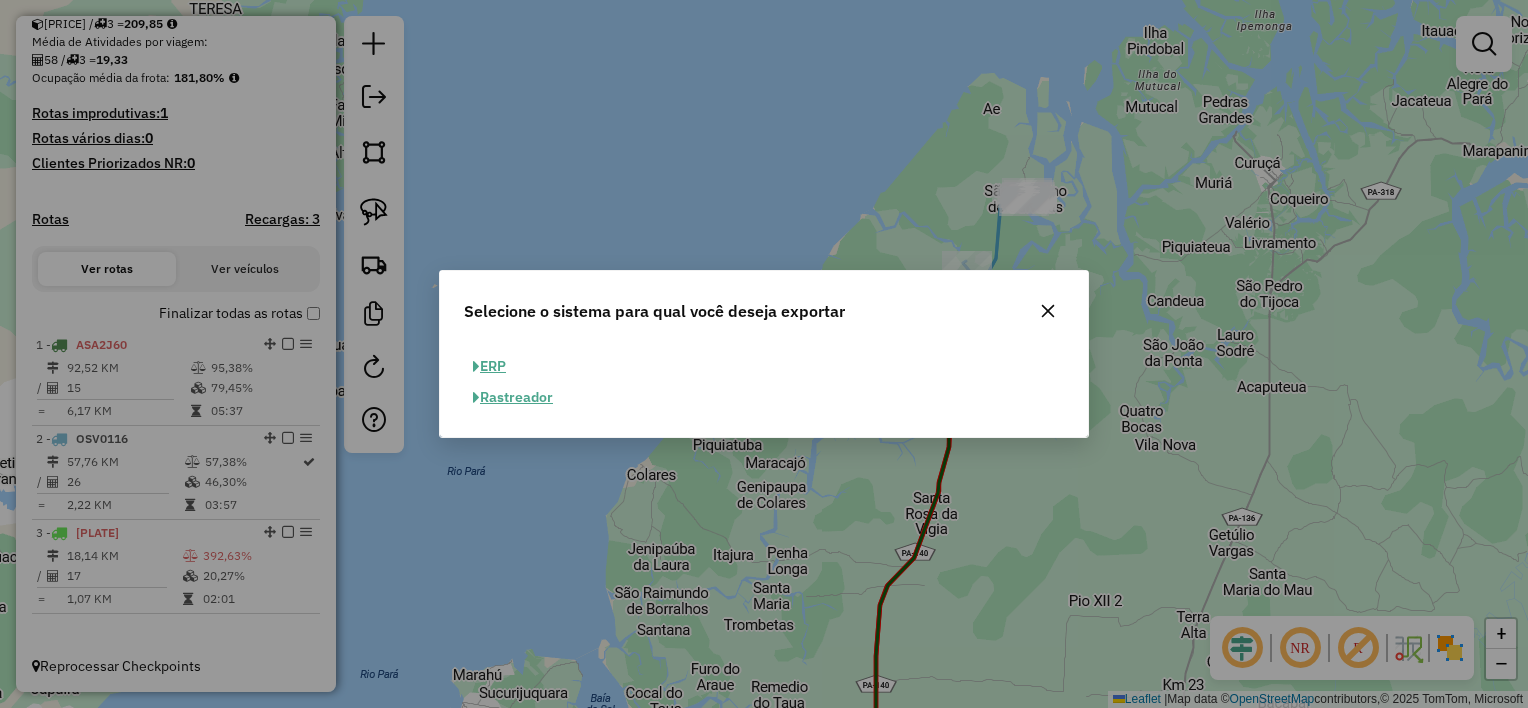 click on "ERP" 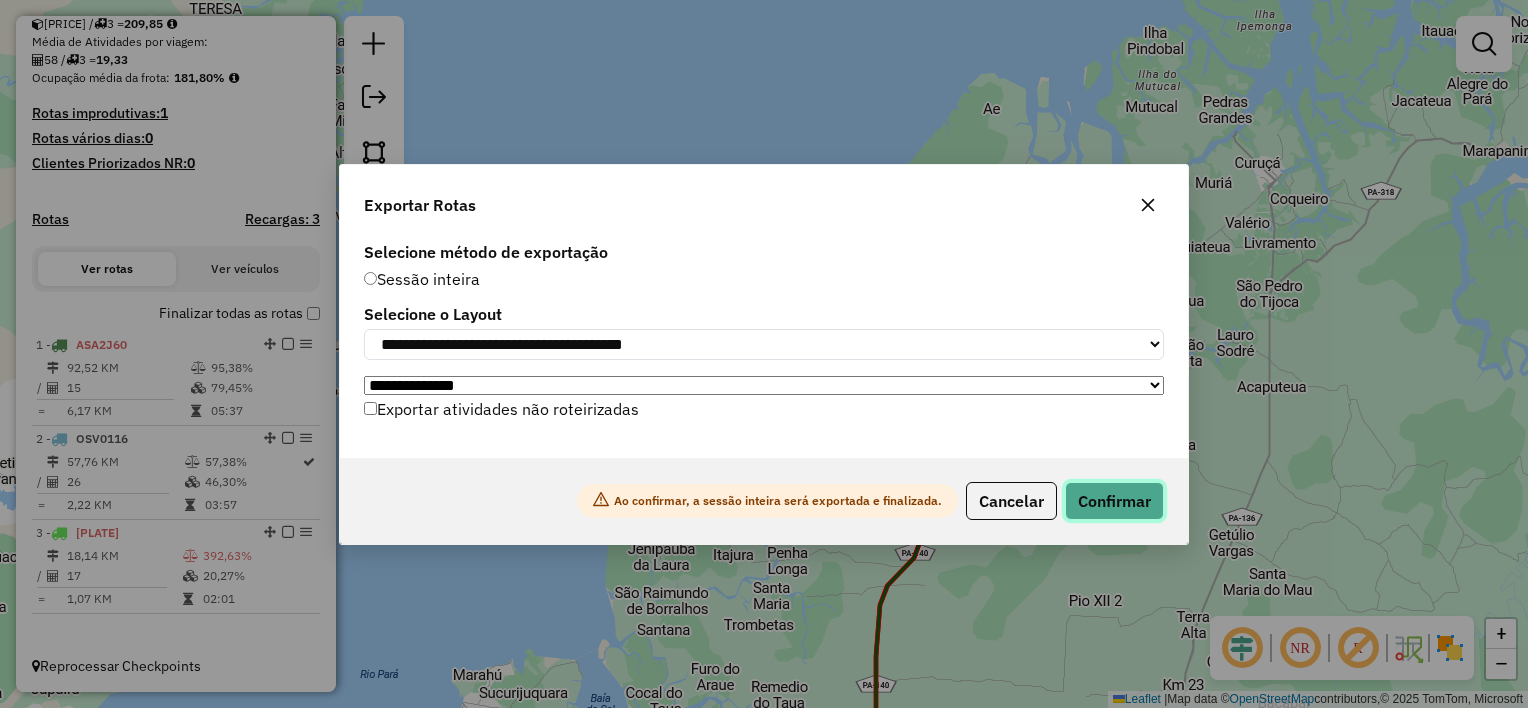 click on "Confirmar" 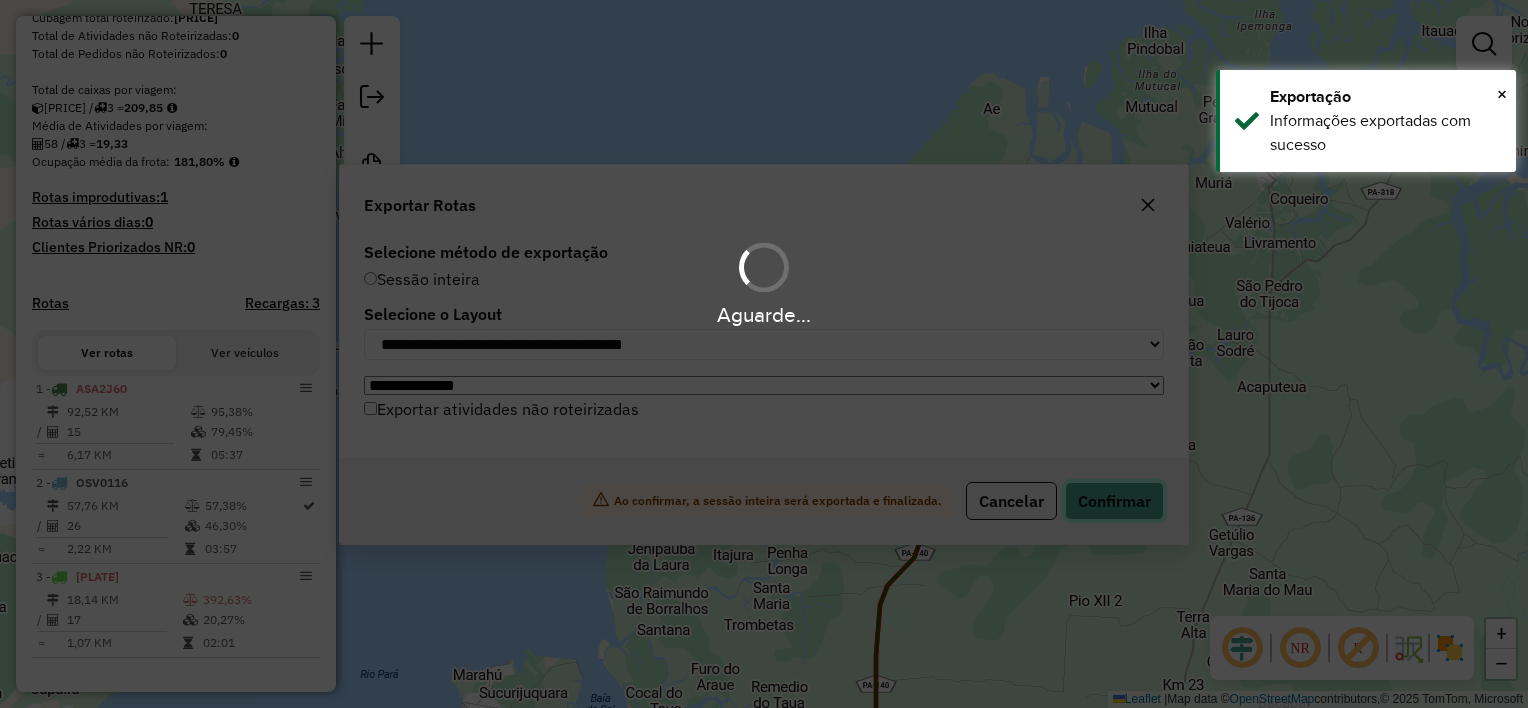 scroll, scrollTop: 427, scrollLeft: 0, axis: vertical 